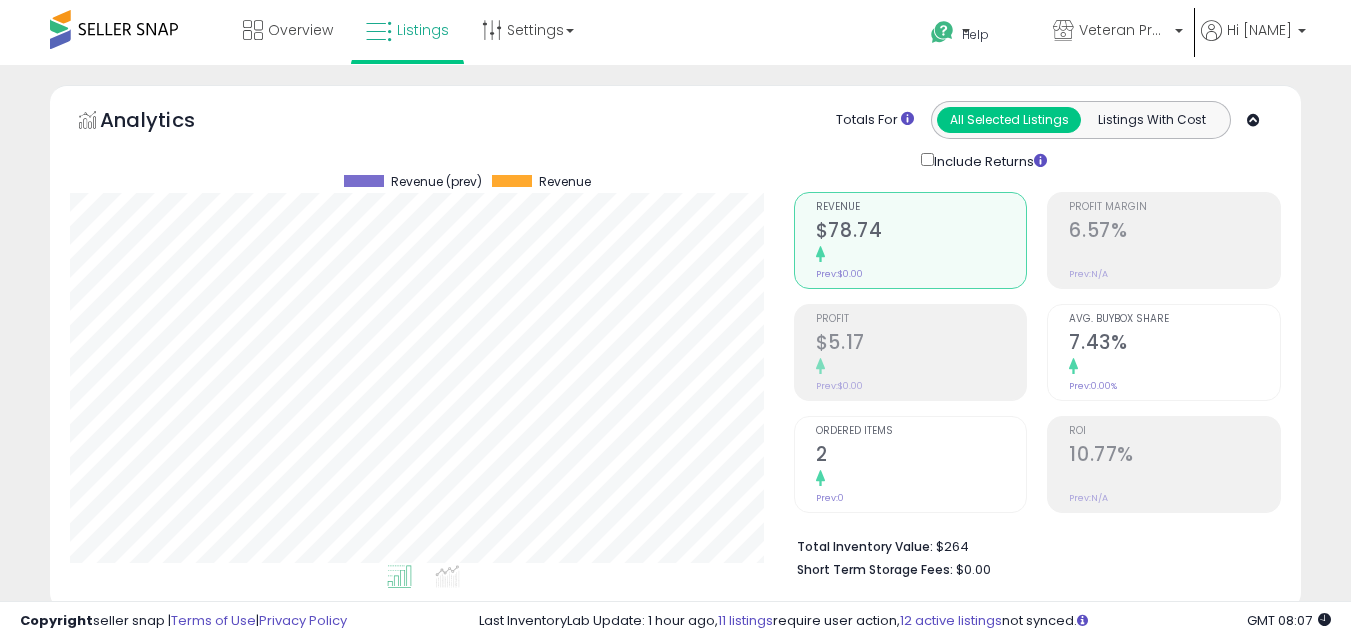 click on "**********" at bounding box center [215, 856] 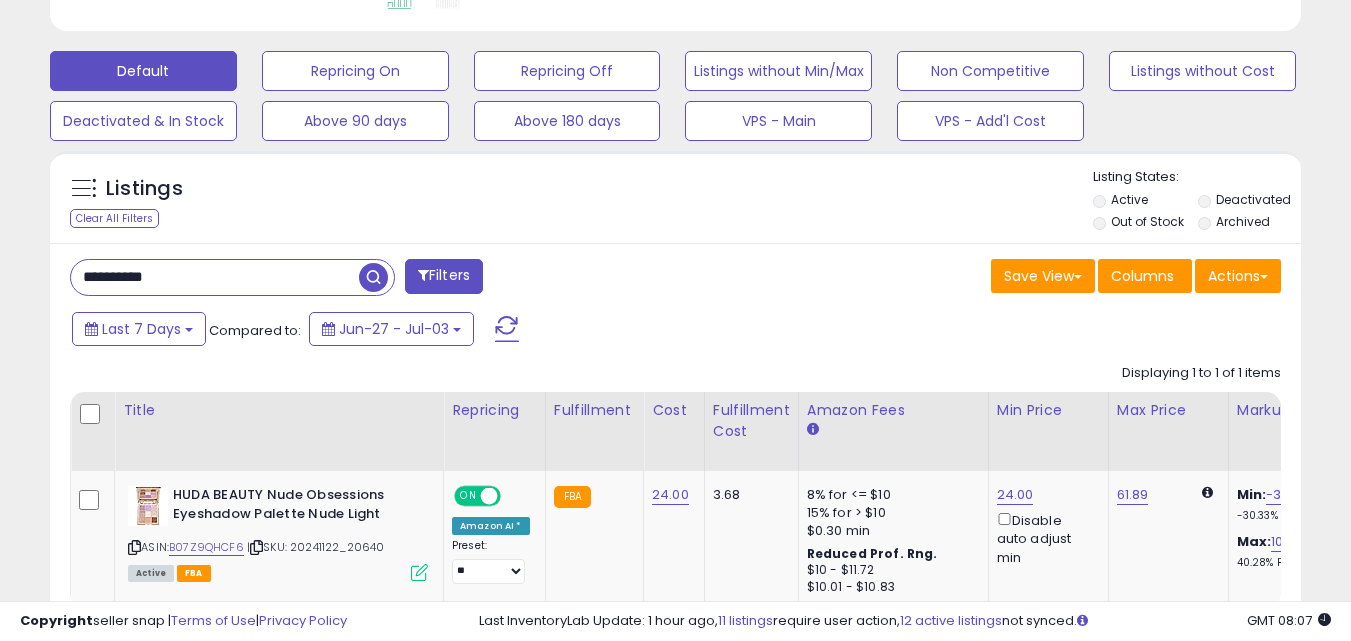 click on "**********" at bounding box center [215, 277] 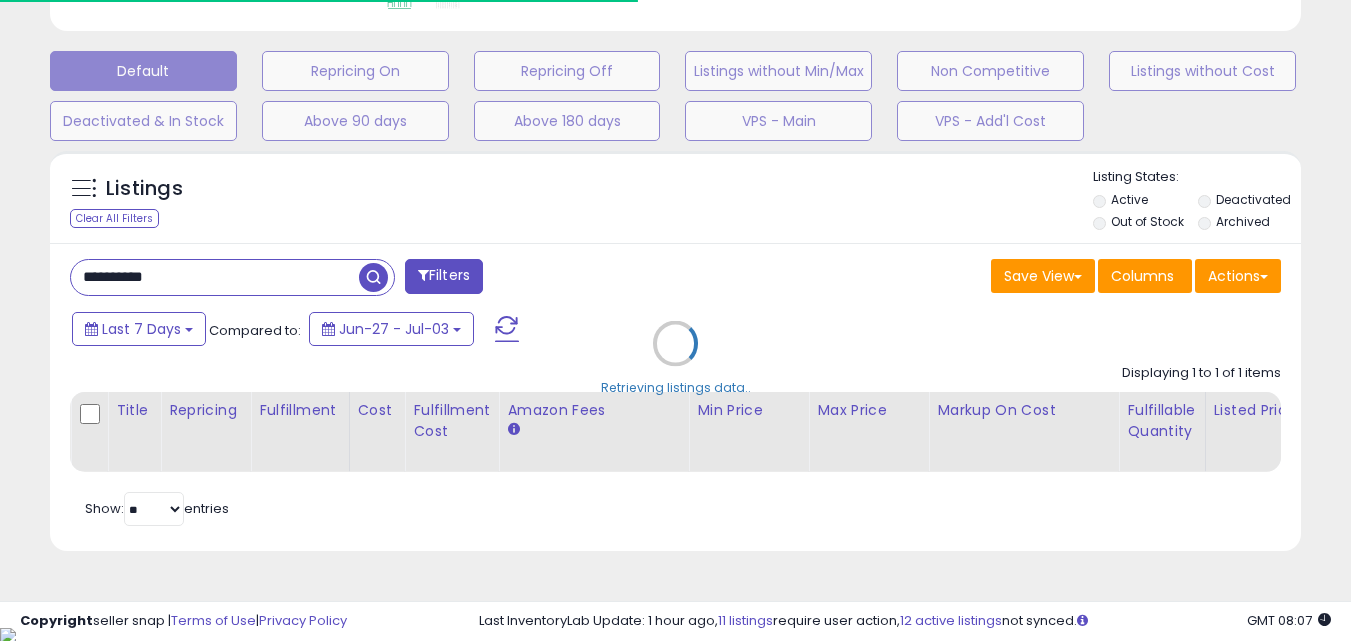 scroll, scrollTop: 410, scrollLeft: 724, axis: both 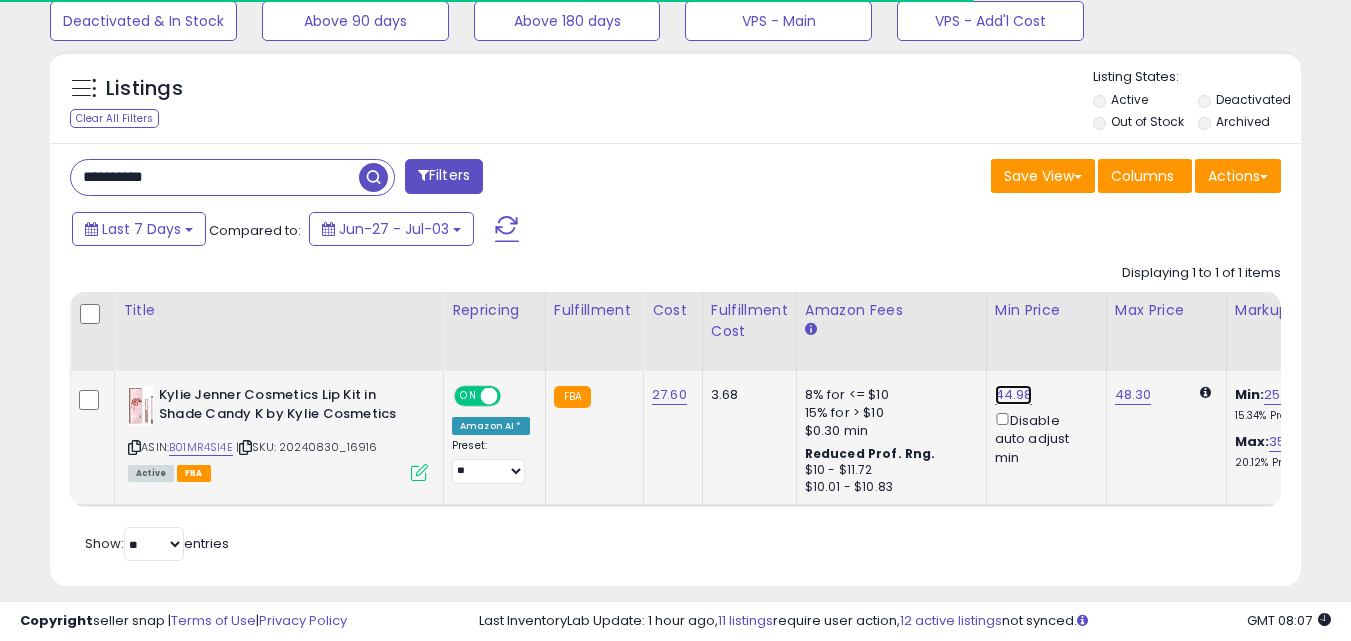 click on "44.98" at bounding box center (1014, 395) 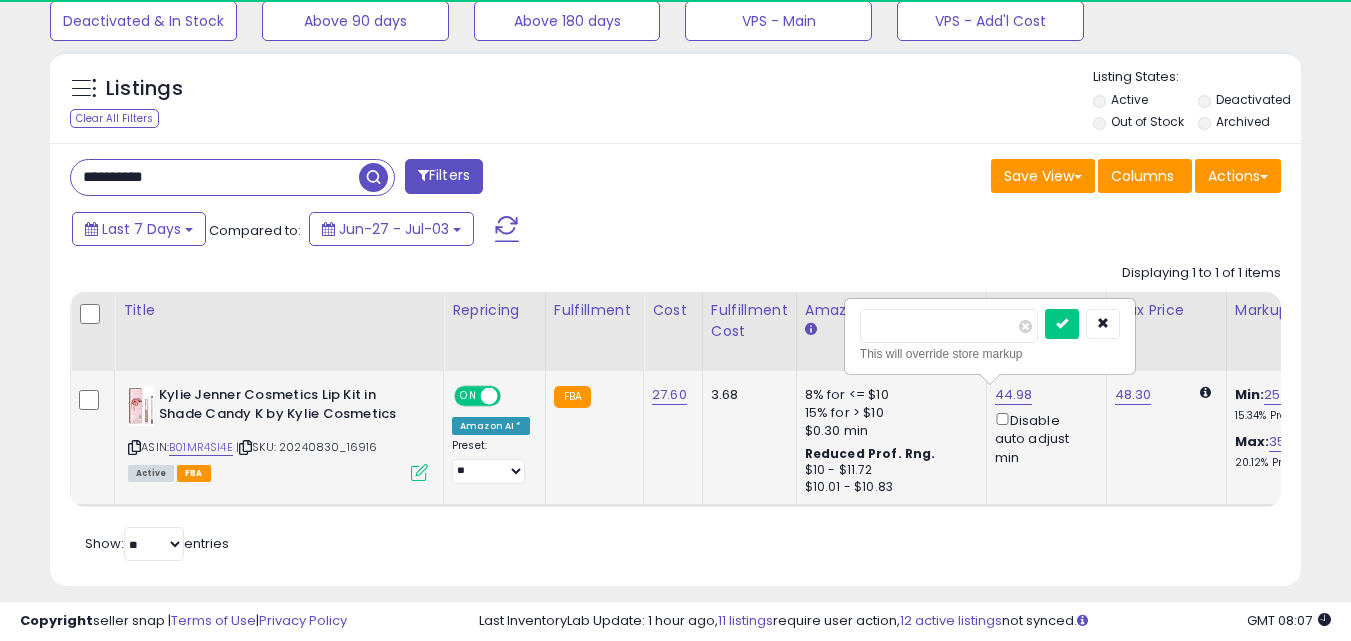 scroll, scrollTop: 999590, scrollLeft: 999276, axis: both 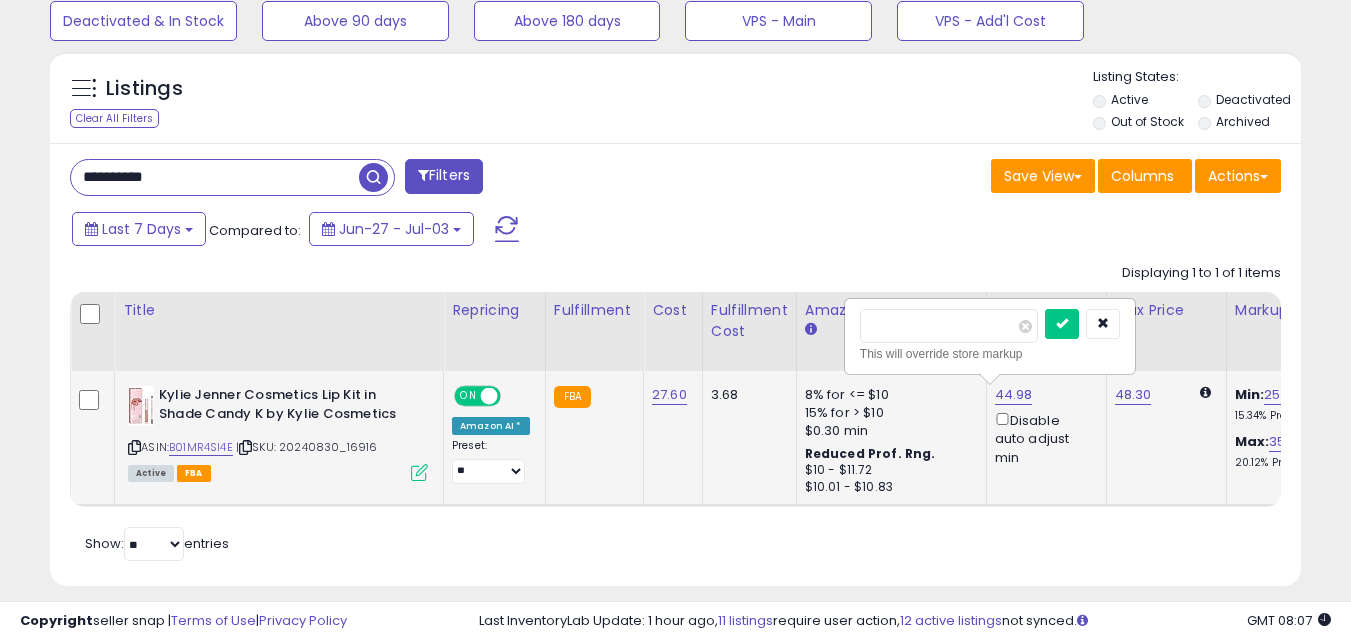 click on "*****" at bounding box center [949, 326] 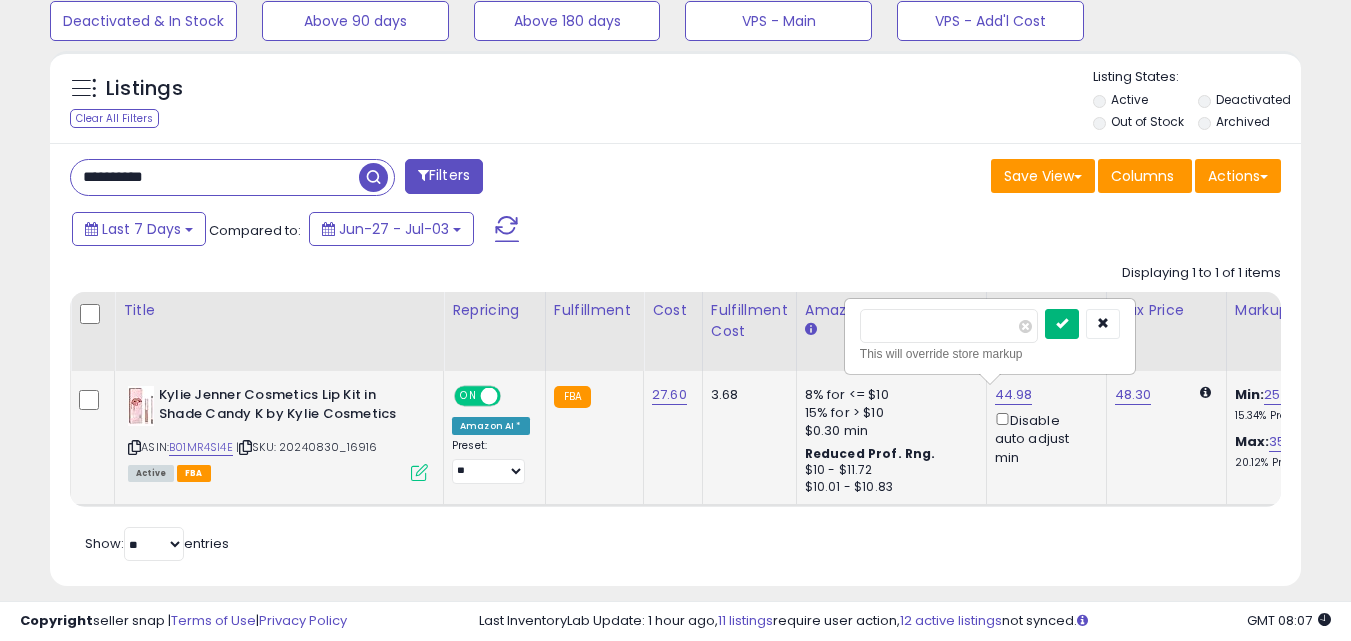 type on "*****" 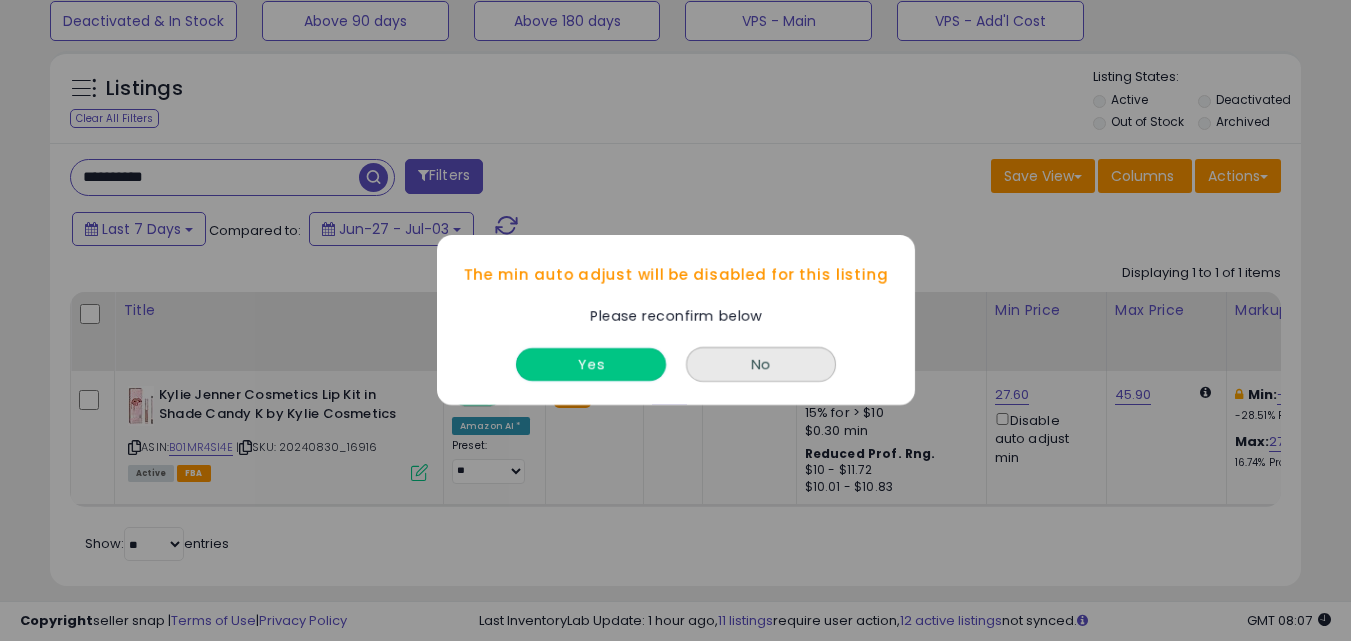 click on "Yes" at bounding box center [591, 365] 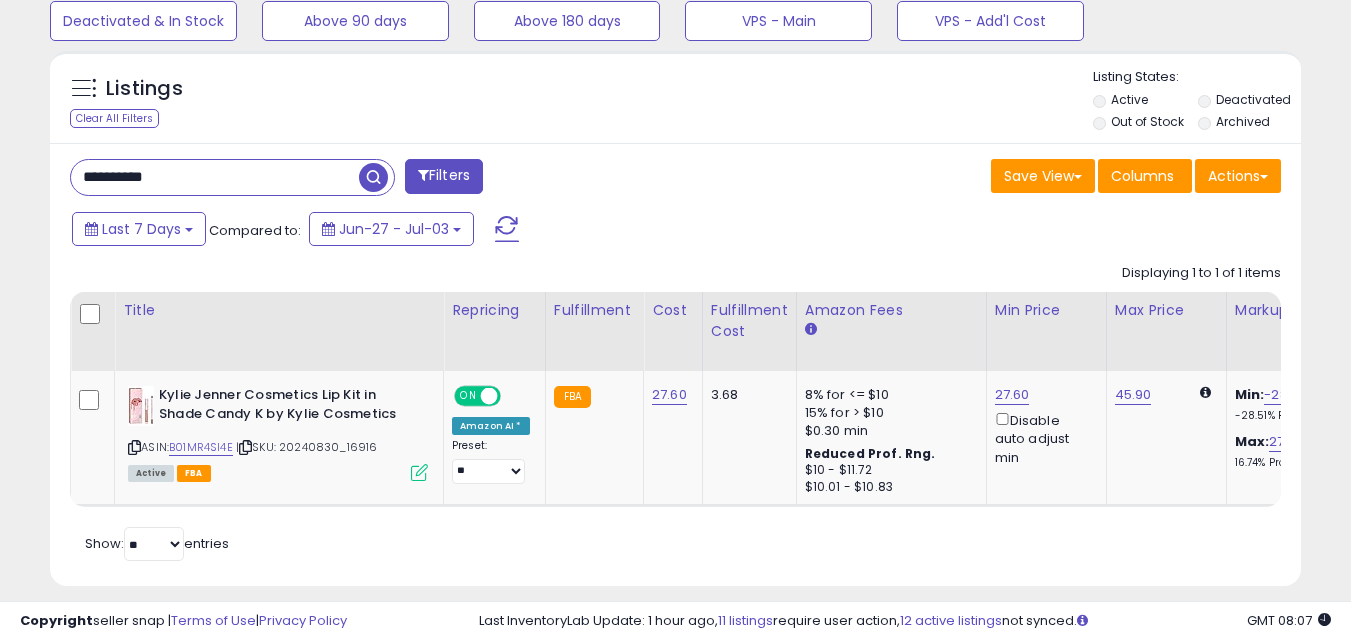 click on "**********" at bounding box center [215, 177] 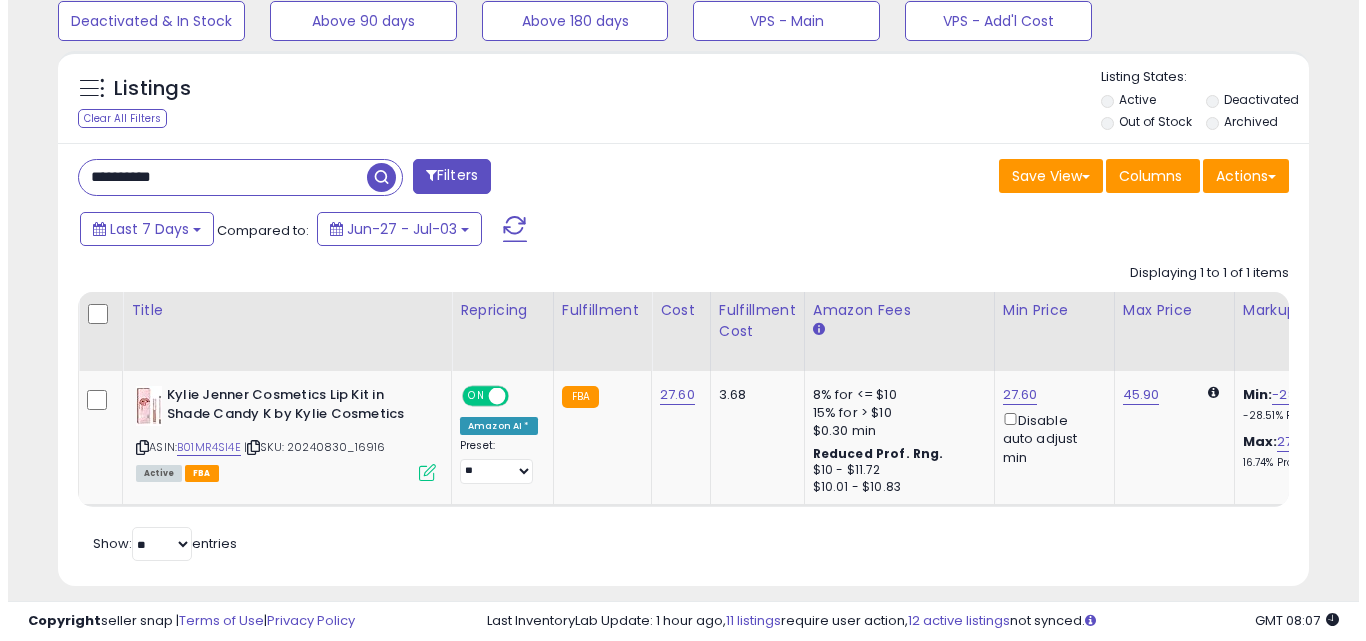 scroll, scrollTop: 579, scrollLeft: 0, axis: vertical 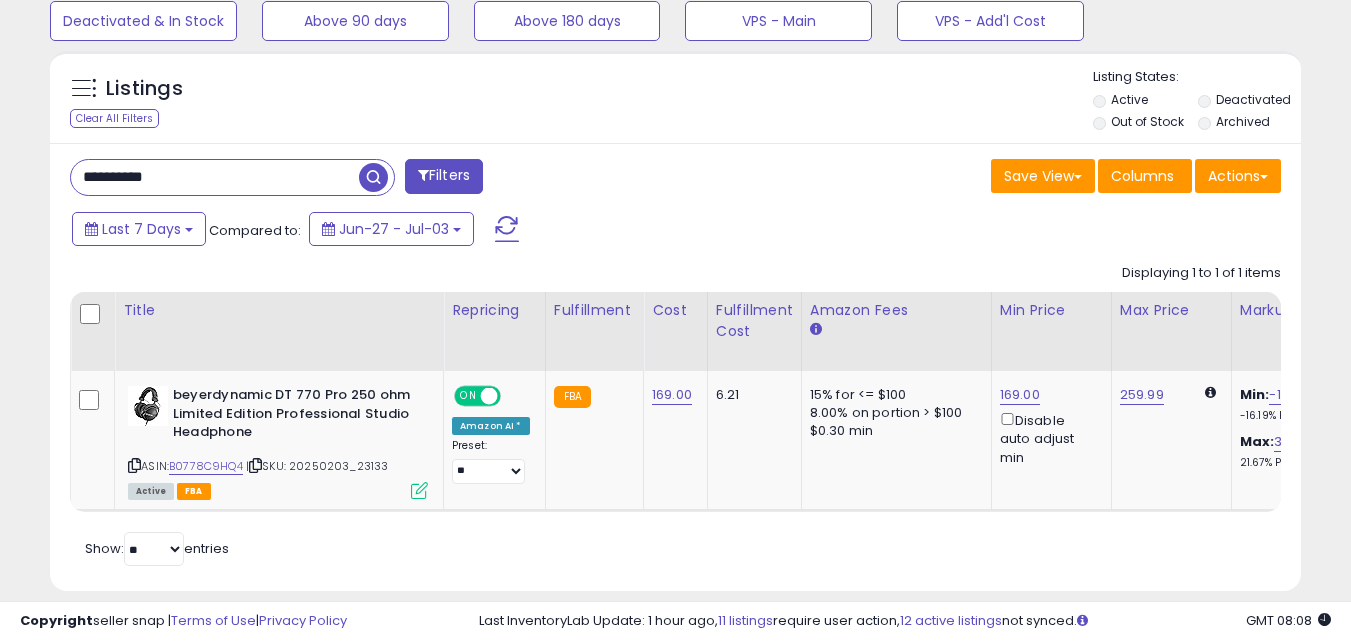 click on "**********" at bounding box center [215, 177] 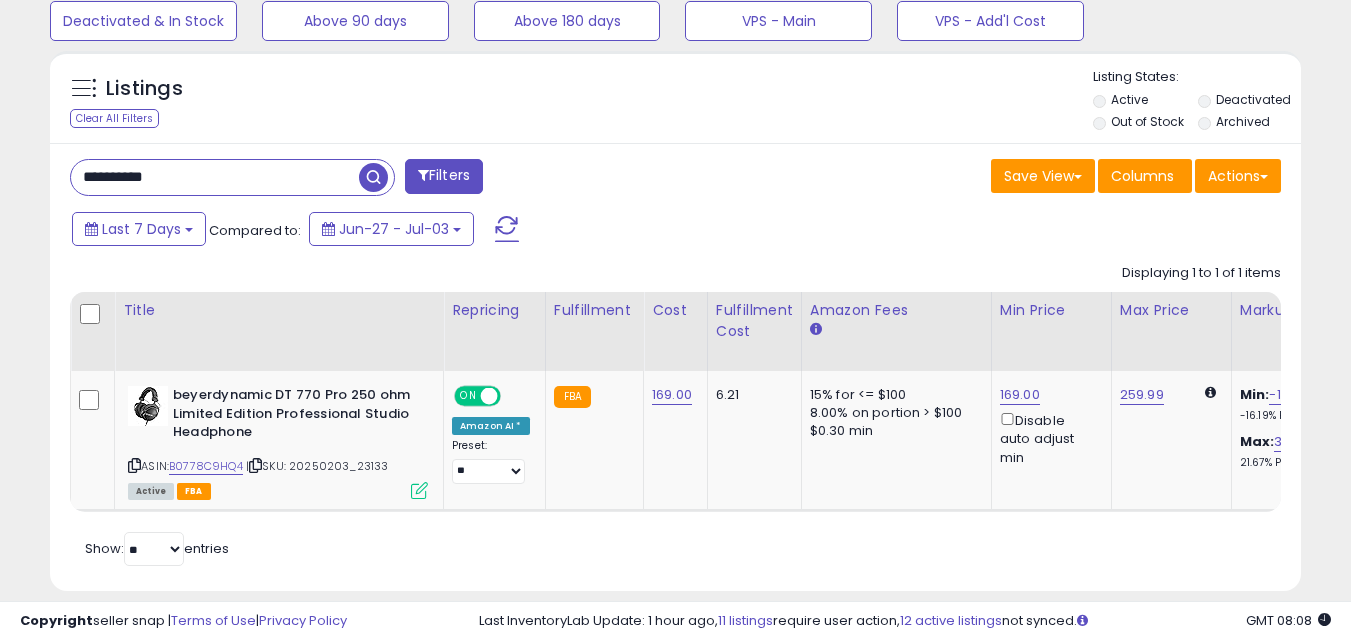 click on "**********" at bounding box center [215, 177] 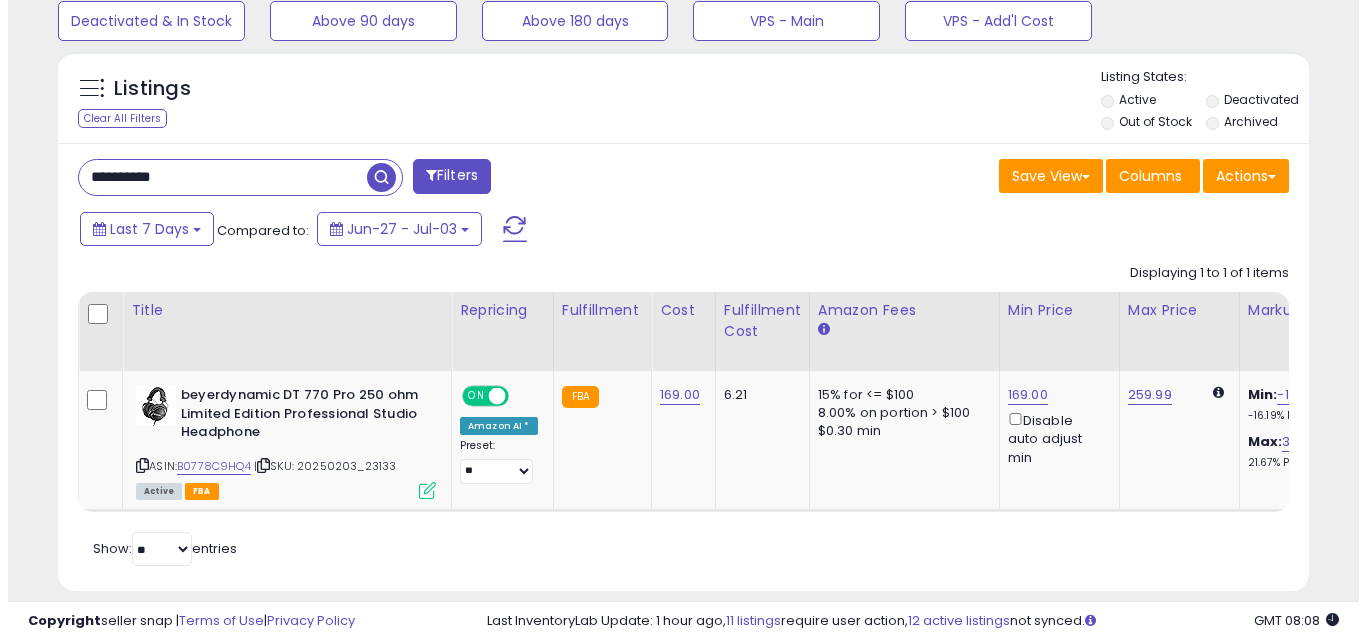 scroll, scrollTop: 579, scrollLeft: 0, axis: vertical 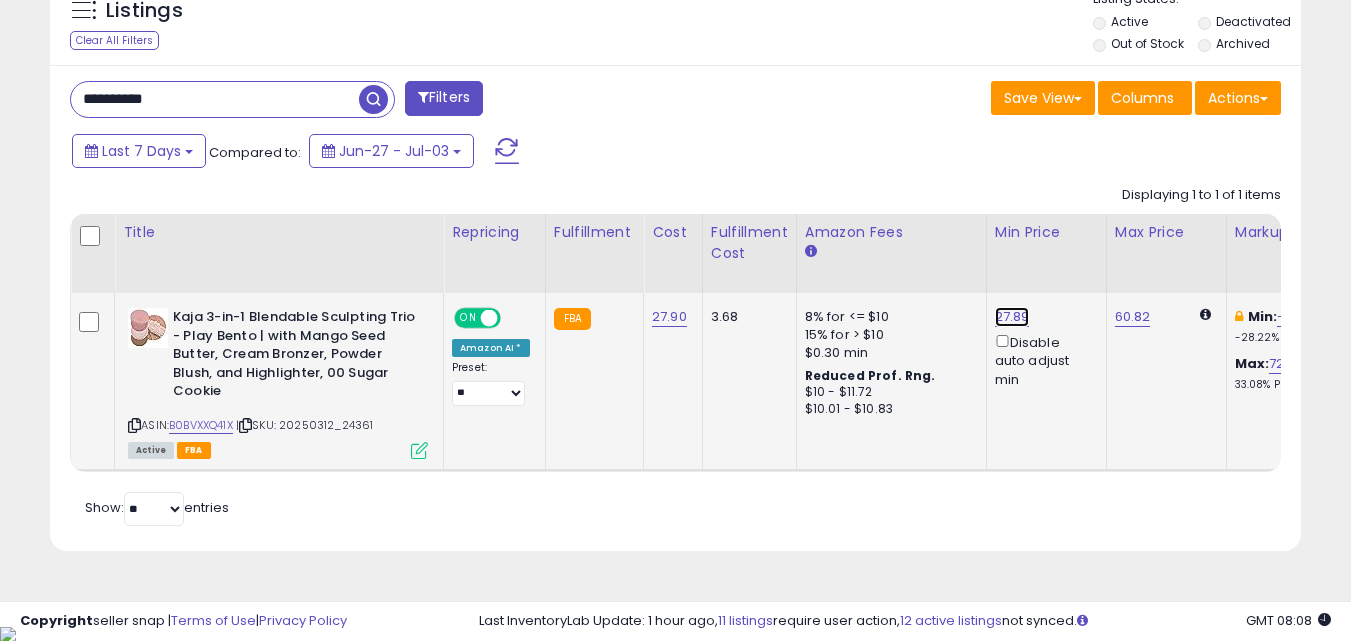 click on "27.89" at bounding box center (1012, 317) 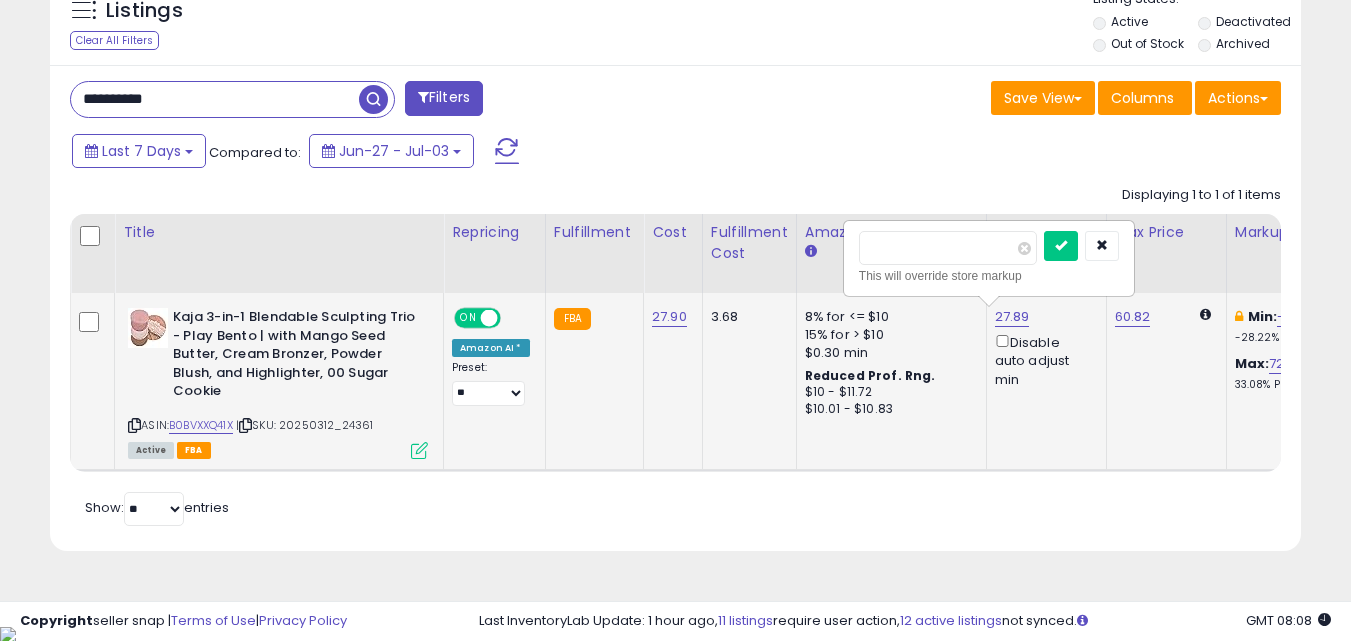 click on "*****" at bounding box center (948, 248) 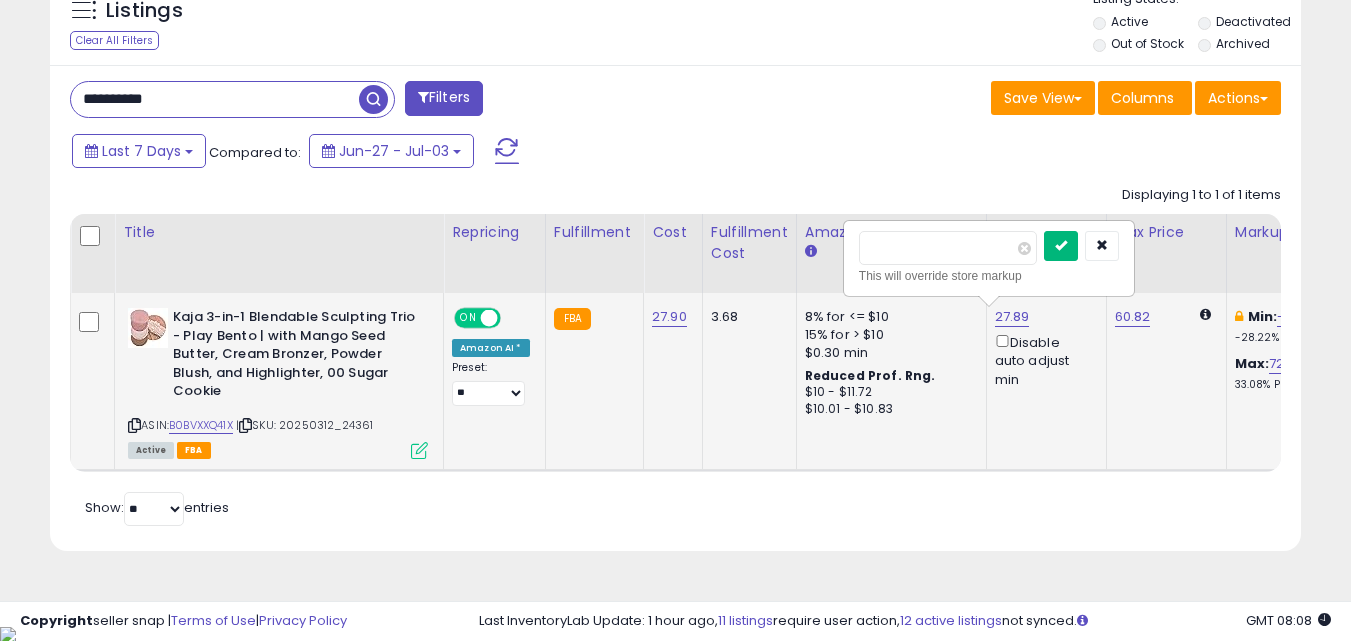 type on "*****" 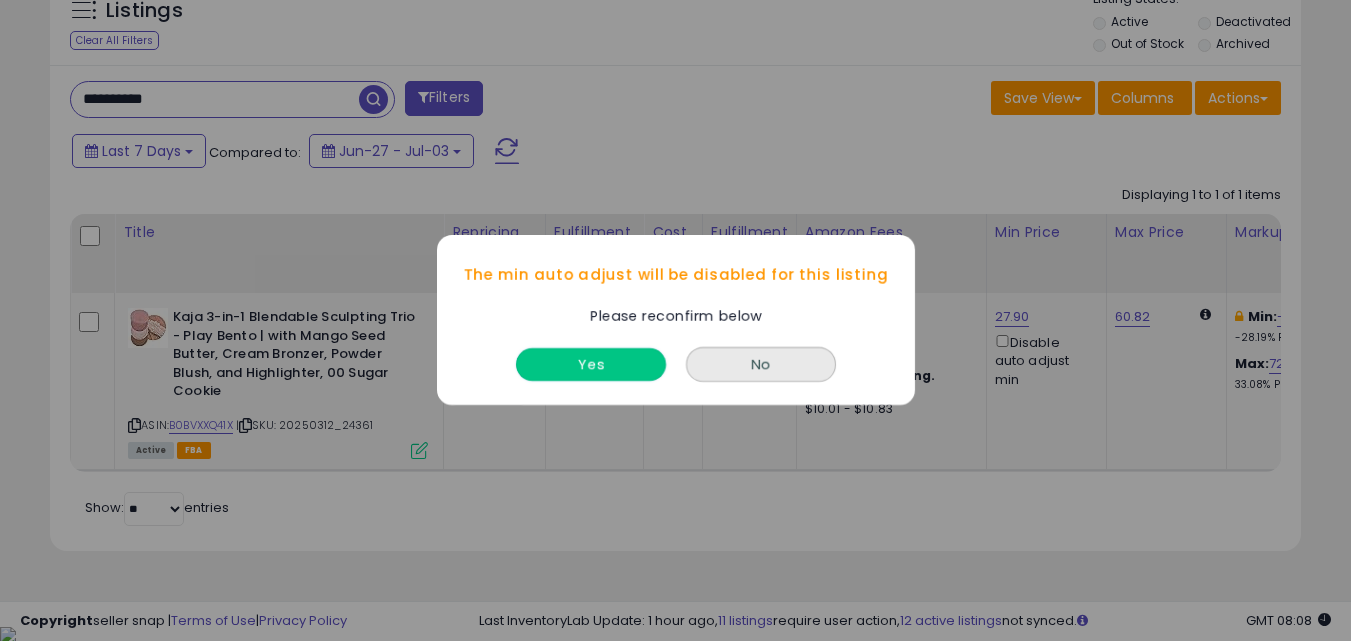 drag, startPoint x: 612, startPoint y: 366, endPoint x: 631, endPoint y: 348, distance: 26.172504 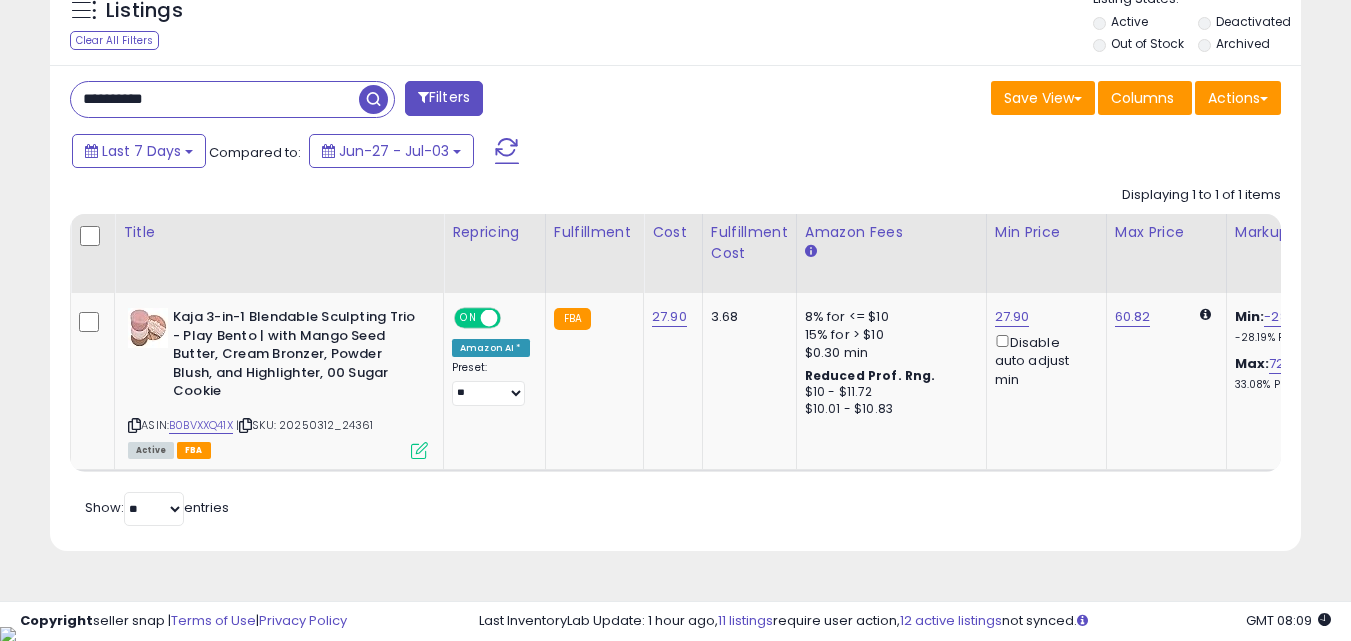 click on "**********" at bounding box center (215, 99) 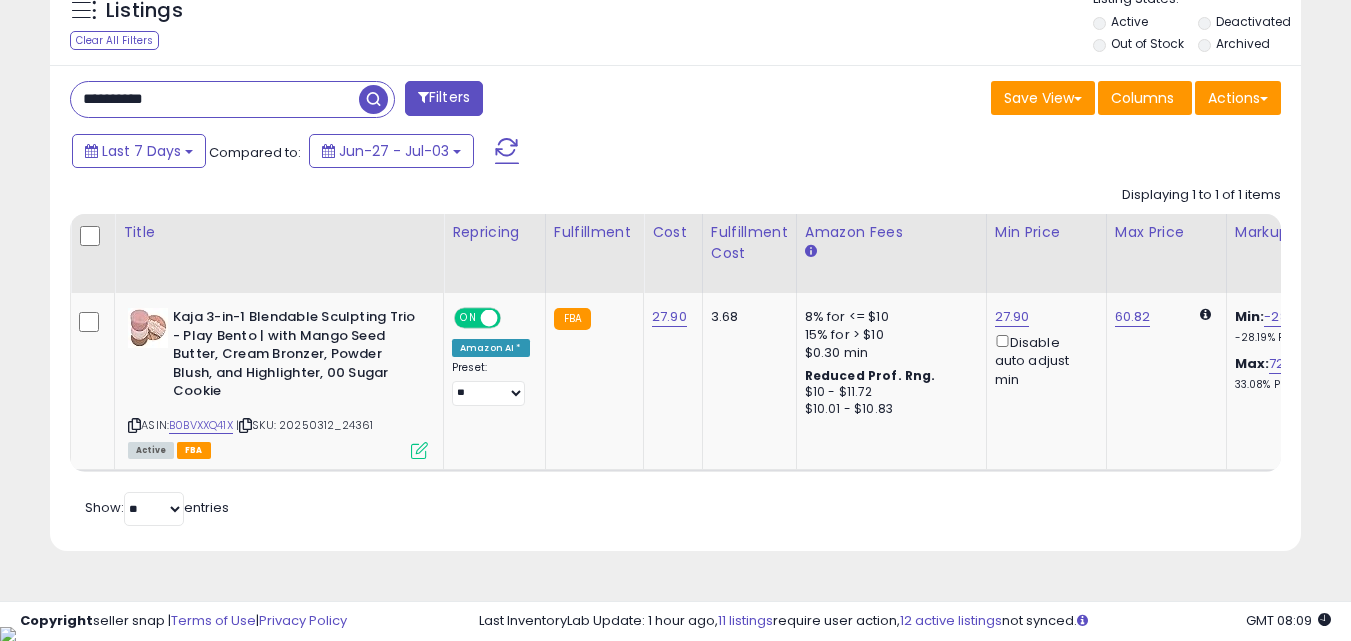 click on "**********" at bounding box center (215, 99) 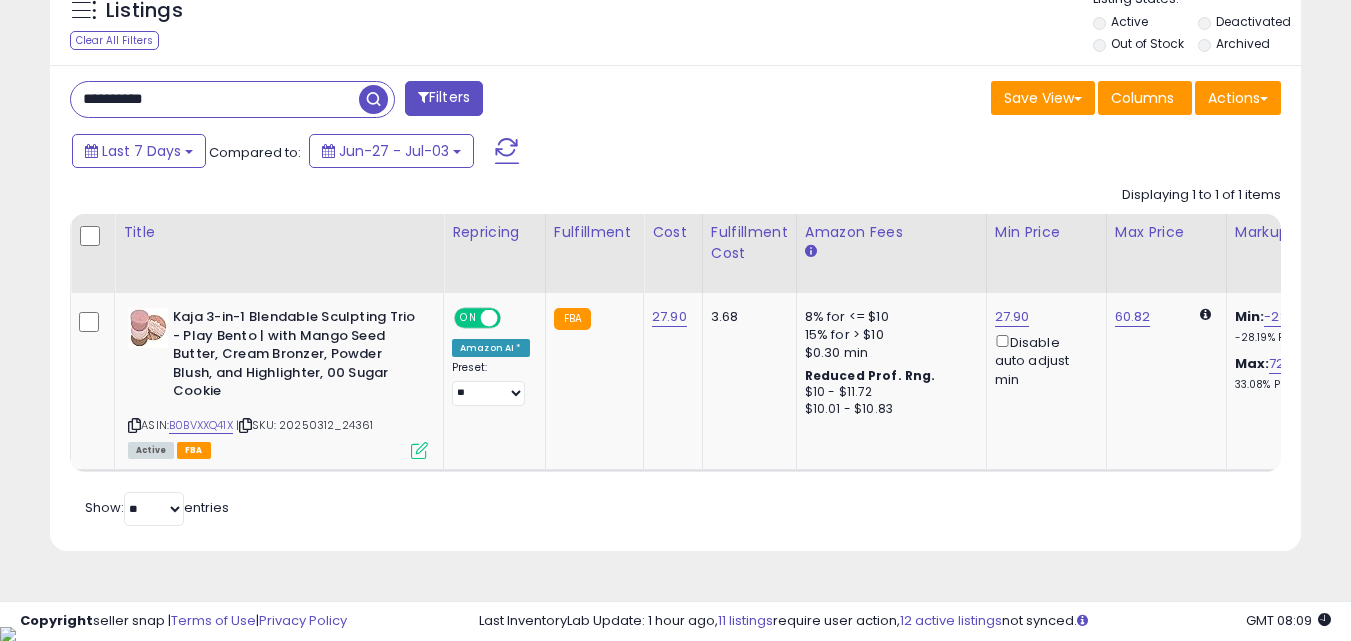 paste 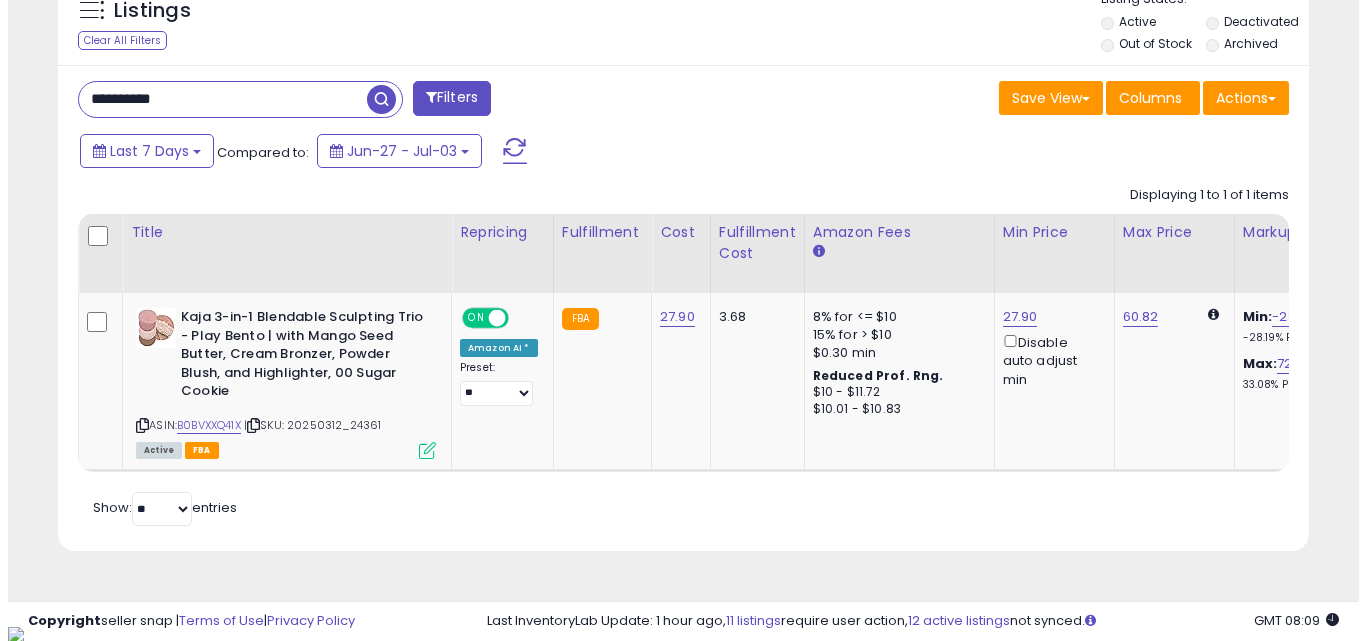 scroll, scrollTop: 579, scrollLeft: 0, axis: vertical 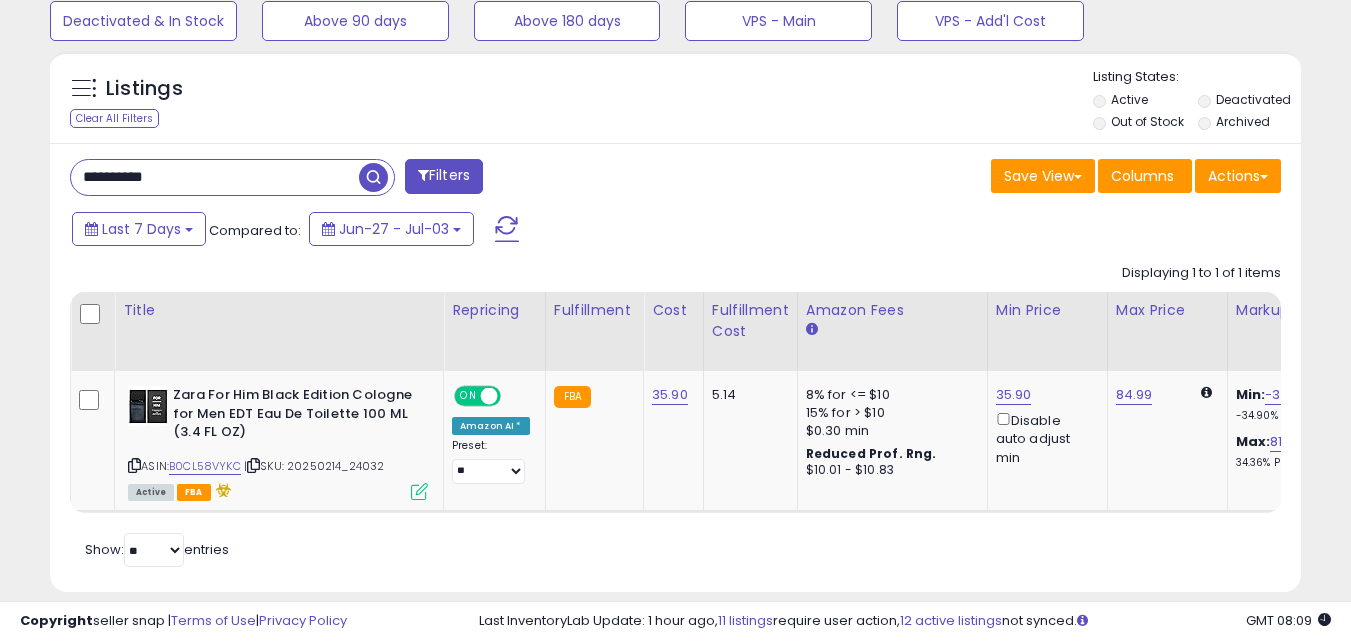 click on "**********" at bounding box center (675, 368) 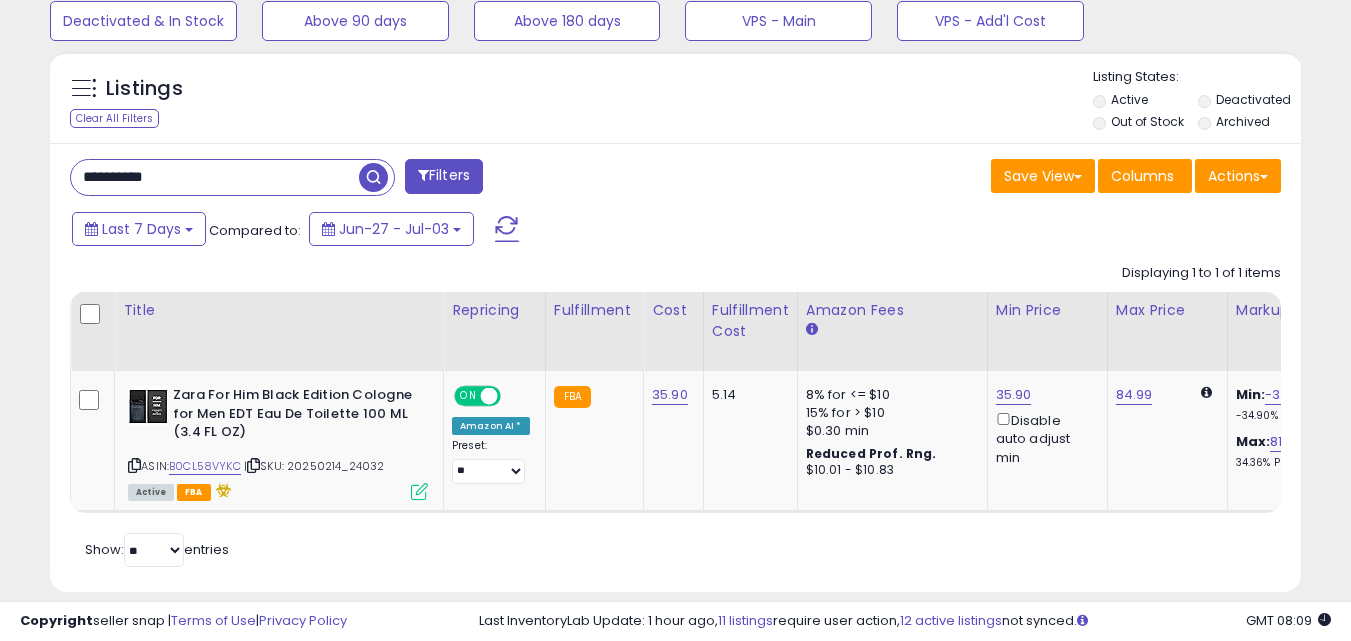 click on "**********" at bounding box center [215, 177] 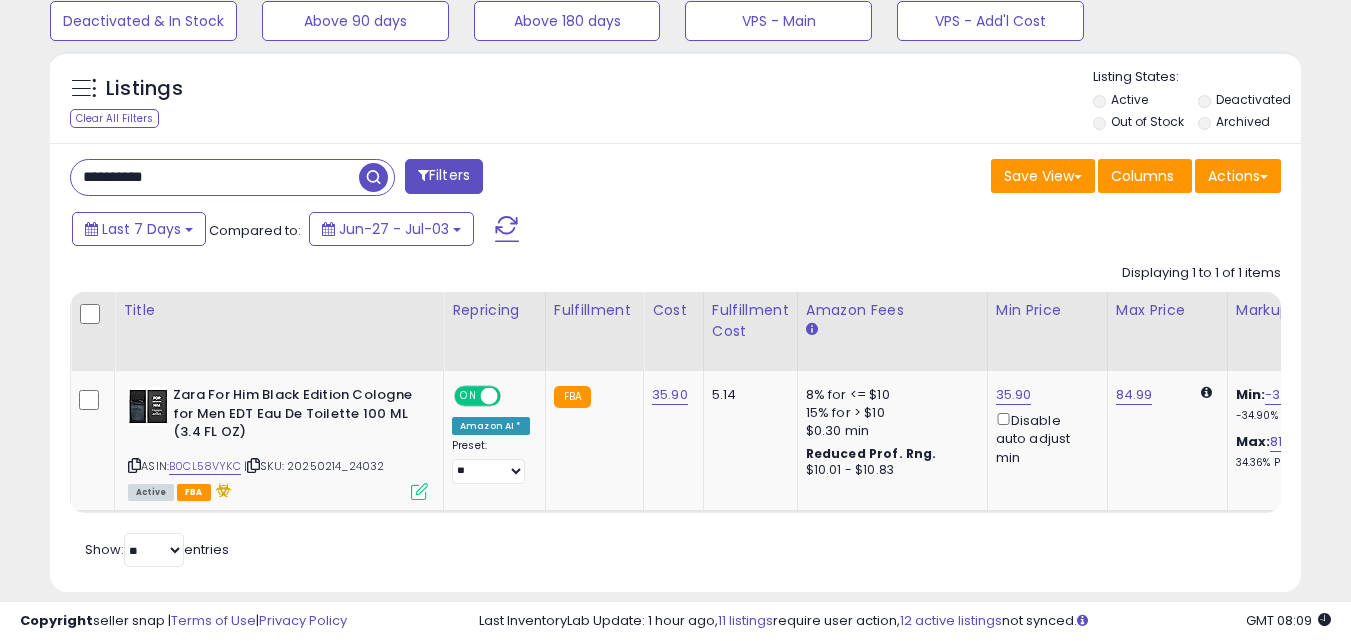 click on "**********" at bounding box center [215, 177] 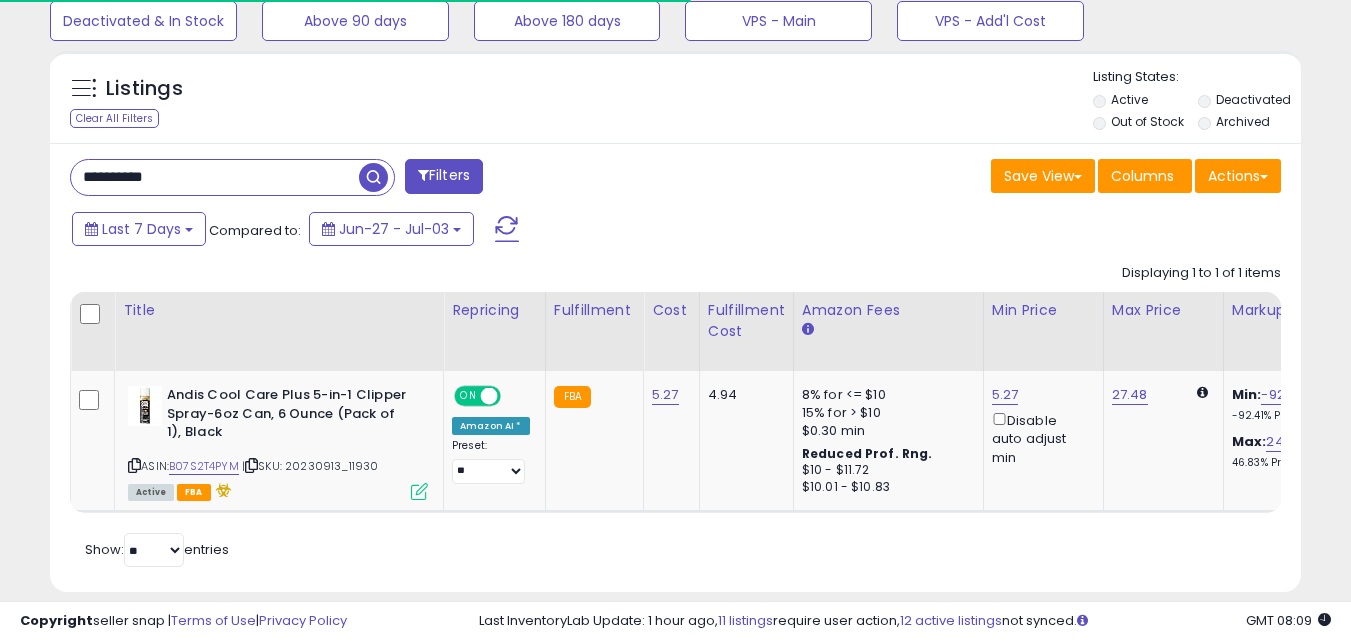 scroll, scrollTop: 720, scrollLeft: 0, axis: vertical 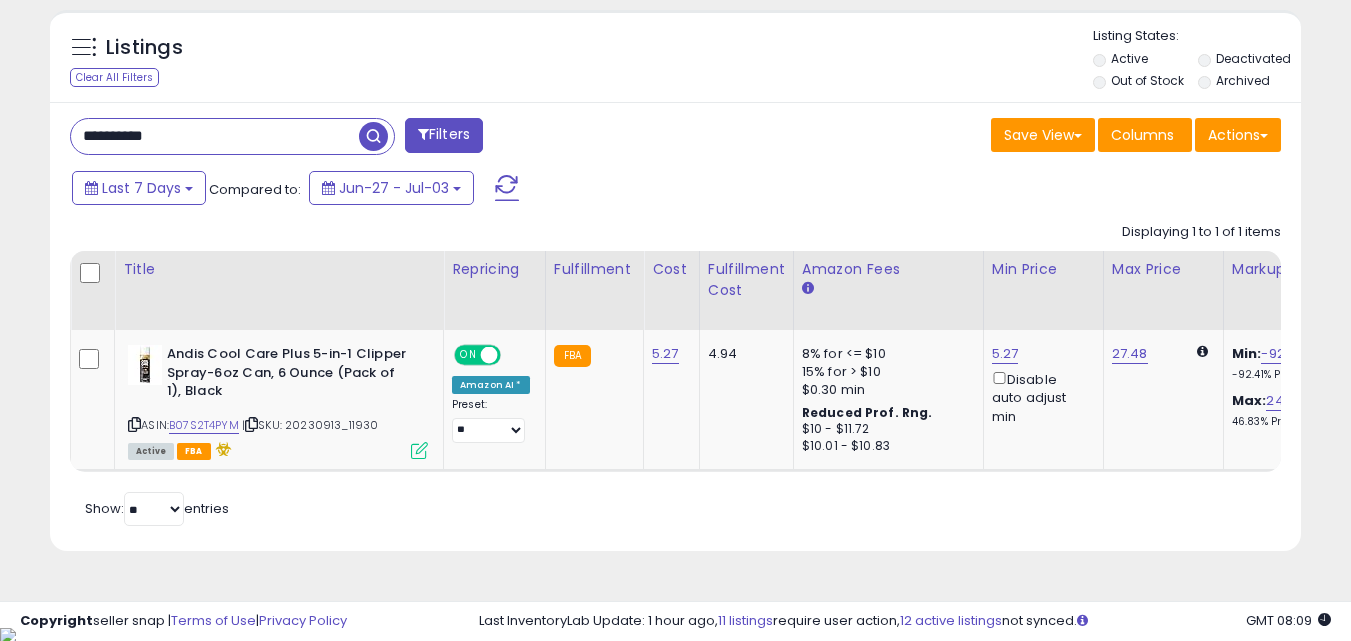 click on "**********" at bounding box center (215, 136) 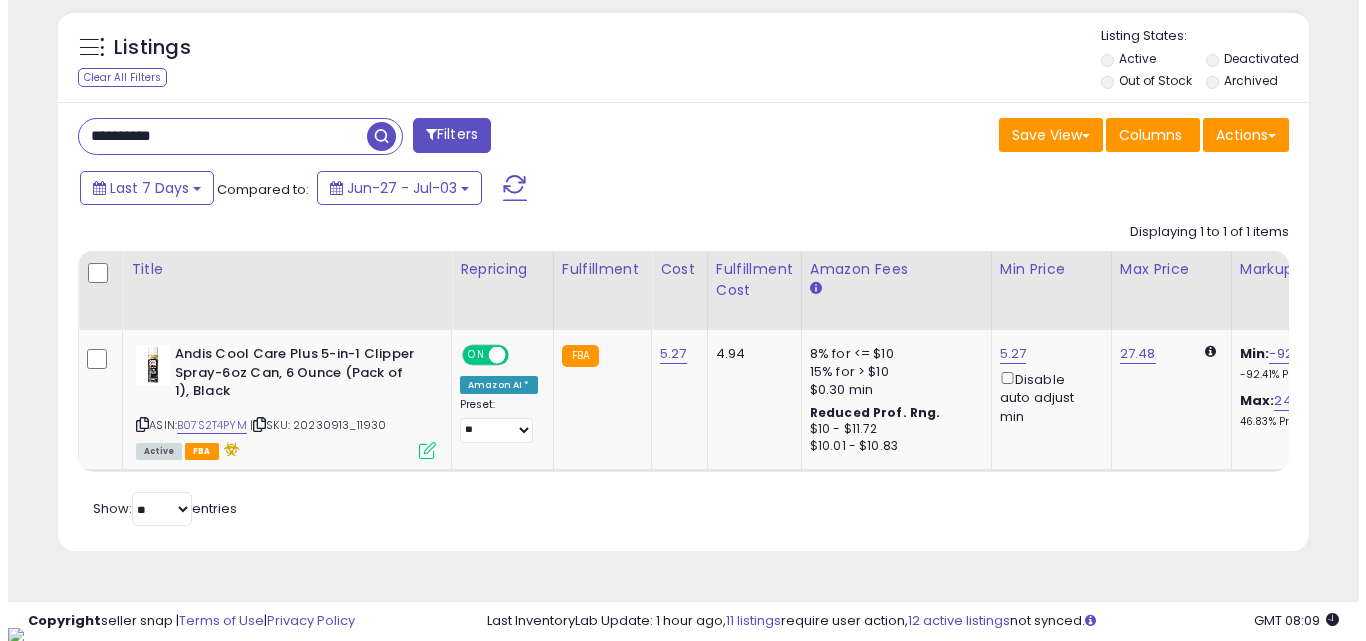scroll, scrollTop: 579, scrollLeft: 0, axis: vertical 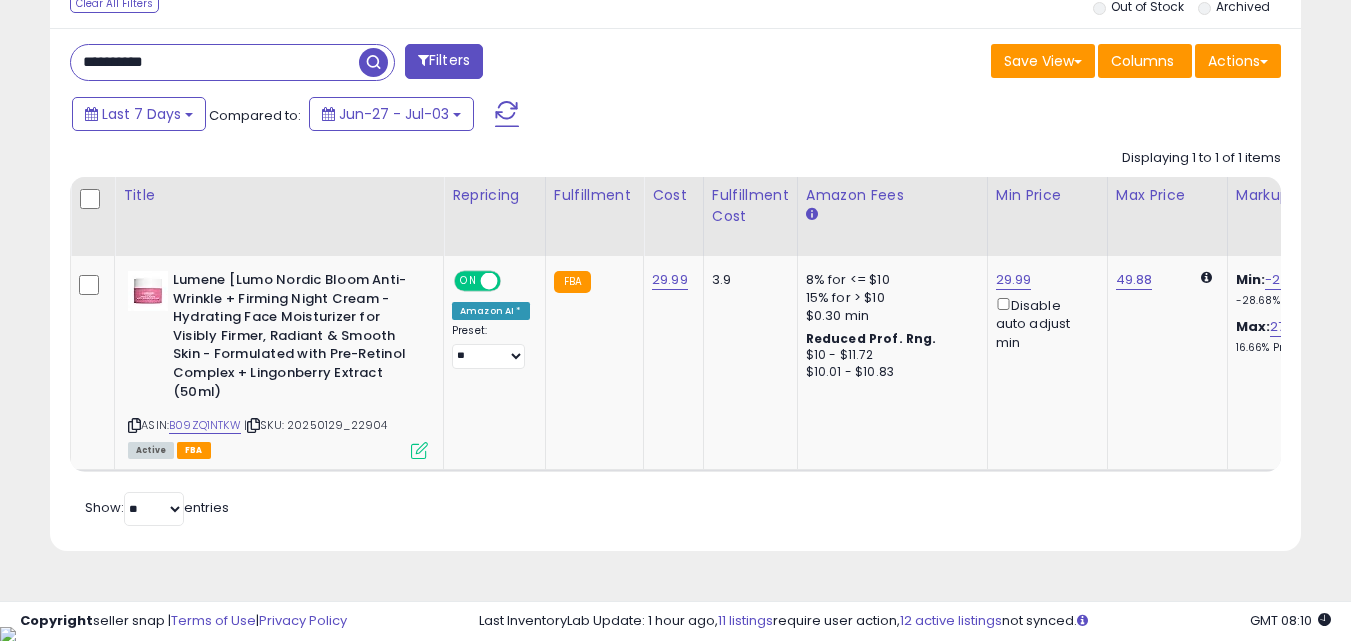 click on "**********" at bounding box center [215, 62] 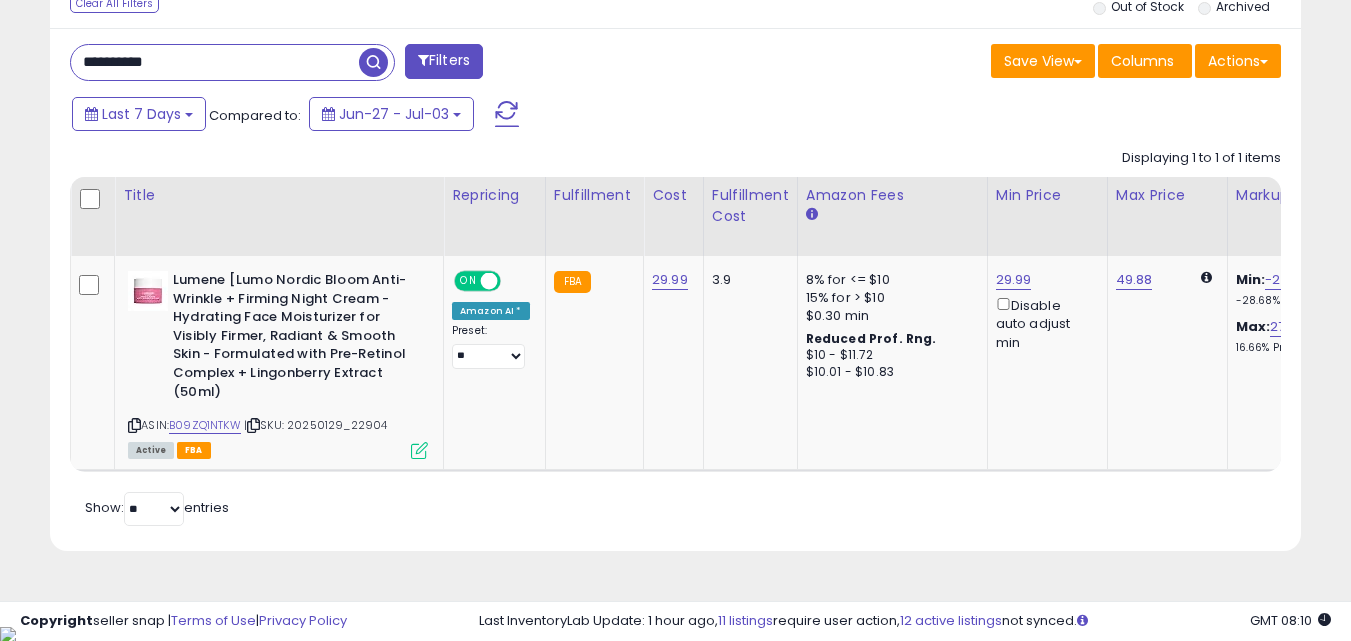 paste 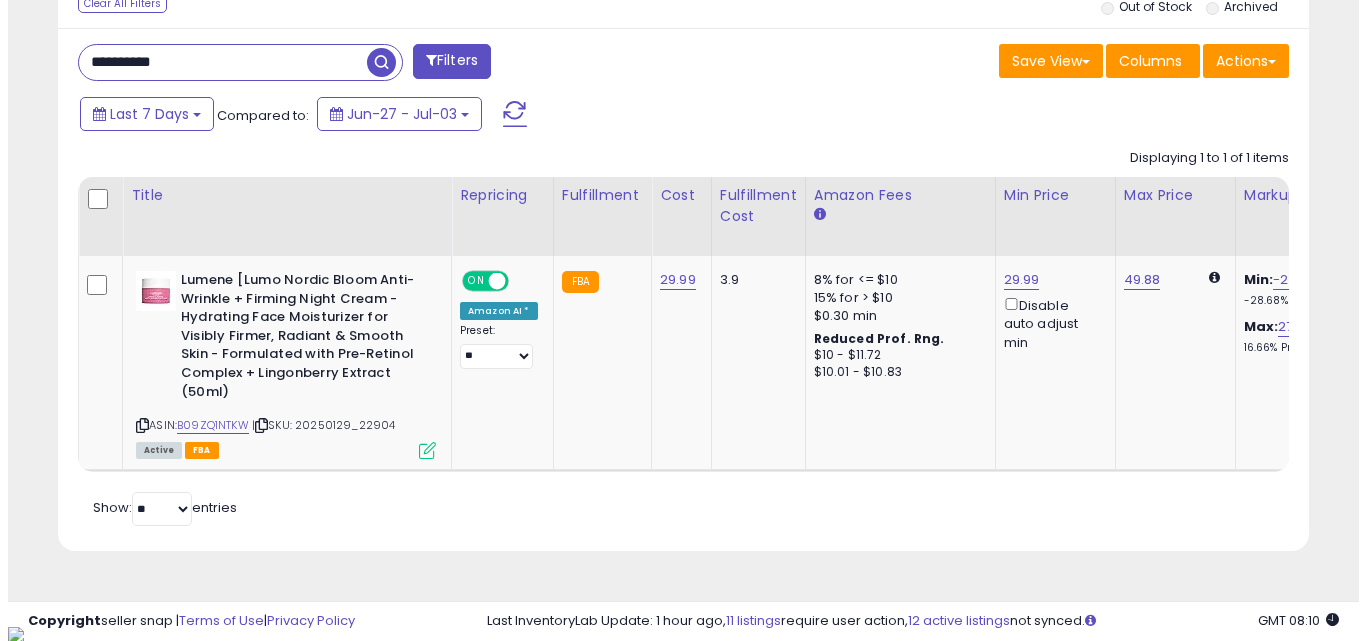 scroll, scrollTop: 579, scrollLeft: 0, axis: vertical 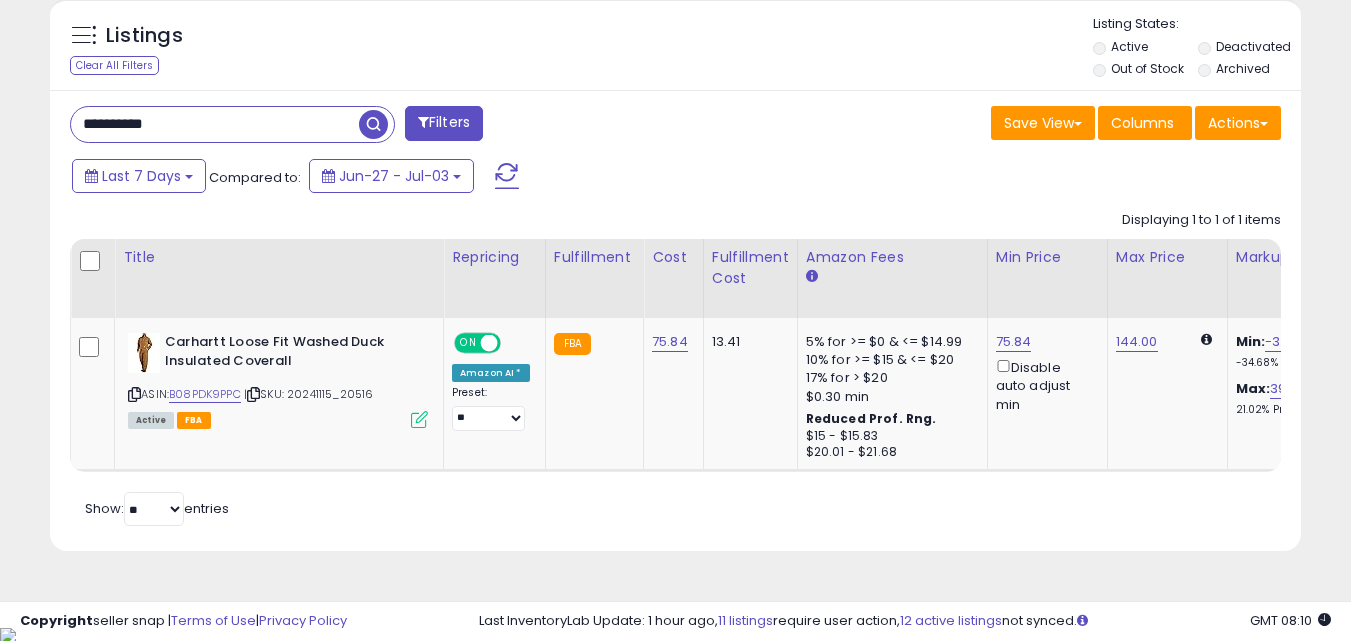click on "**********" at bounding box center [215, 124] 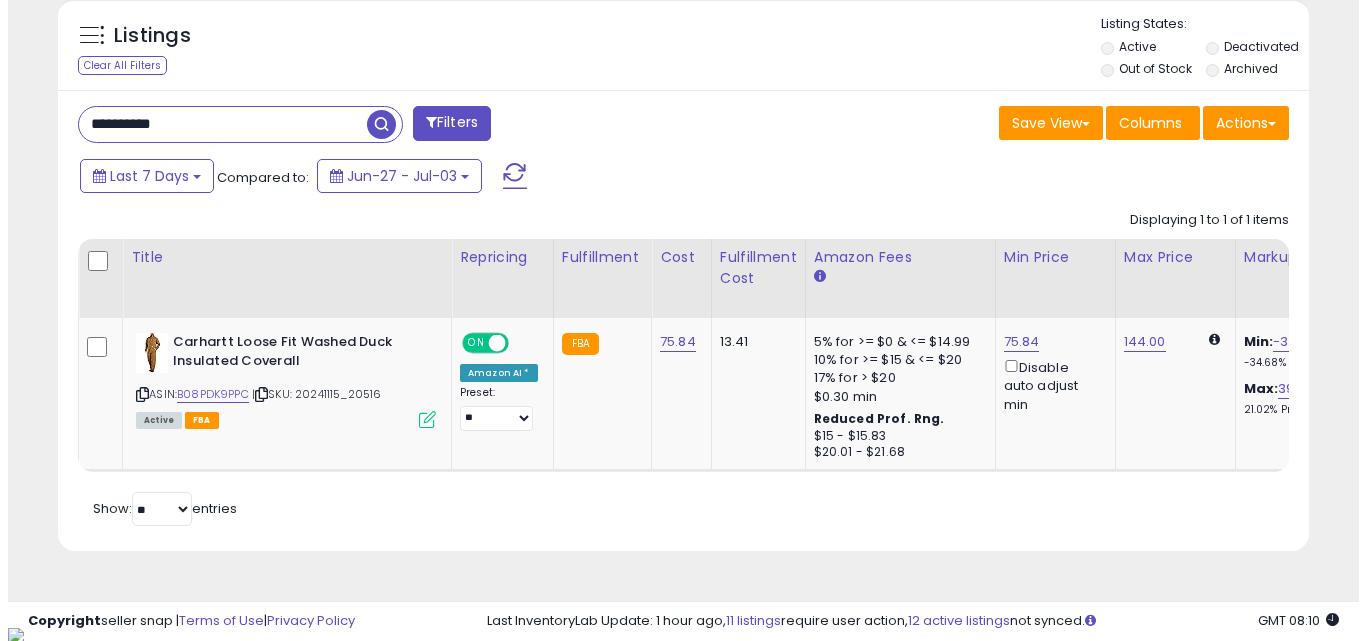 scroll, scrollTop: 579, scrollLeft: 0, axis: vertical 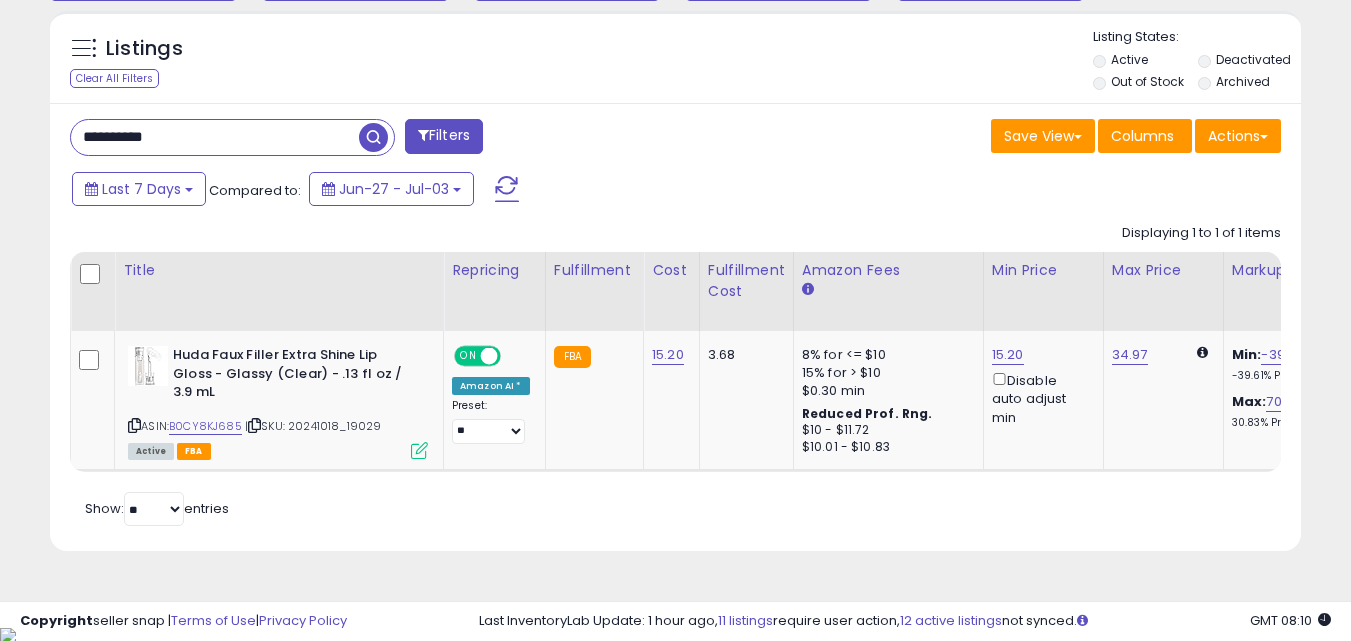 click on "**********" at bounding box center (215, 137) 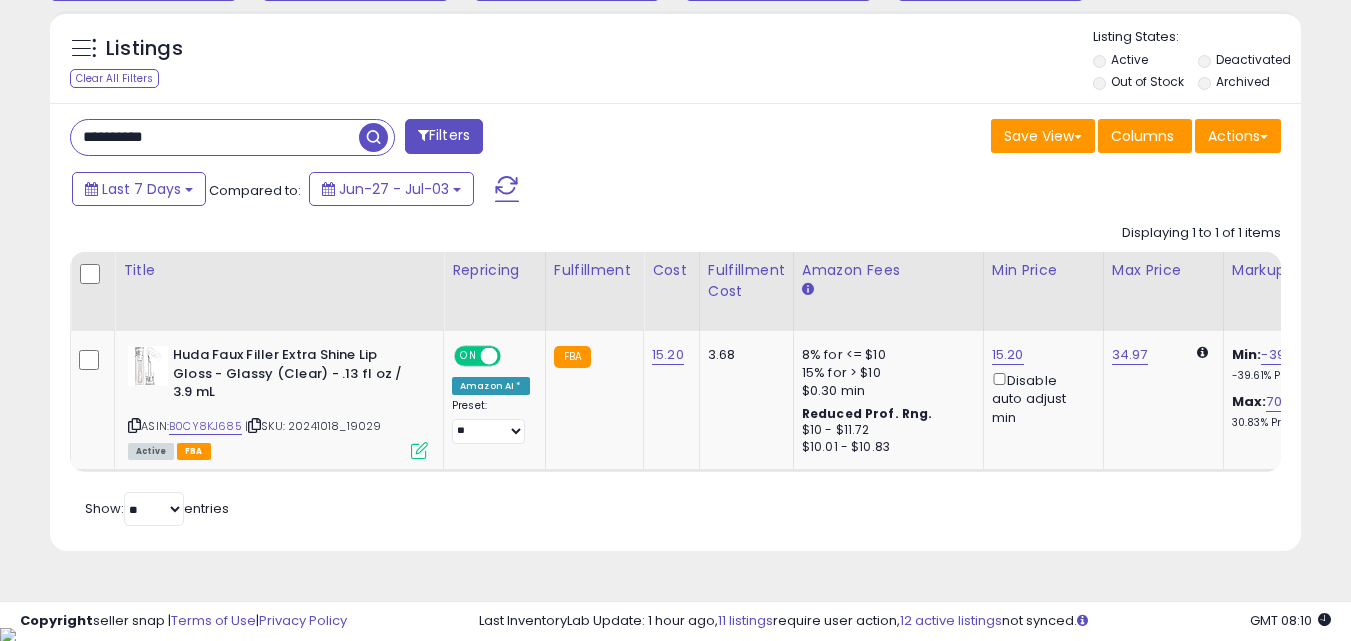 click on "**********" at bounding box center [215, 137] 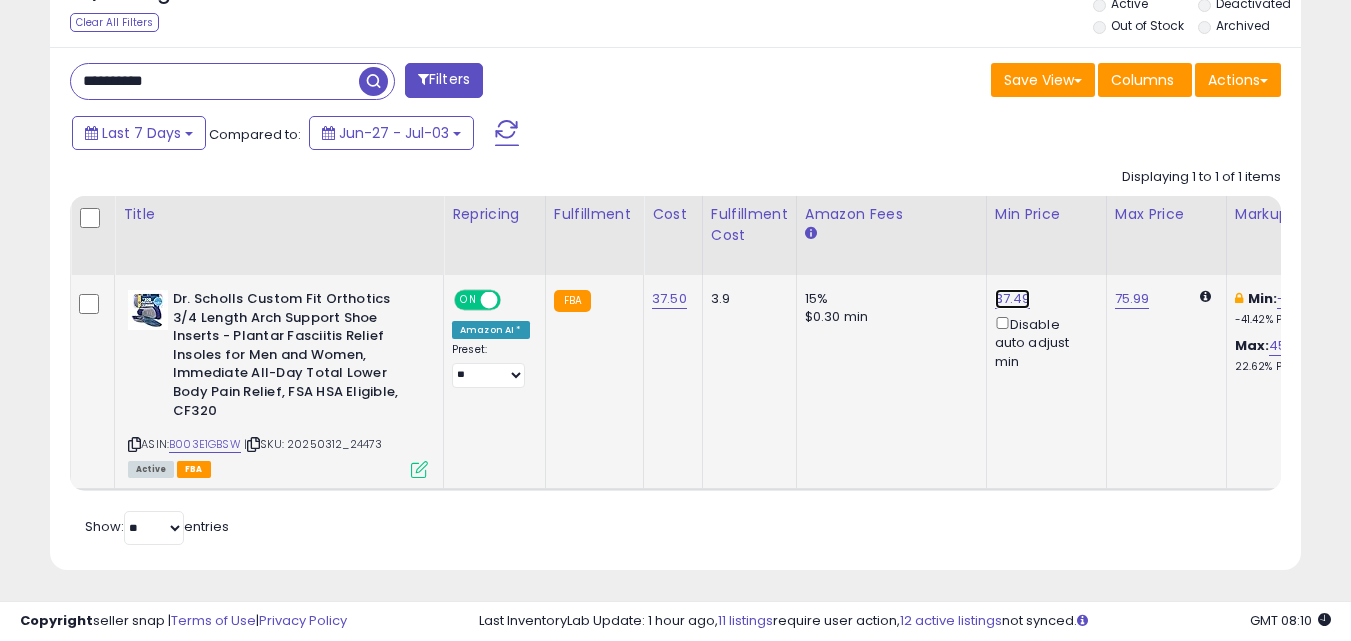 click on "37.49" at bounding box center [1013, 299] 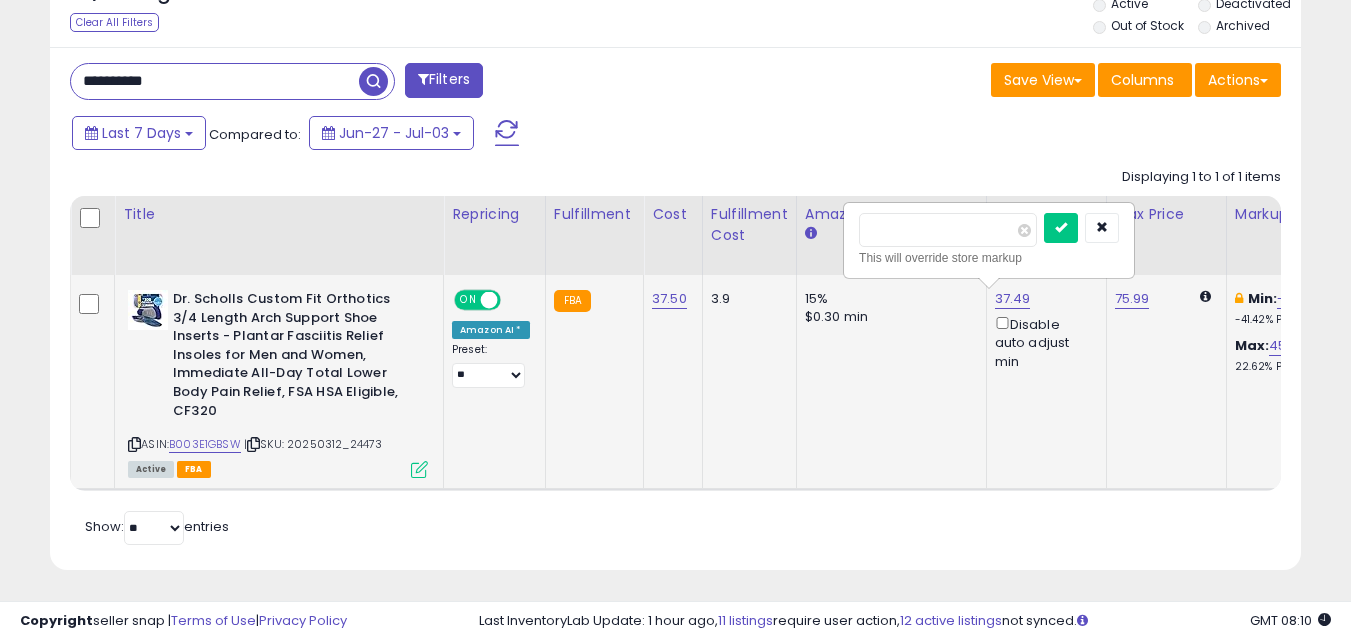 click on "*****" at bounding box center [948, 230] 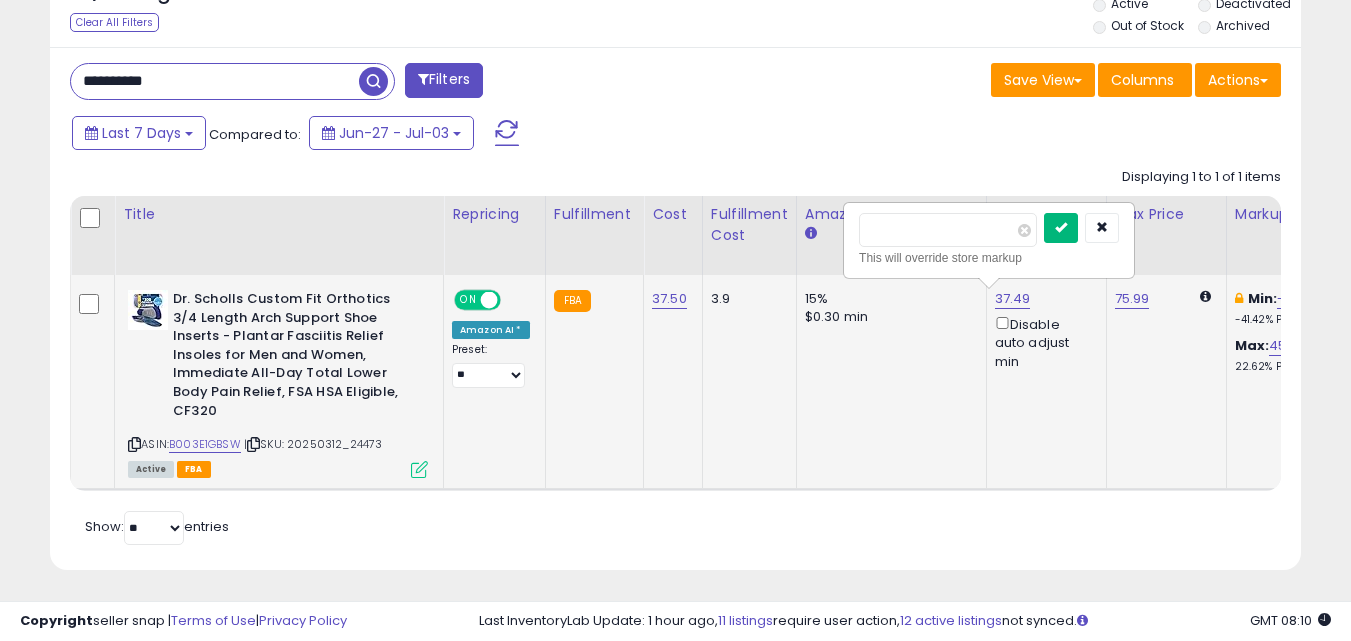 type on "*****" 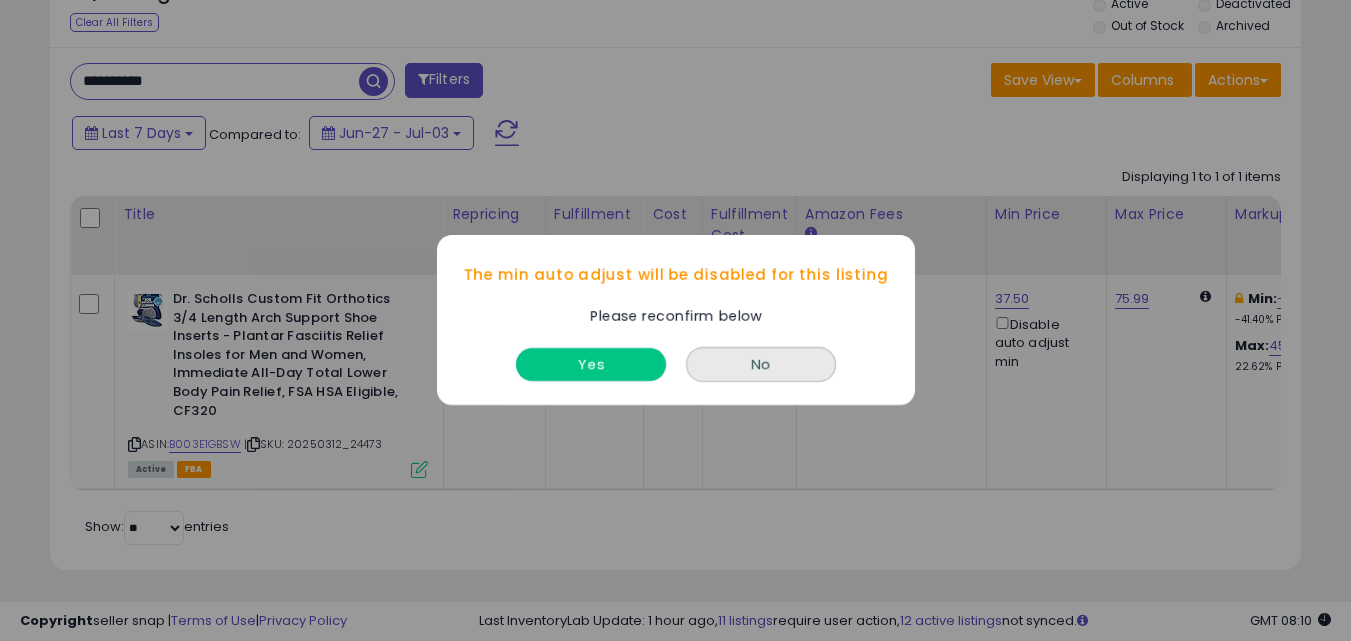 click on "Yes" at bounding box center (591, 365) 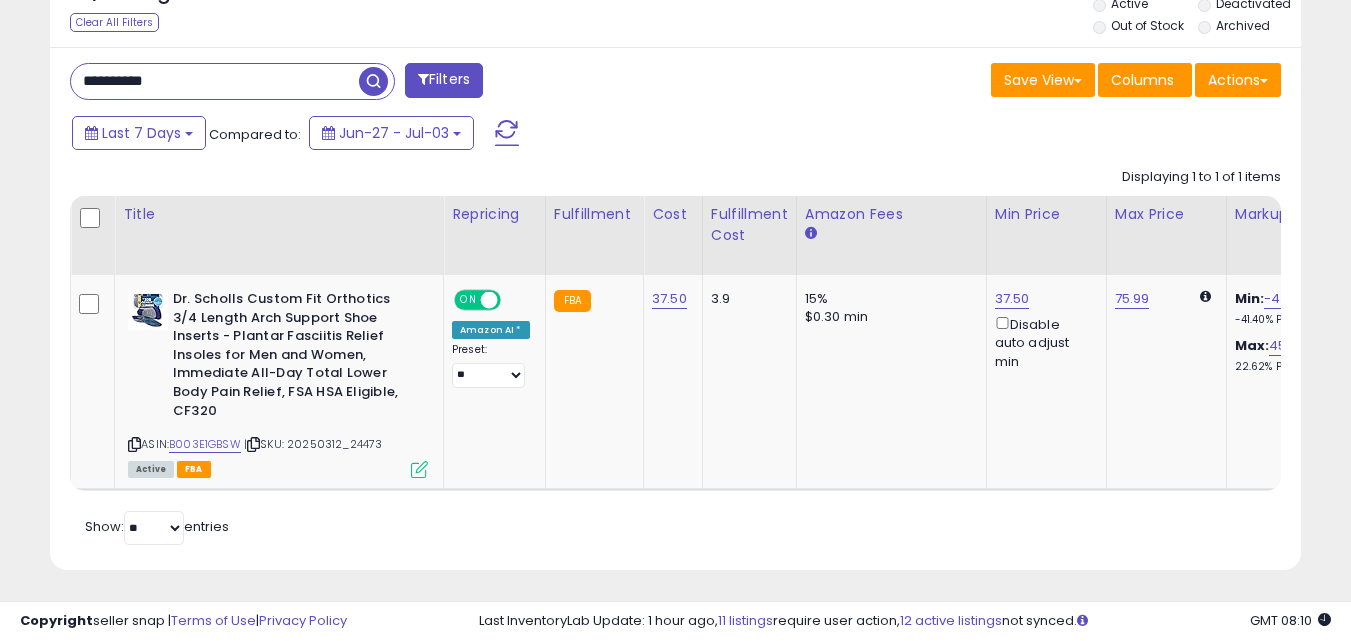 click on "**********" at bounding box center [215, 81] 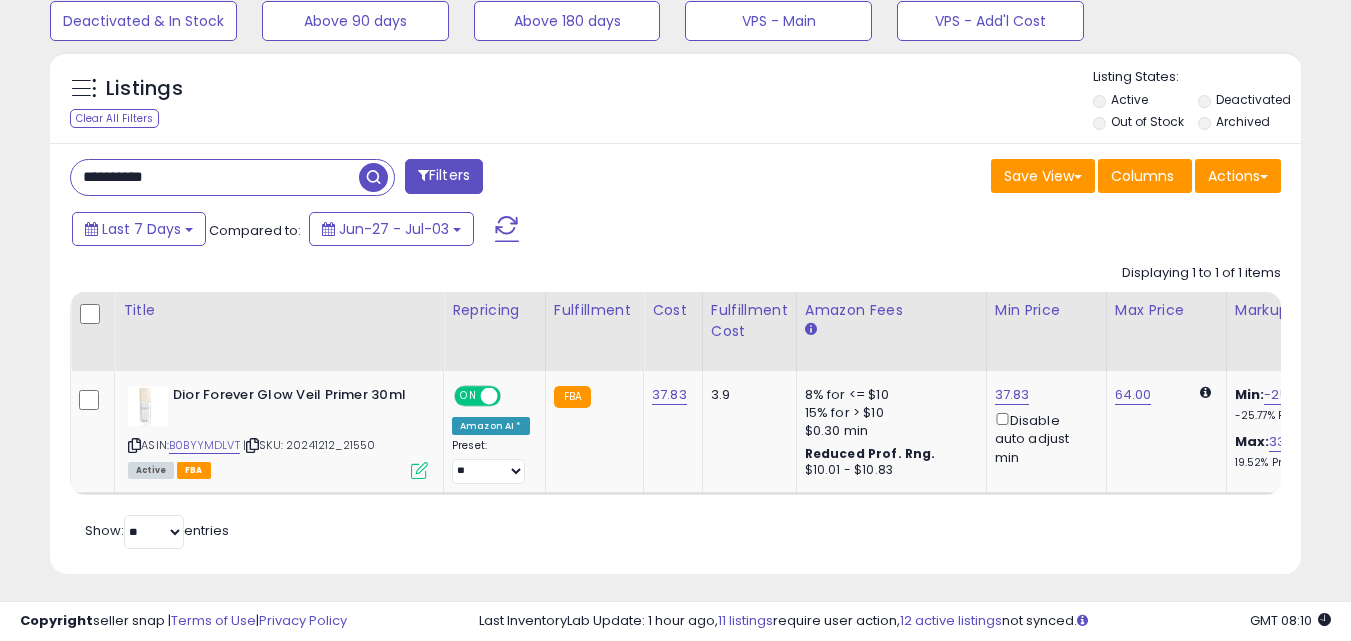 click on "**********" at bounding box center (215, 177) 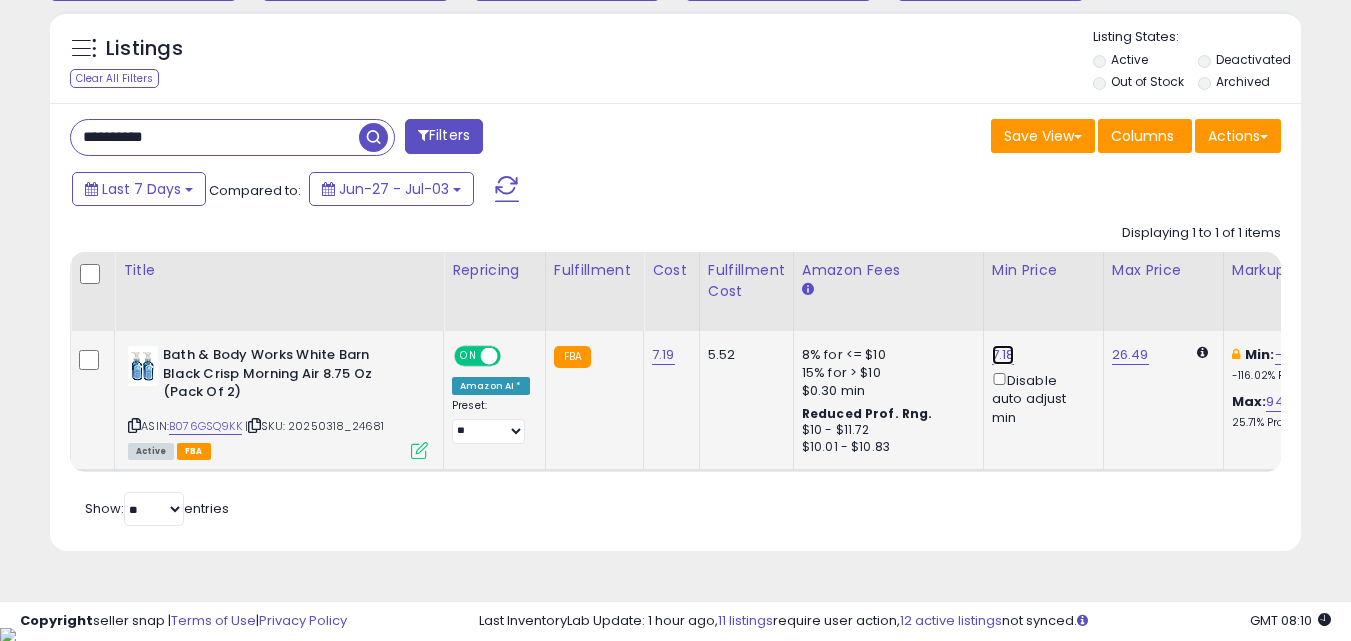 click on "7.18" at bounding box center [1003, 355] 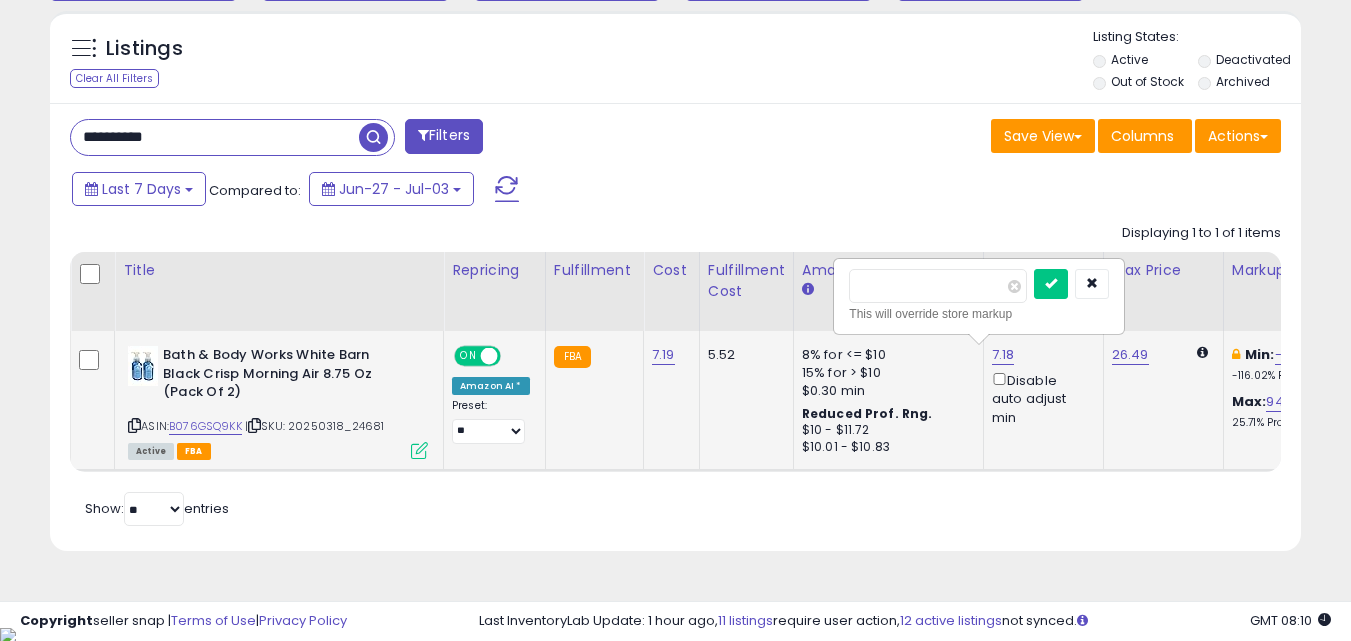 click on "****" at bounding box center [938, 286] 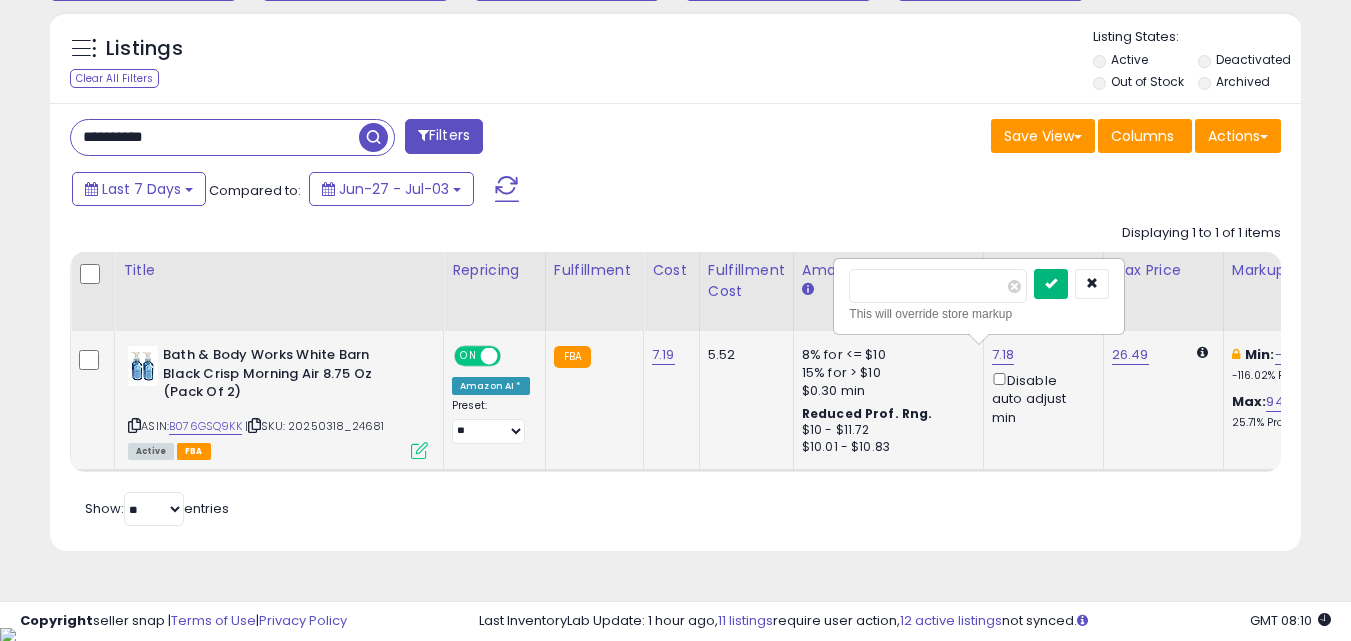type on "****" 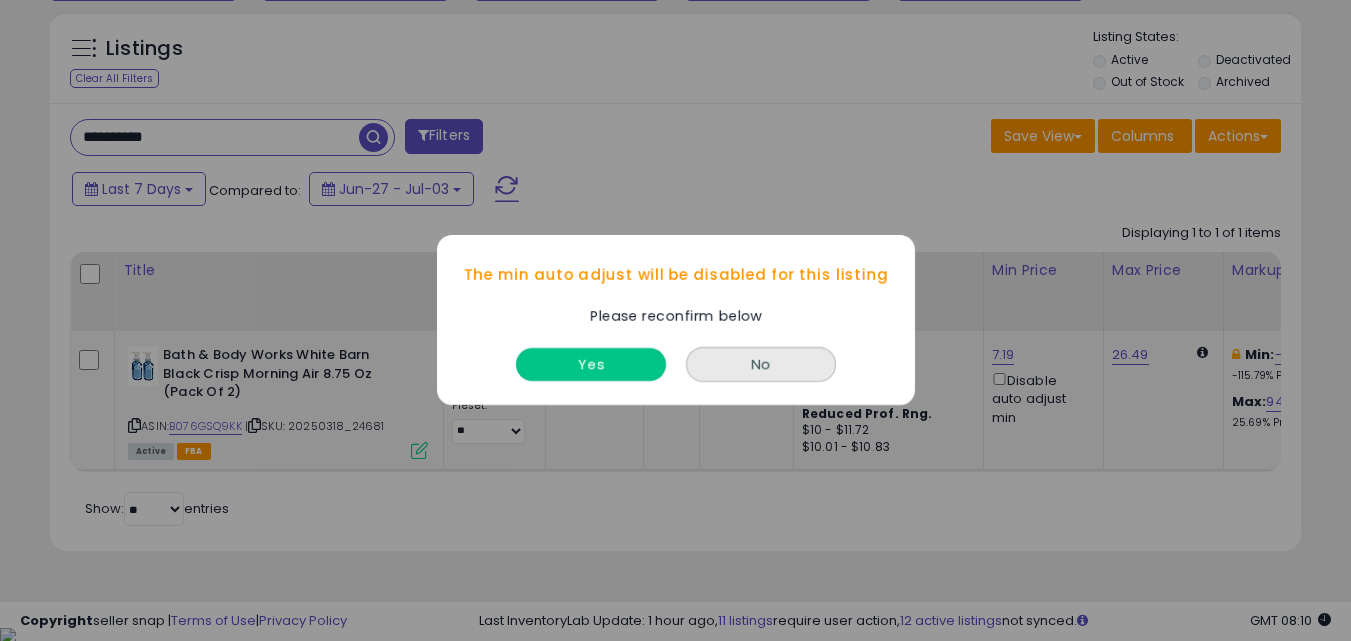 click on "Yes" at bounding box center (591, 365) 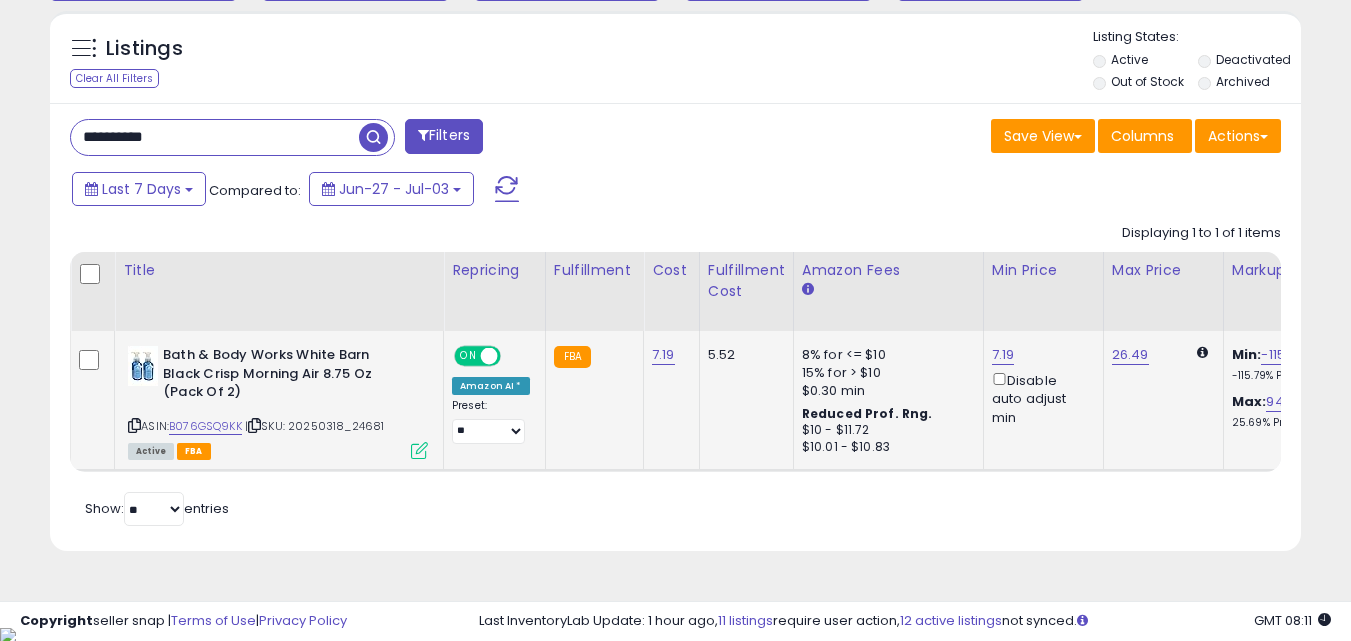 click on "**********" at bounding box center [215, 137] 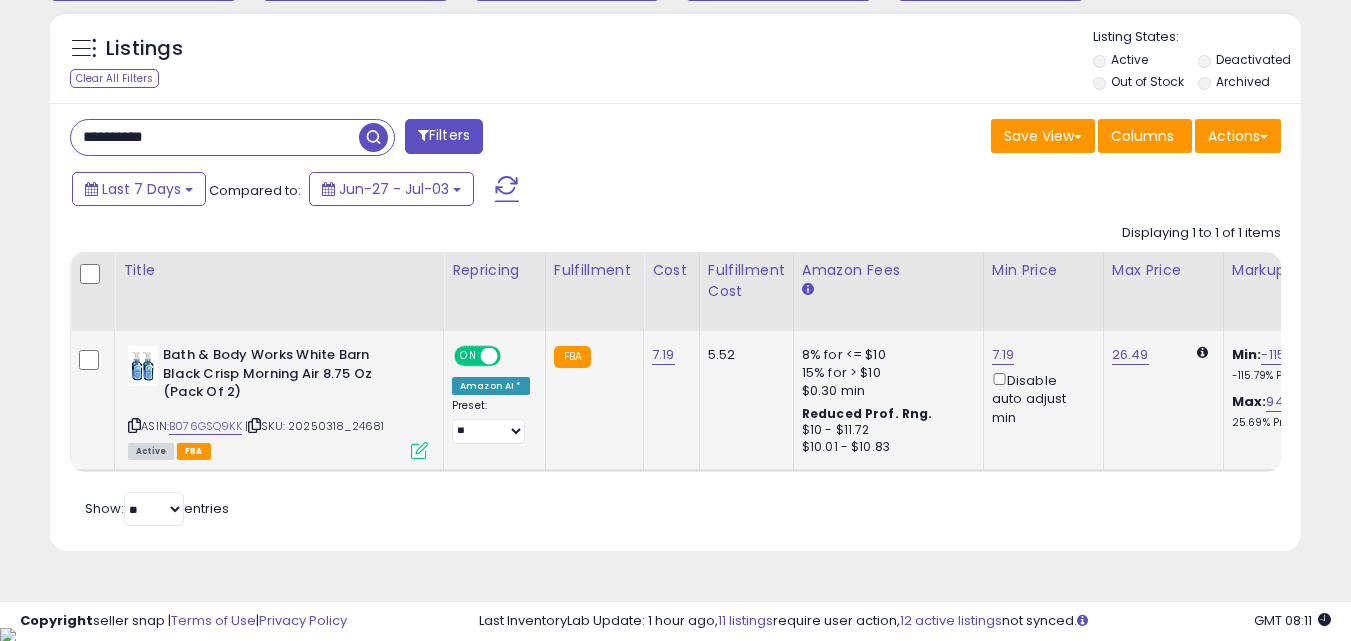 paste 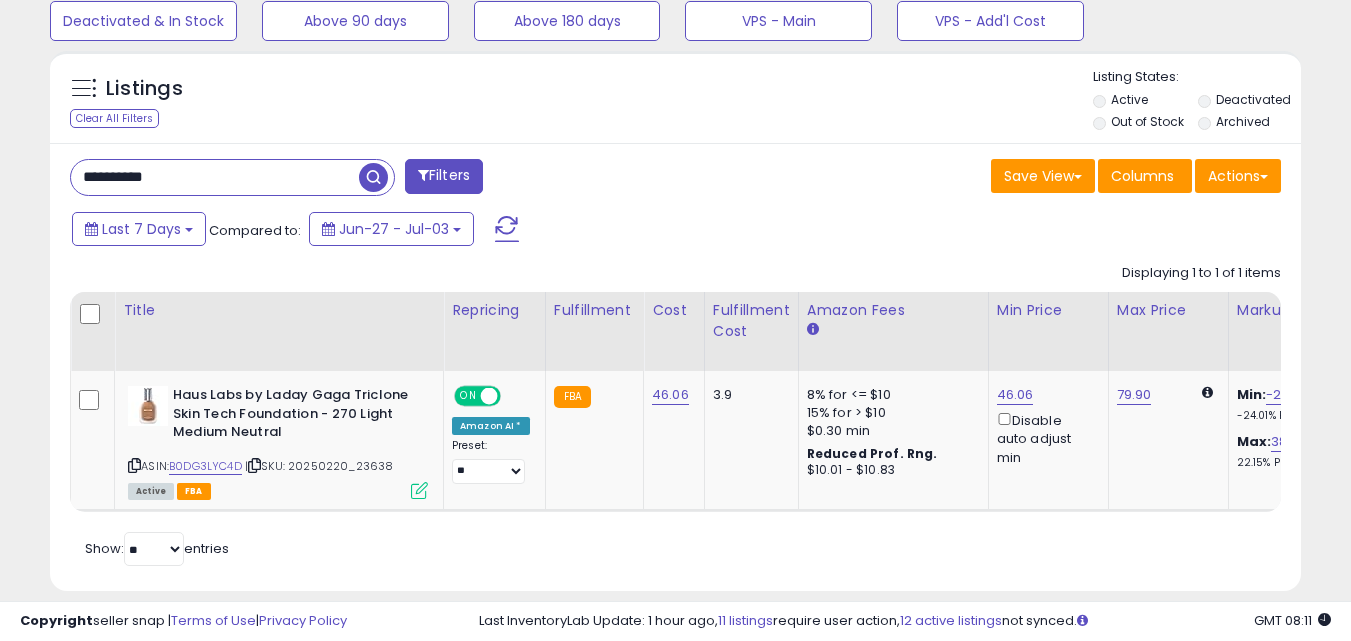 click on "**********" at bounding box center [215, 177] 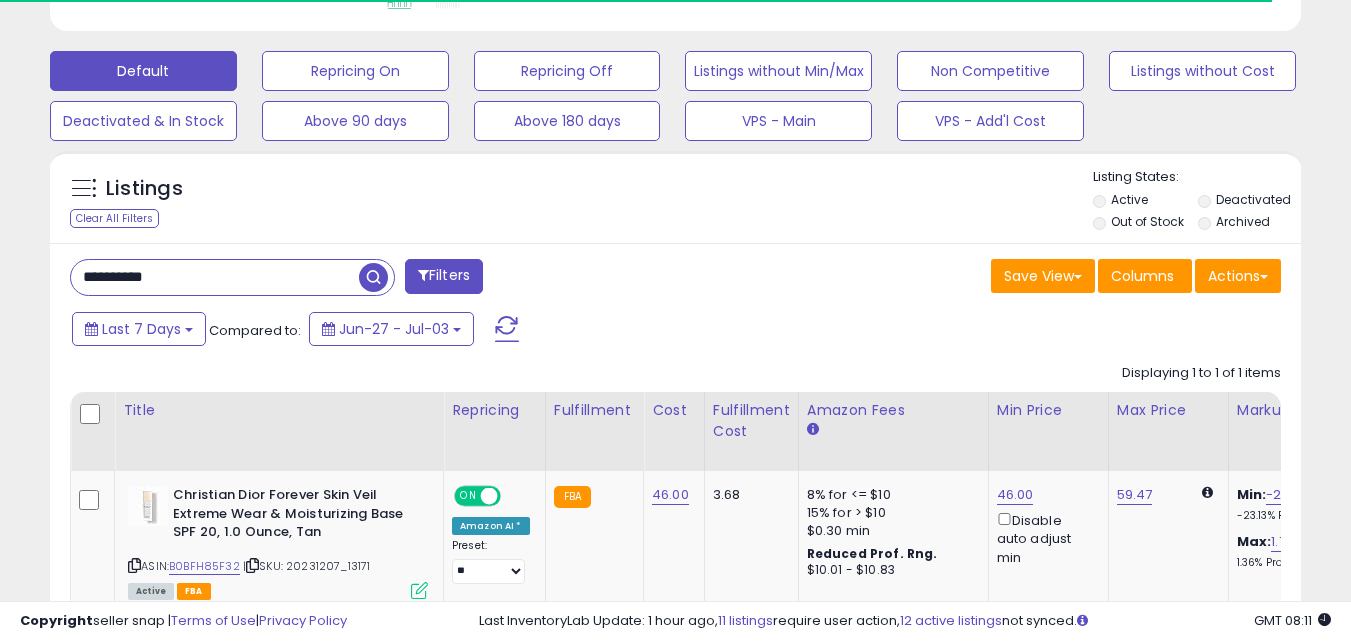 scroll, scrollTop: 999590, scrollLeft: 999276, axis: both 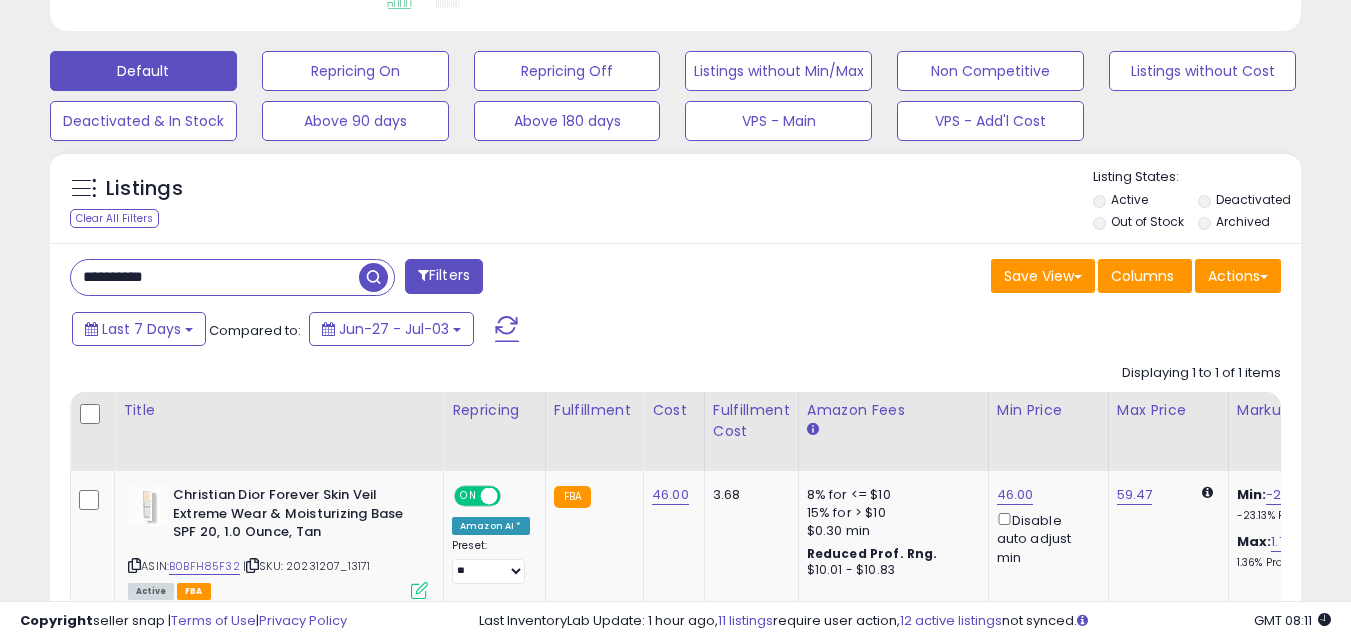 click on "**********" at bounding box center [215, 277] 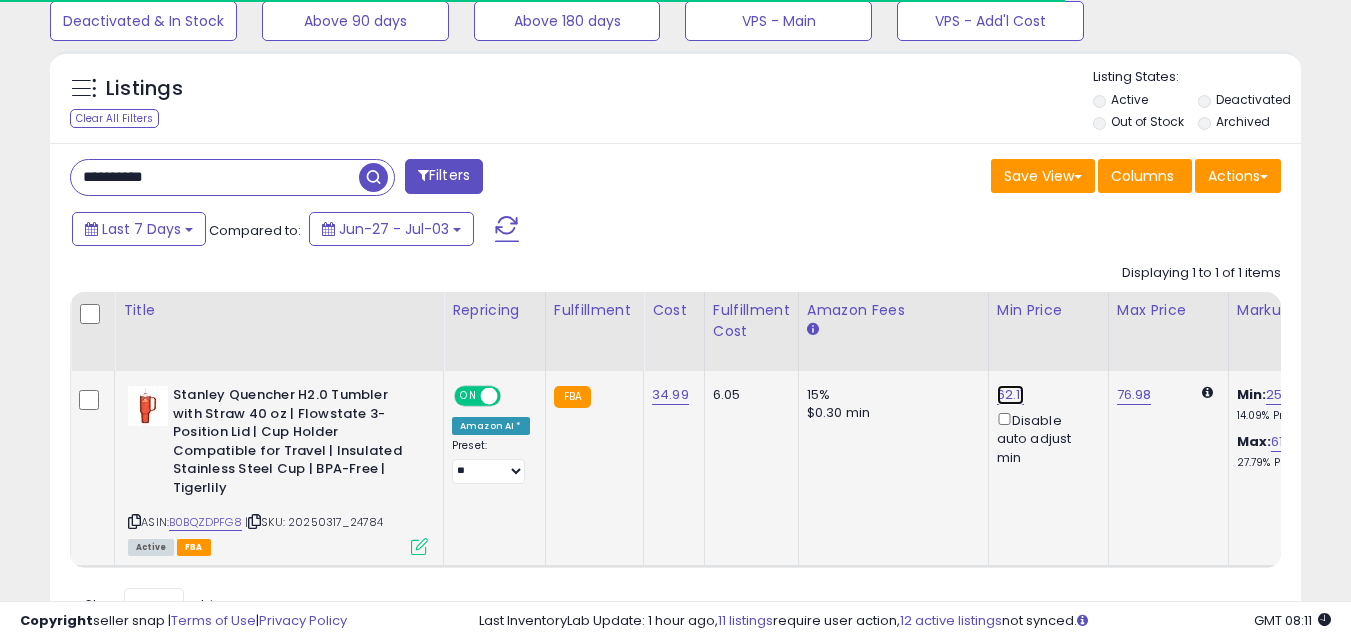 click on "62.11" at bounding box center [1011, 395] 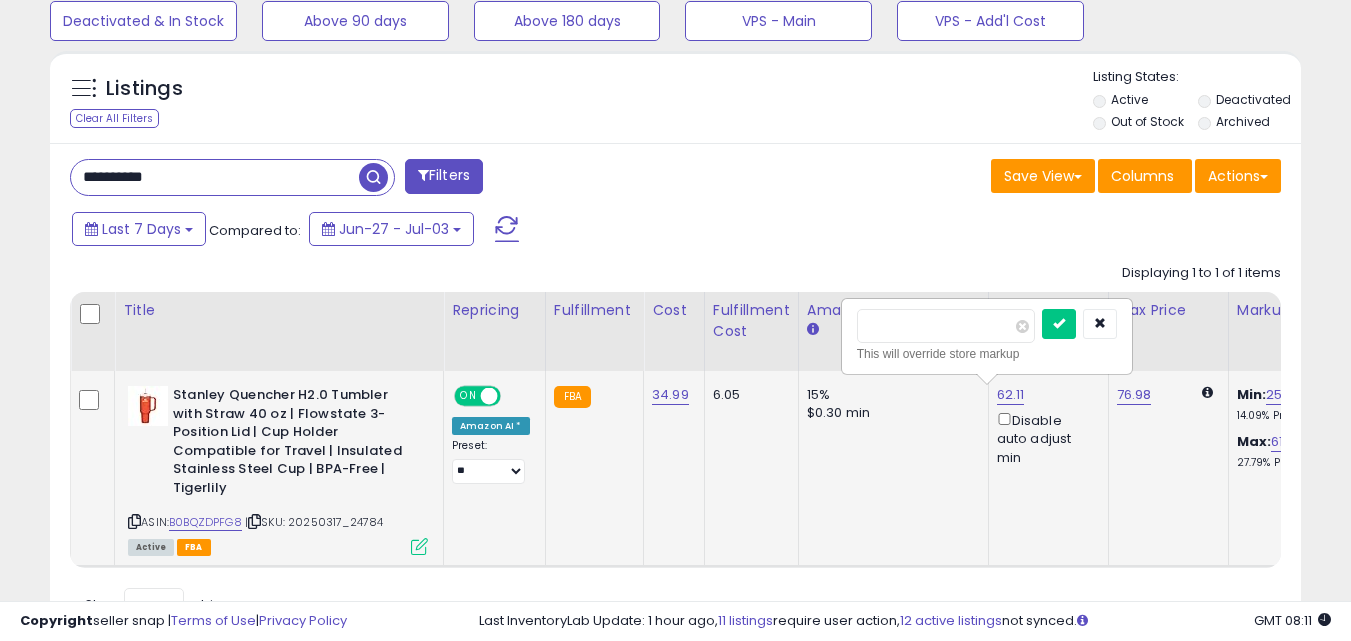 click on "*****" at bounding box center (946, 326) 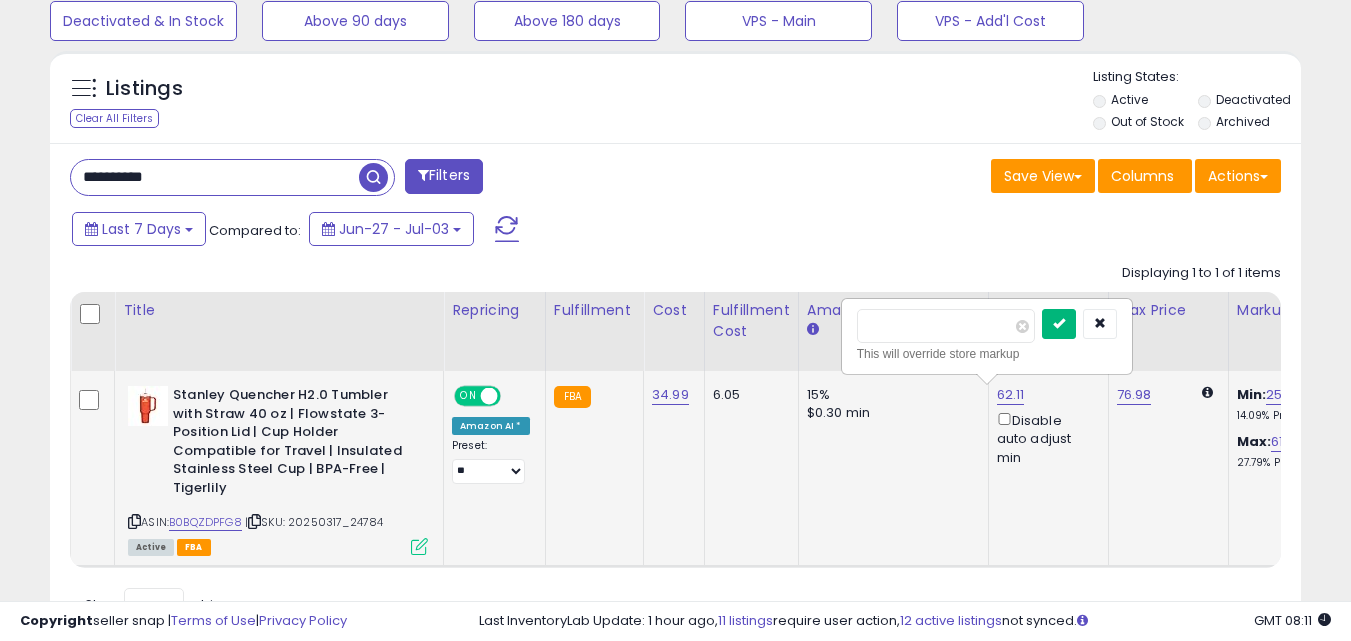 type on "*****" 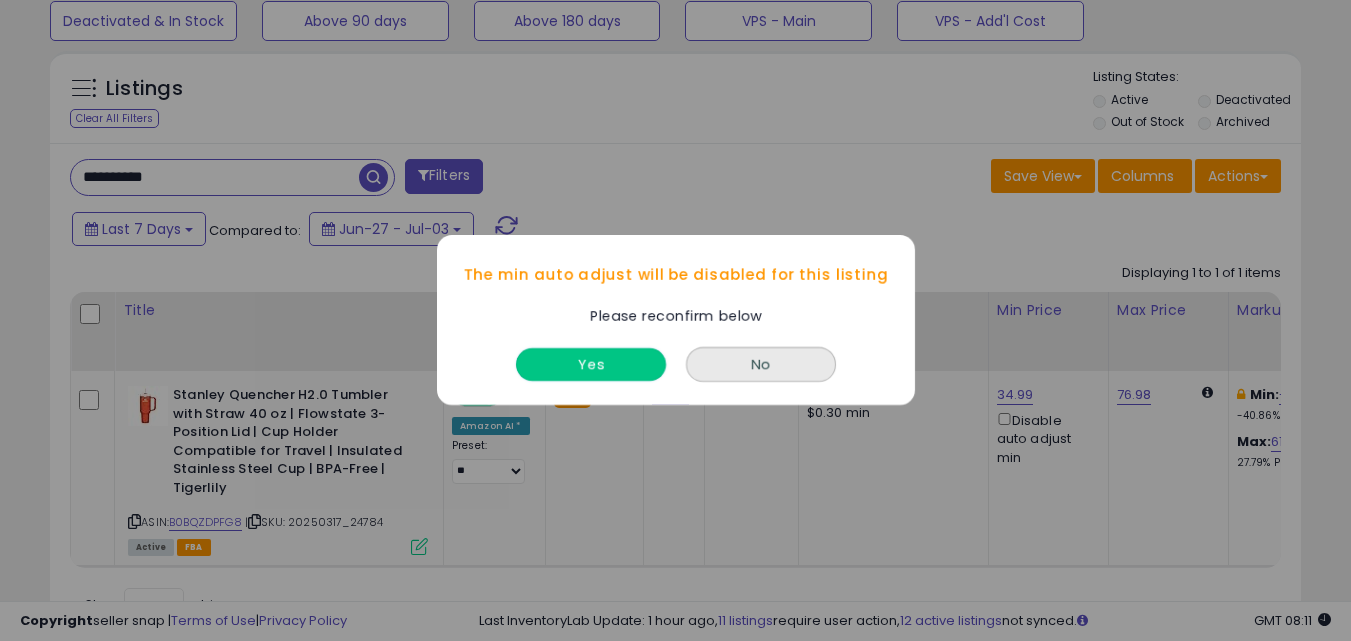 click on "Yes" at bounding box center (591, 365) 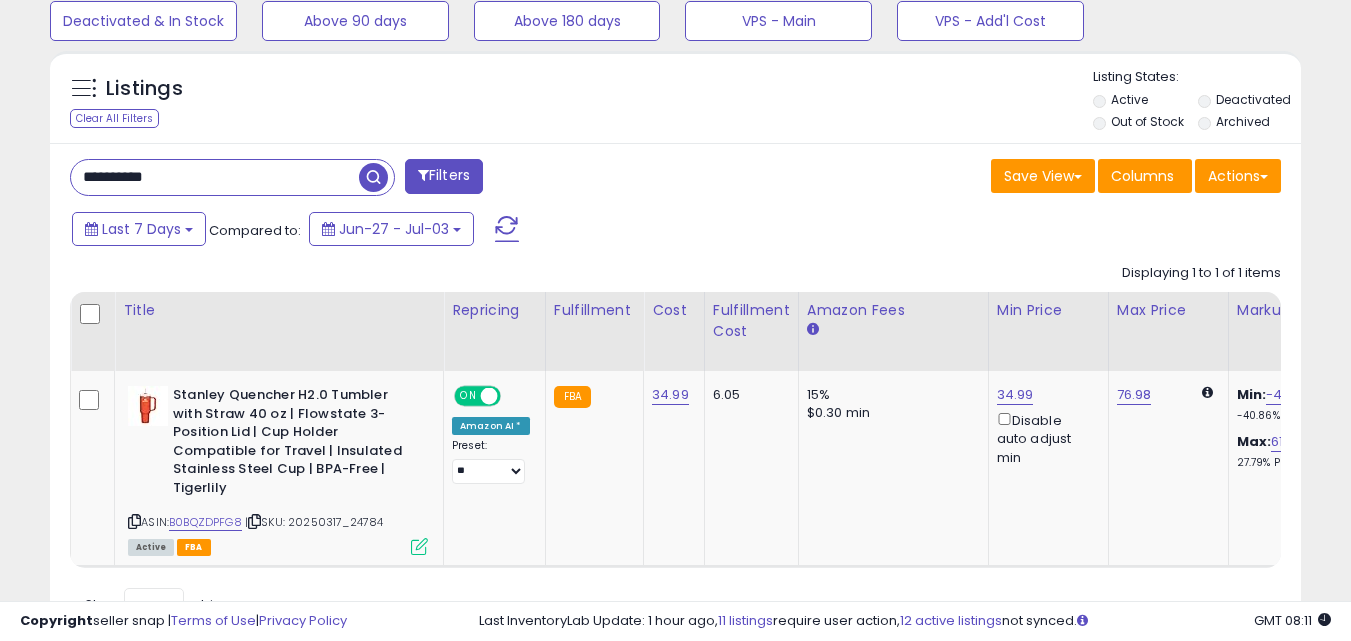 click on "**********" at bounding box center [215, 177] 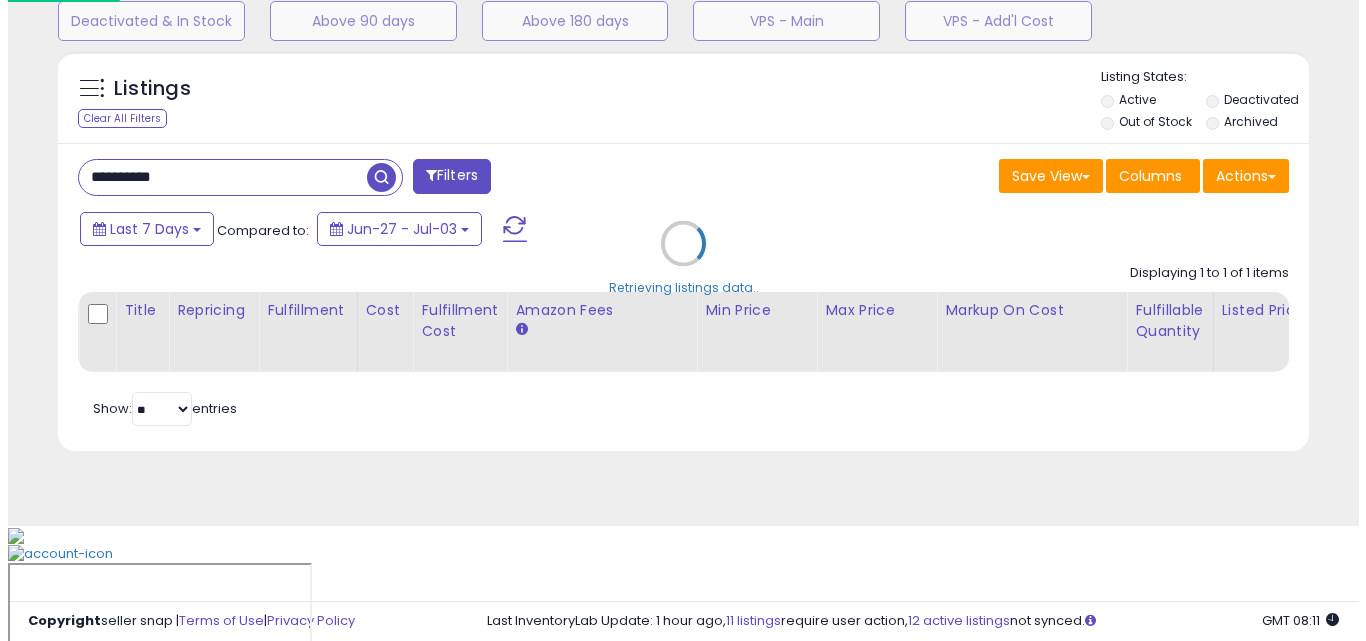scroll, scrollTop: 579, scrollLeft: 0, axis: vertical 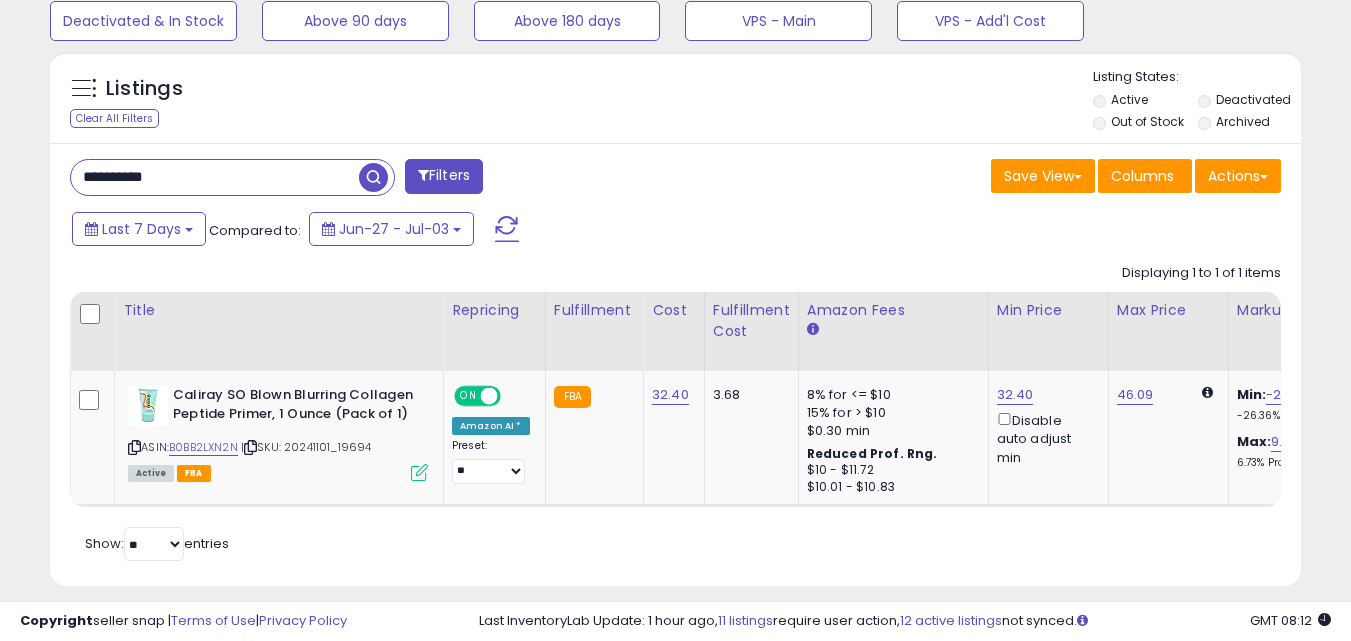 click on "**********" at bounding box center (215, 177) 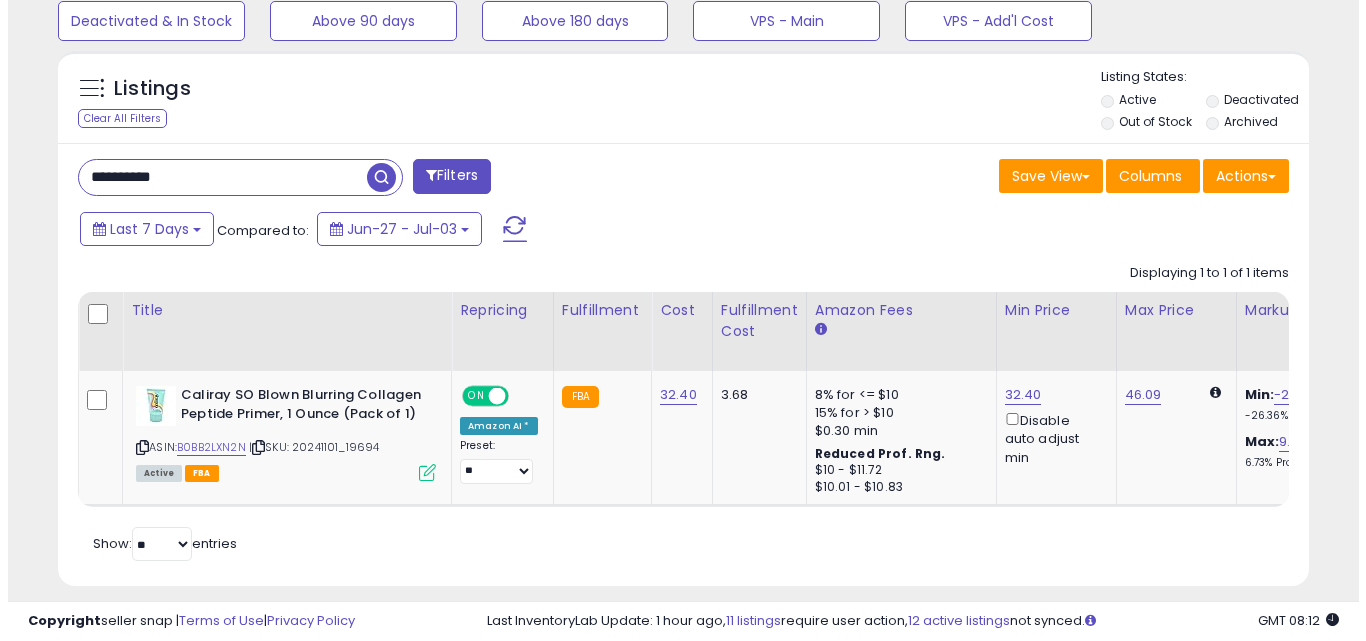 scroll, scrollTop: 579, scrollLeft: 0, axis: vertical 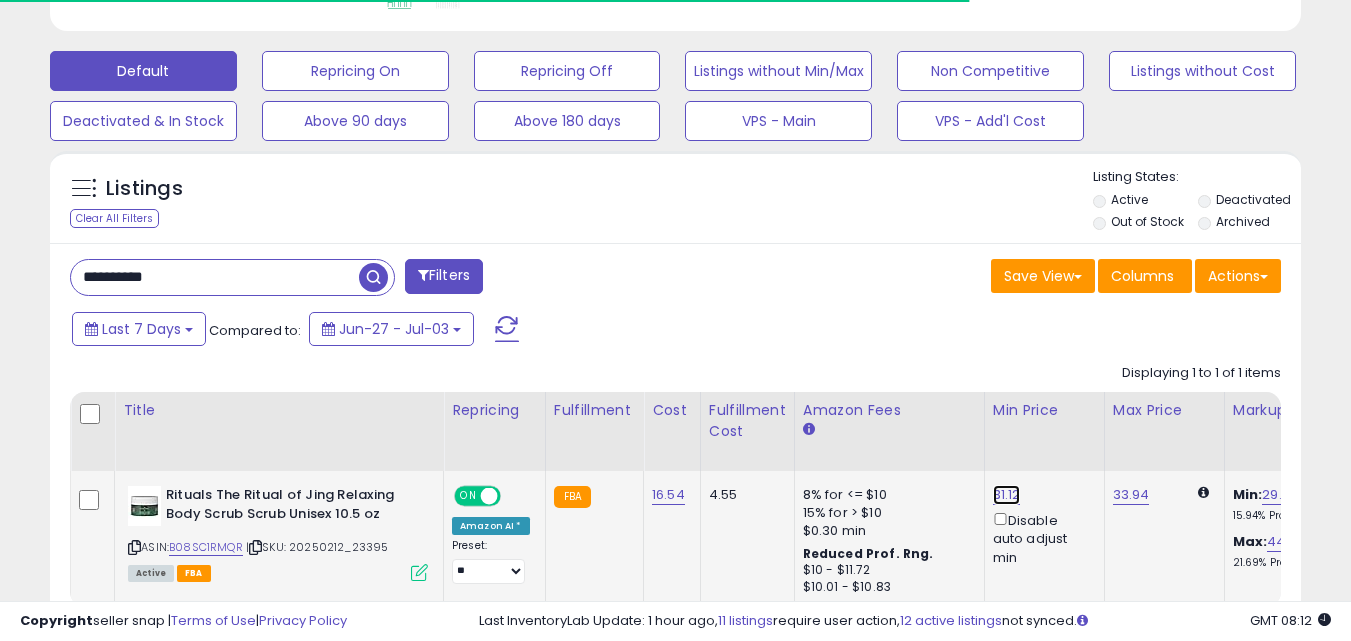 click on "31.12" at bounding box center (1007, 495) 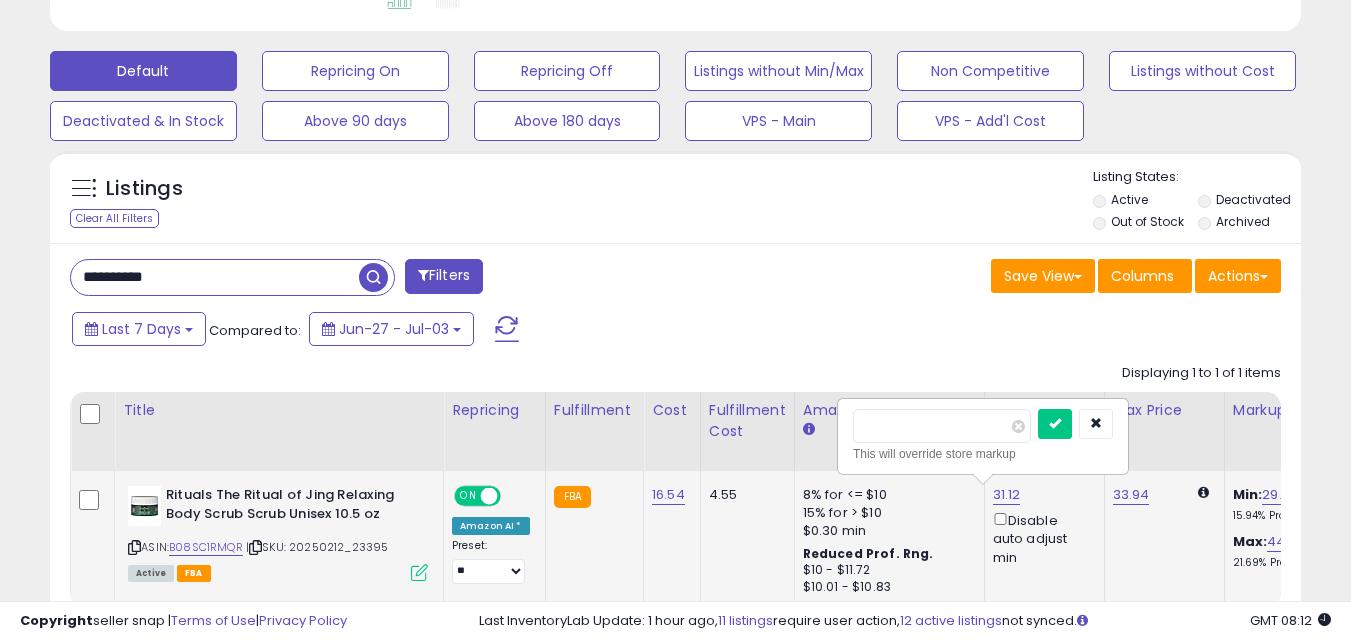 click on "*****" at bounding box center [942, 426] 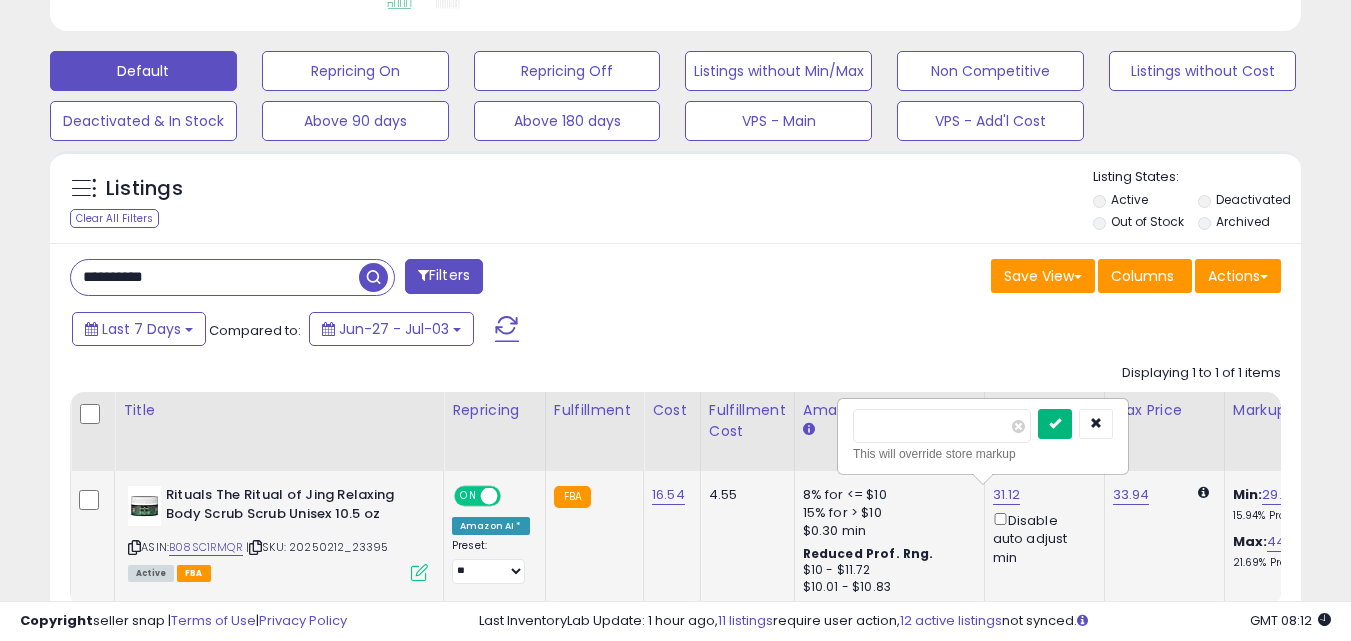 type on "*****" 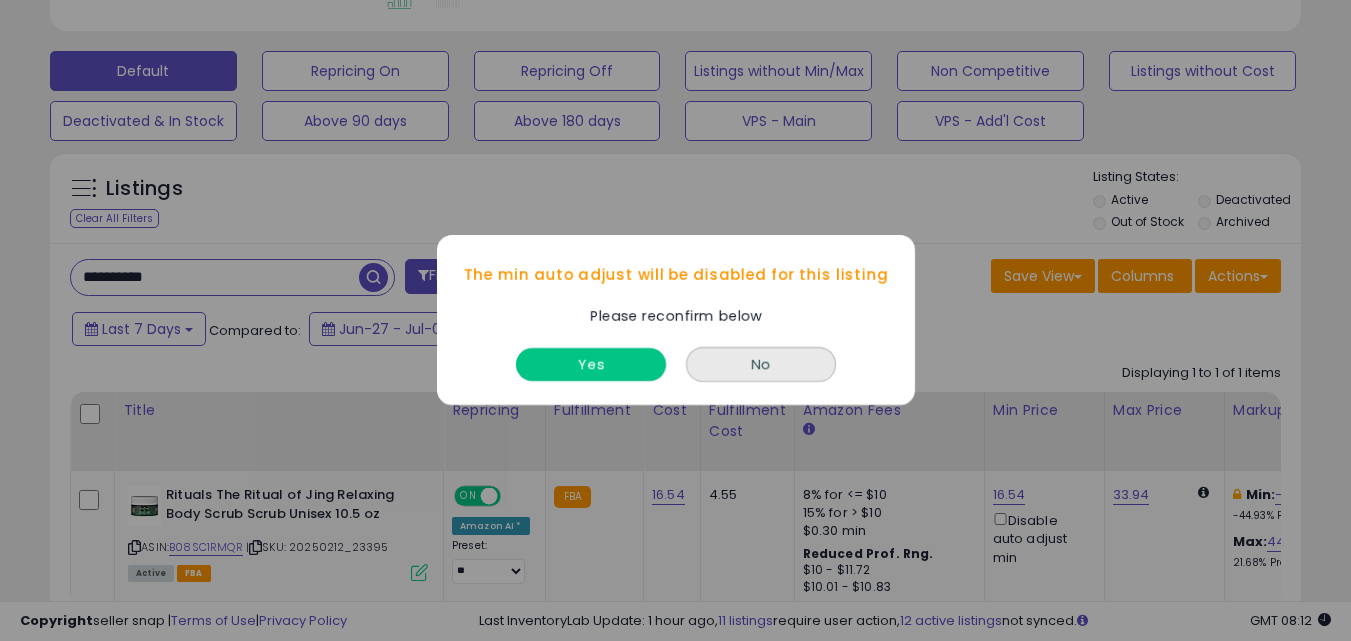 click on "Yes" at bounding box center [591, 365] 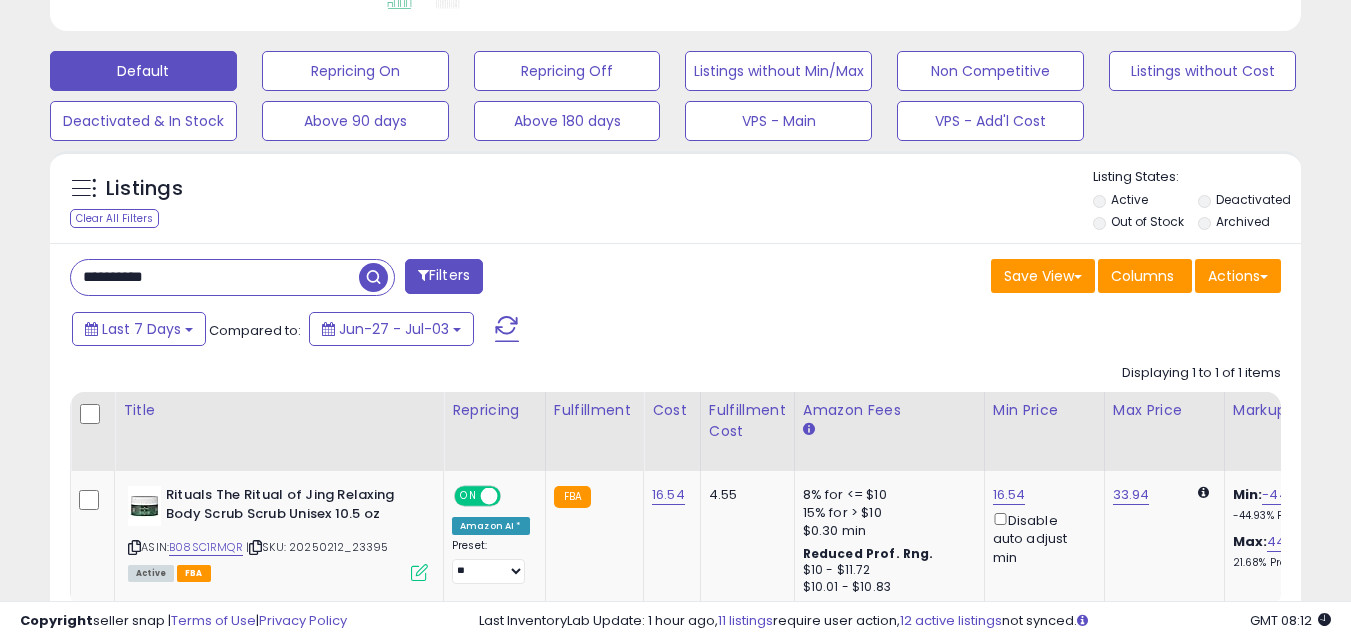 click on "**********" at bounding box center [215, 277] 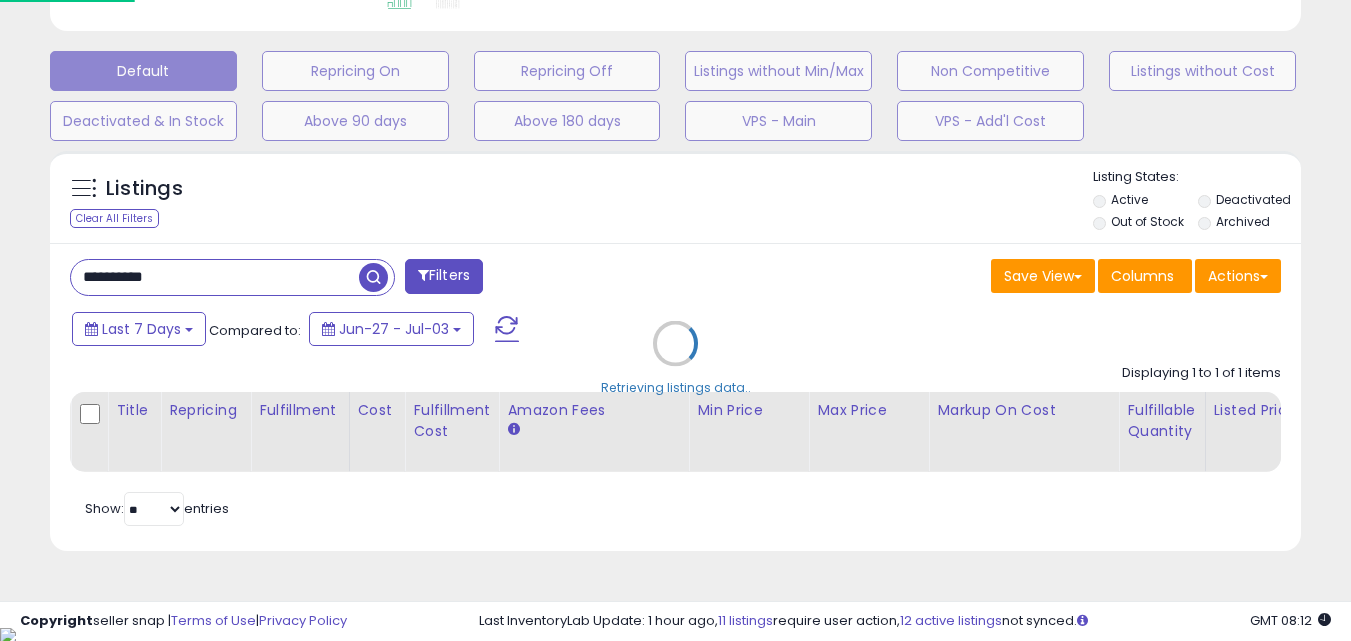 scroll, scrollTop: 999590, scrollLeft: 999267, axis: both 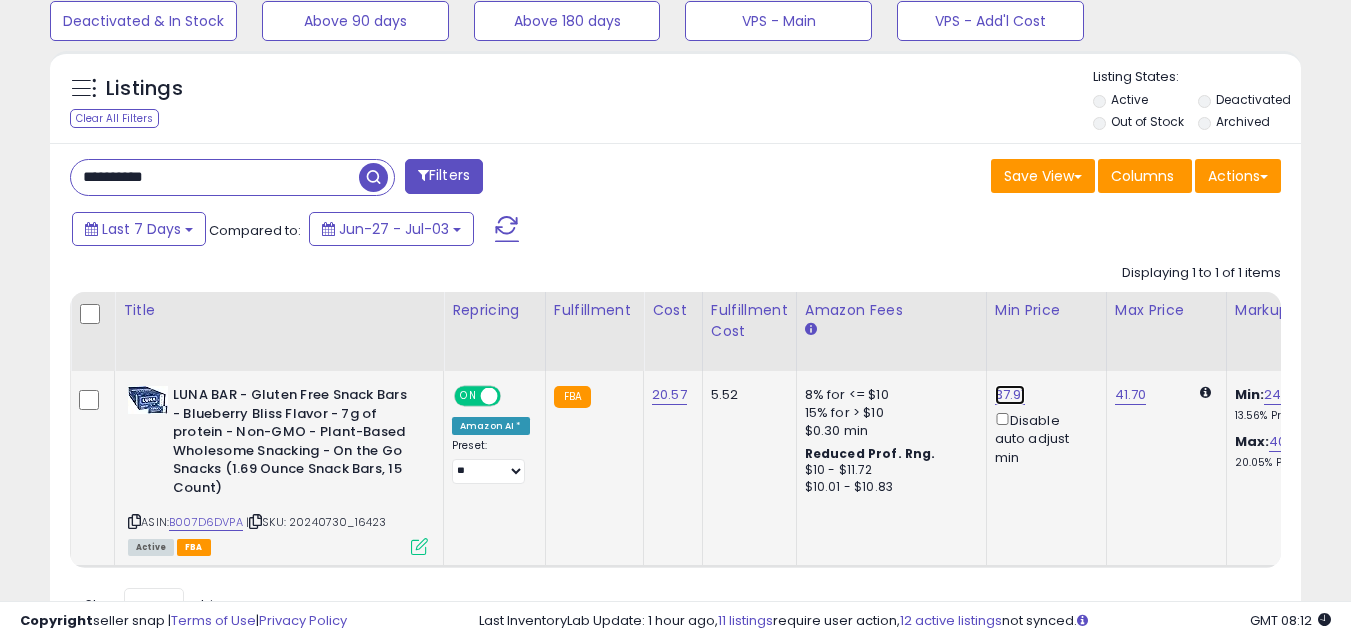 click on "37.91" at bounding box center [1010, 395] 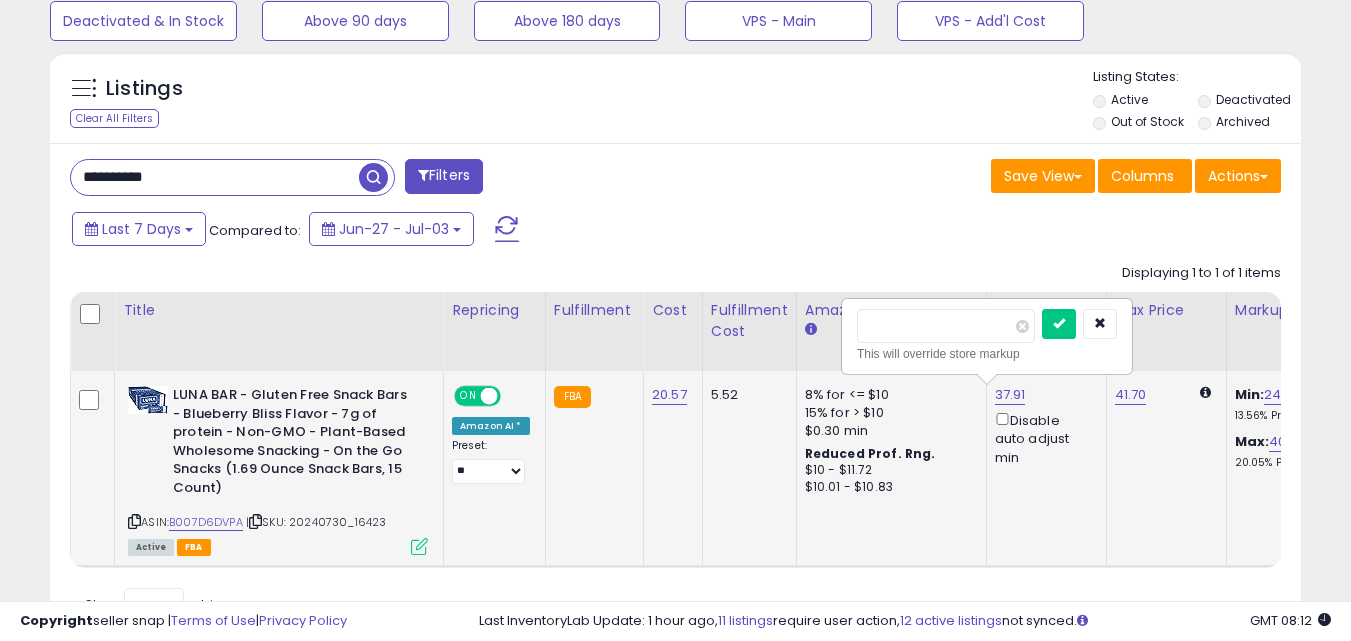 click on "*****" at bounding box center [946, 326] 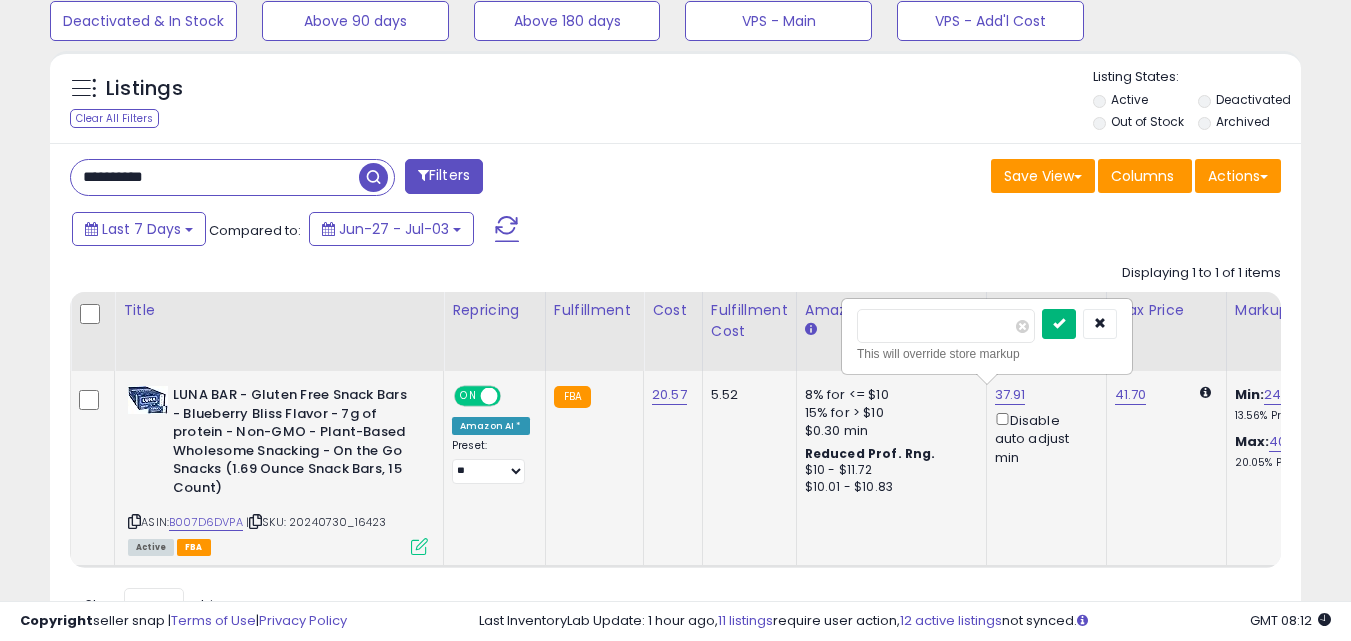 type on "*****" 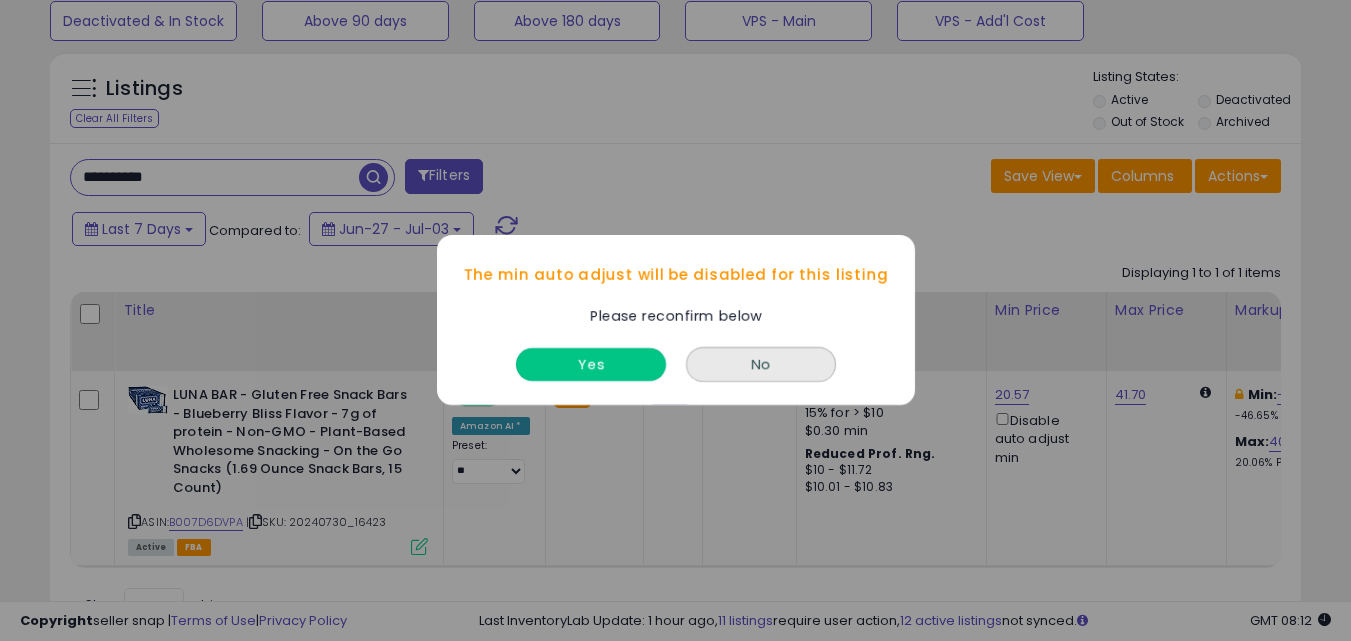 click on "Yes" at bounding box center (591, 365) 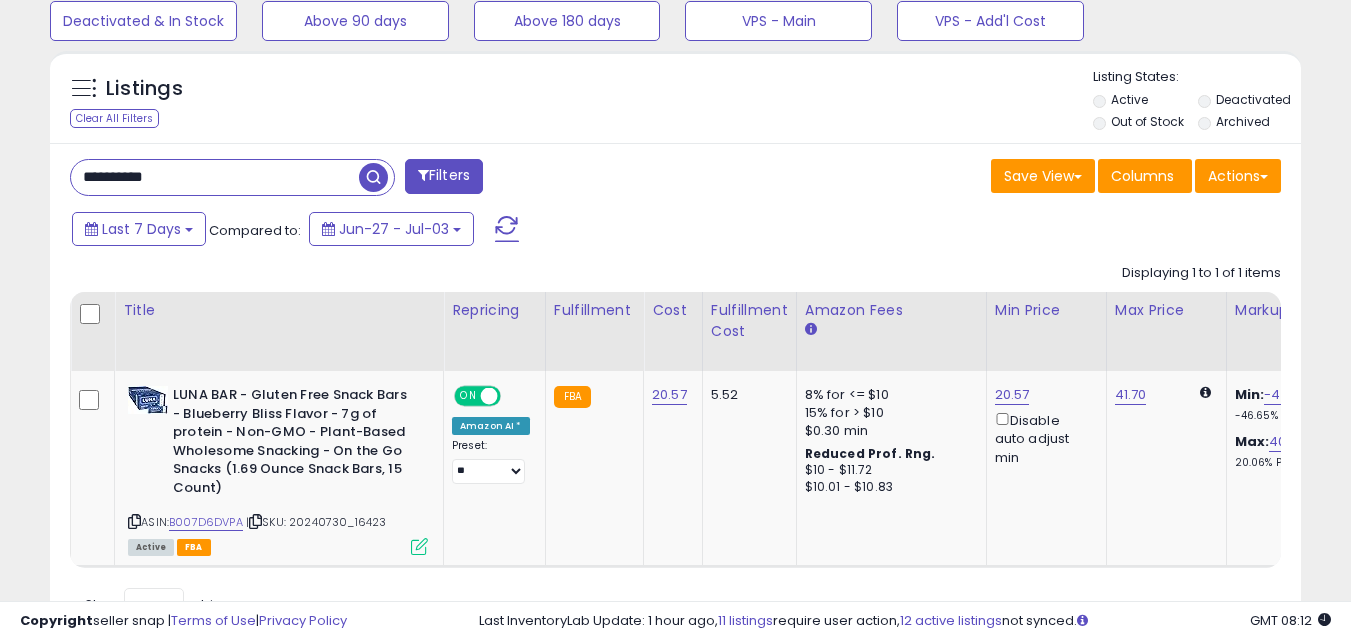 click on "**********" at bounding box center [215, 177] 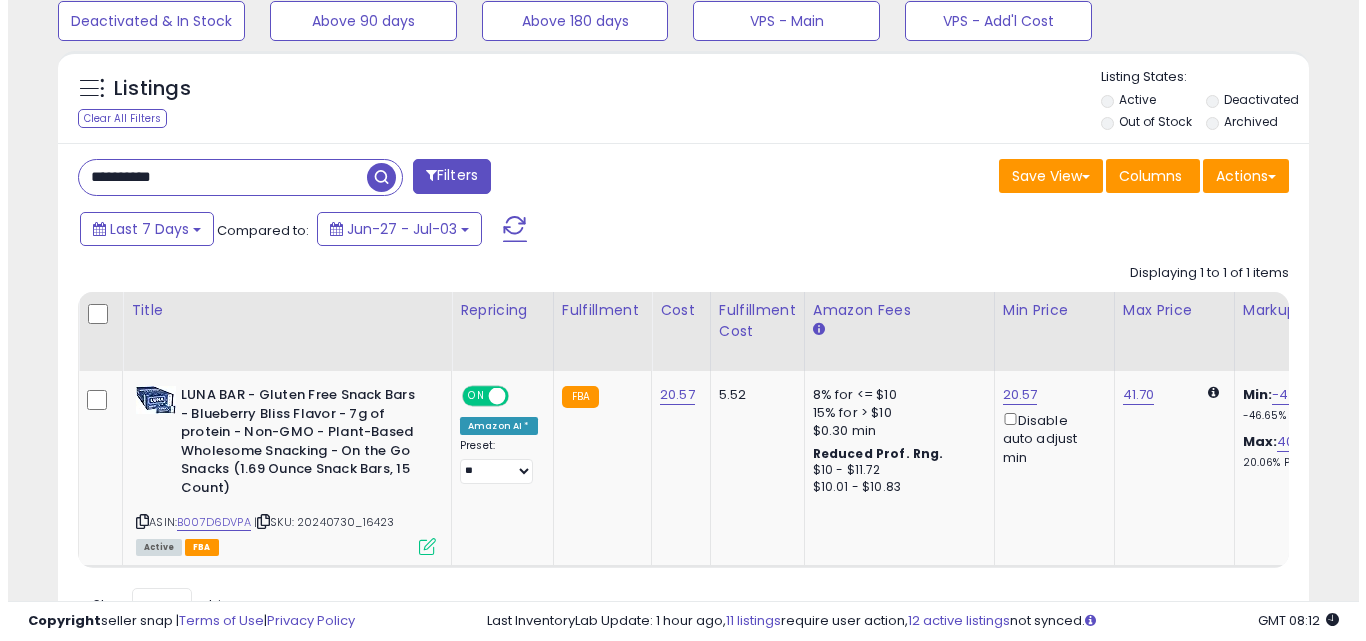 scroll, scrollTop: 579, scrollLeft: 0, axis: vertical 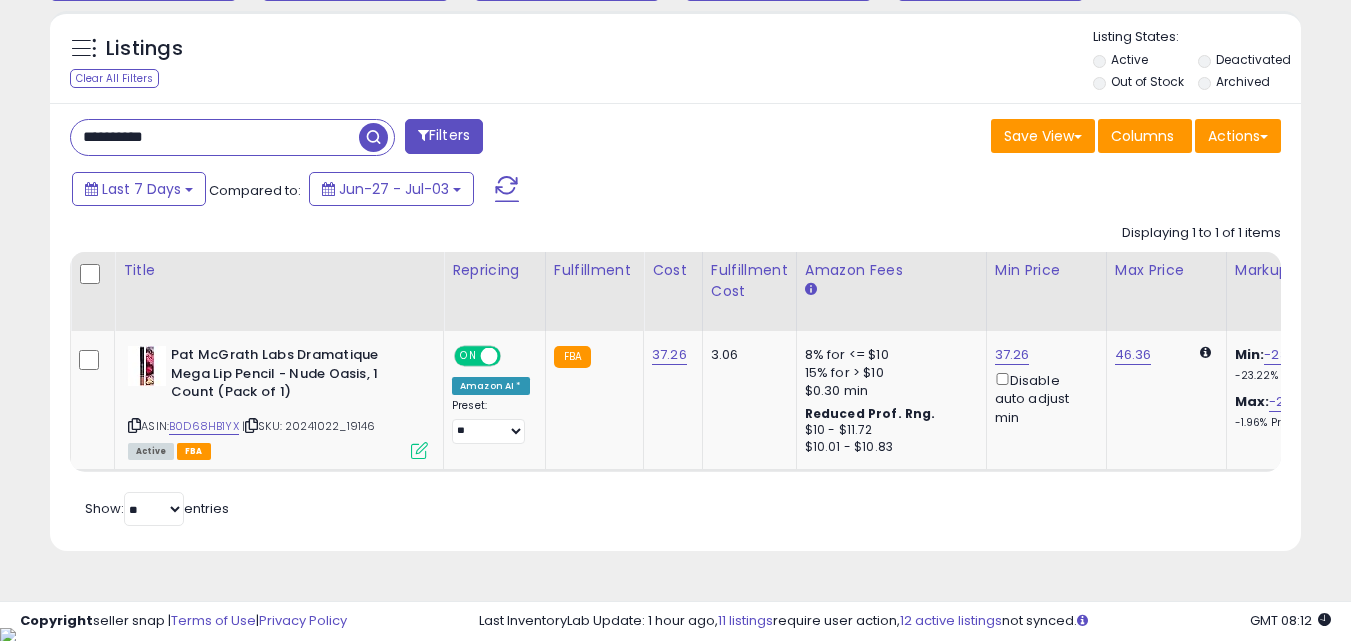 click on "**********" at bounding box center (215, 137) 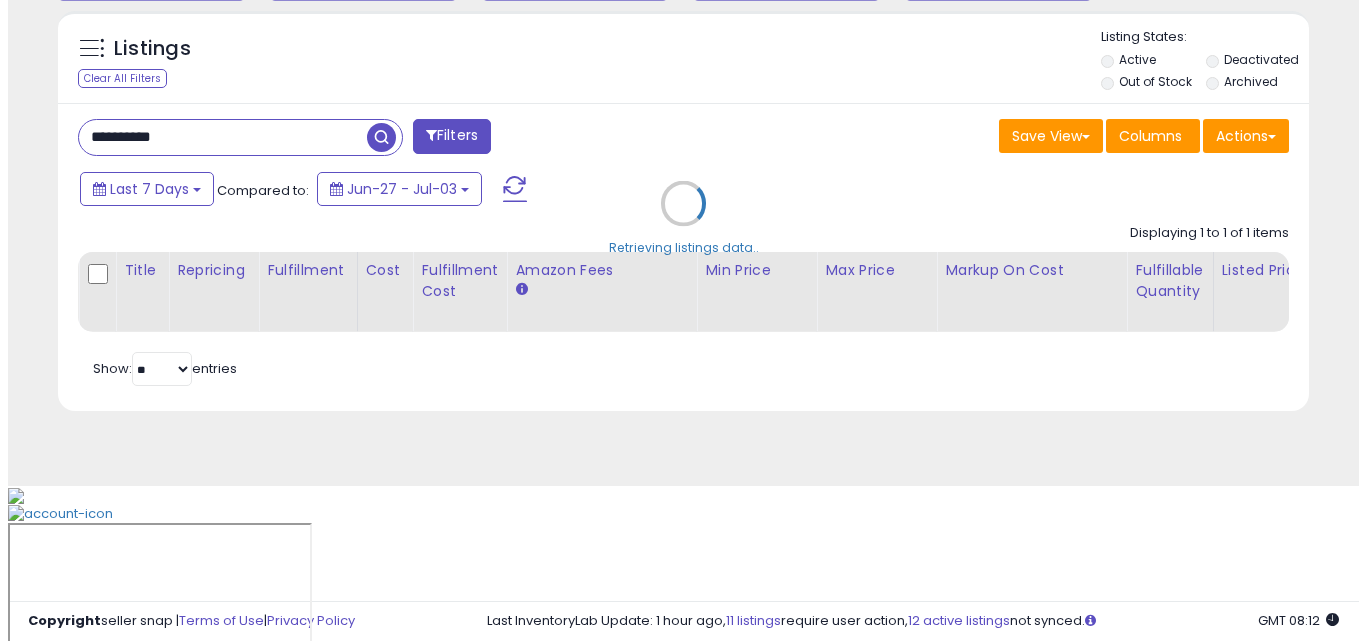 scroll, scrollTop: 579, scrollLeft: 0, axis: vertical 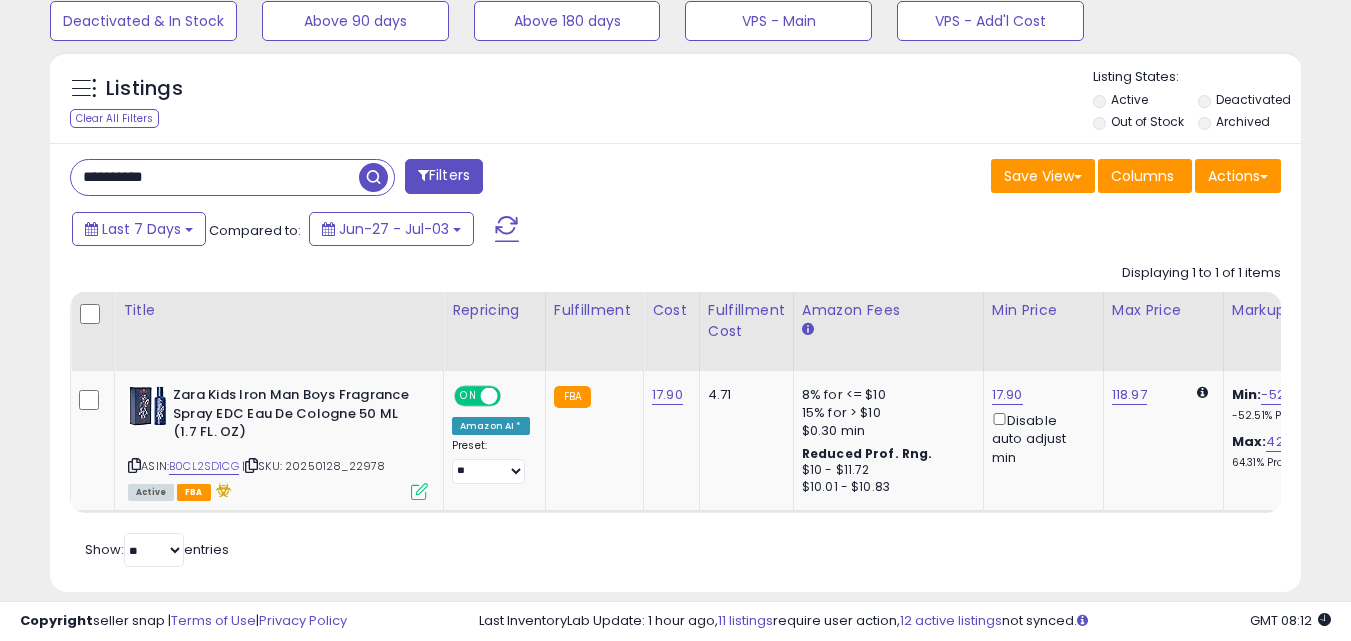 click on "**********" at bounding box center [675, 368] 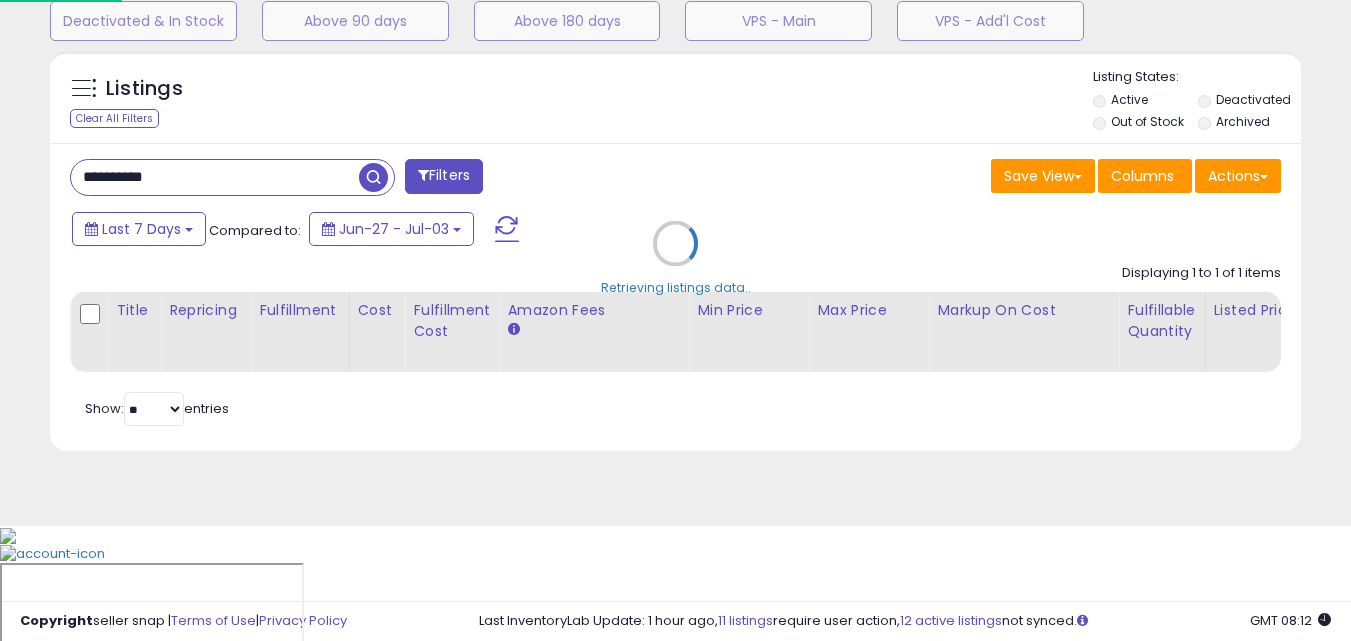 scroll, scrollTop: 999590, scrollLeft: 999267, axis: both 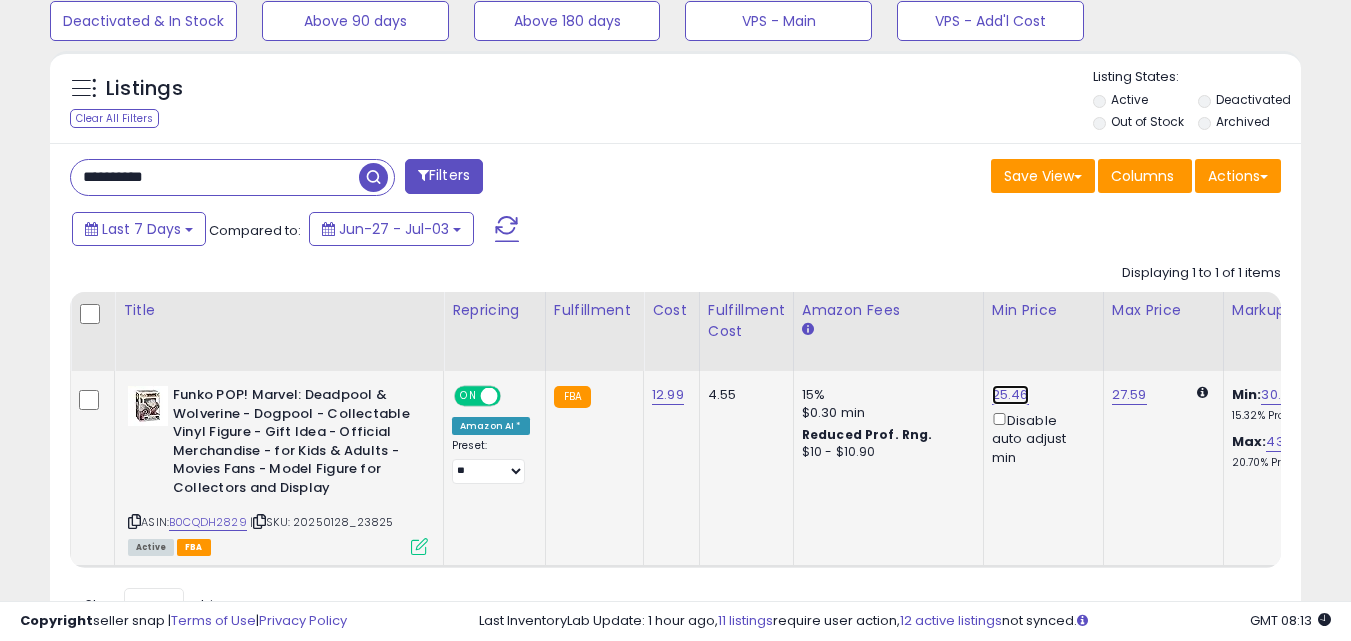 click on "25.46" at bounding box center [1010, 395] 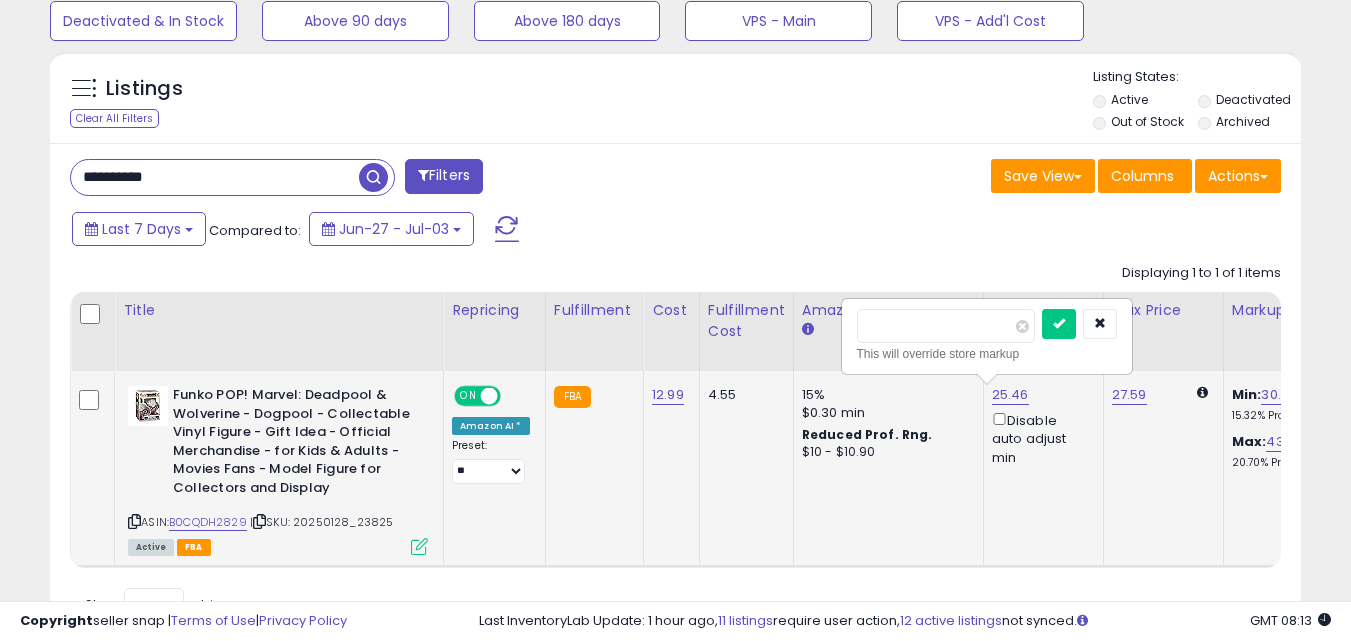 click on "*****" at bounding box center (946, 326) 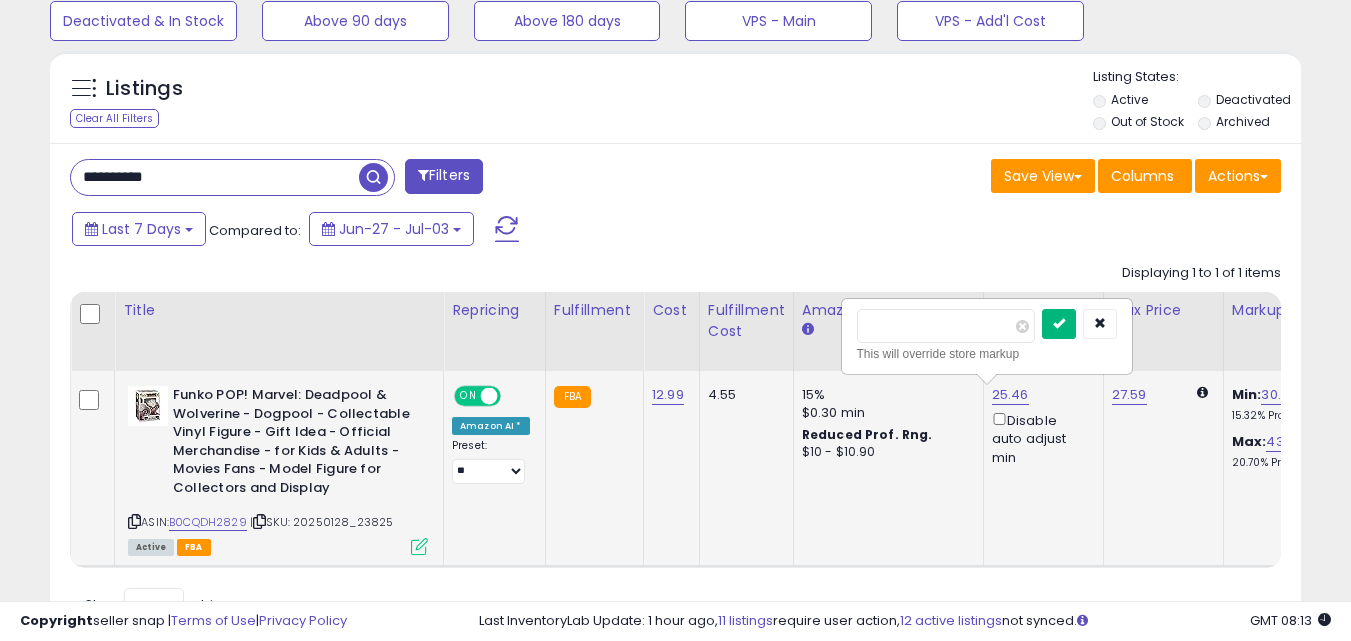 type on "*****" 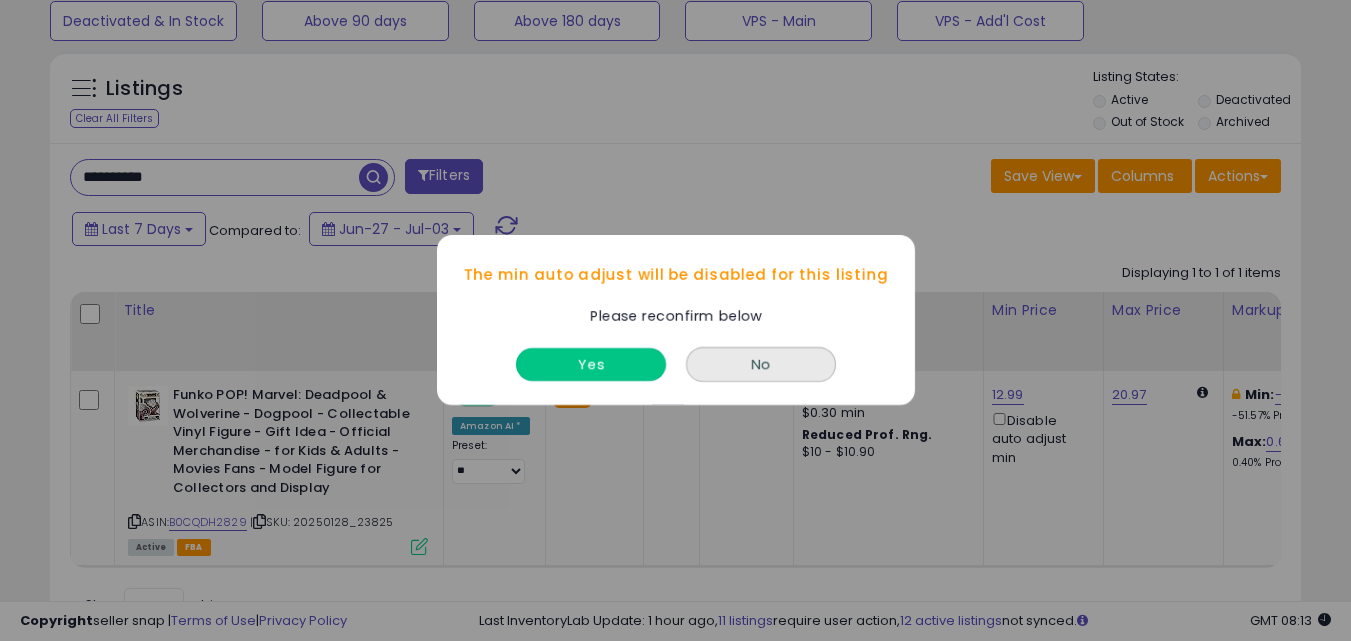 click on "Yes" at bounding box center [591, 365] 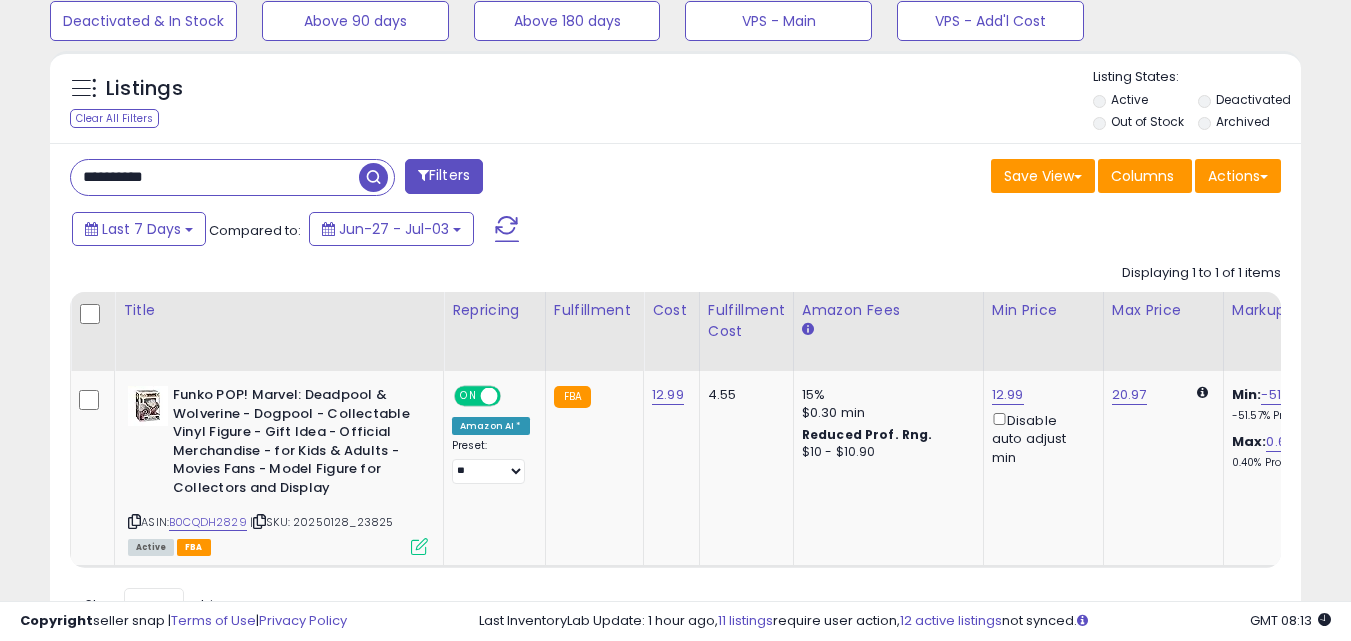 scroll, scrollTop: 0, scrollLeft: 81, axis: horizontal 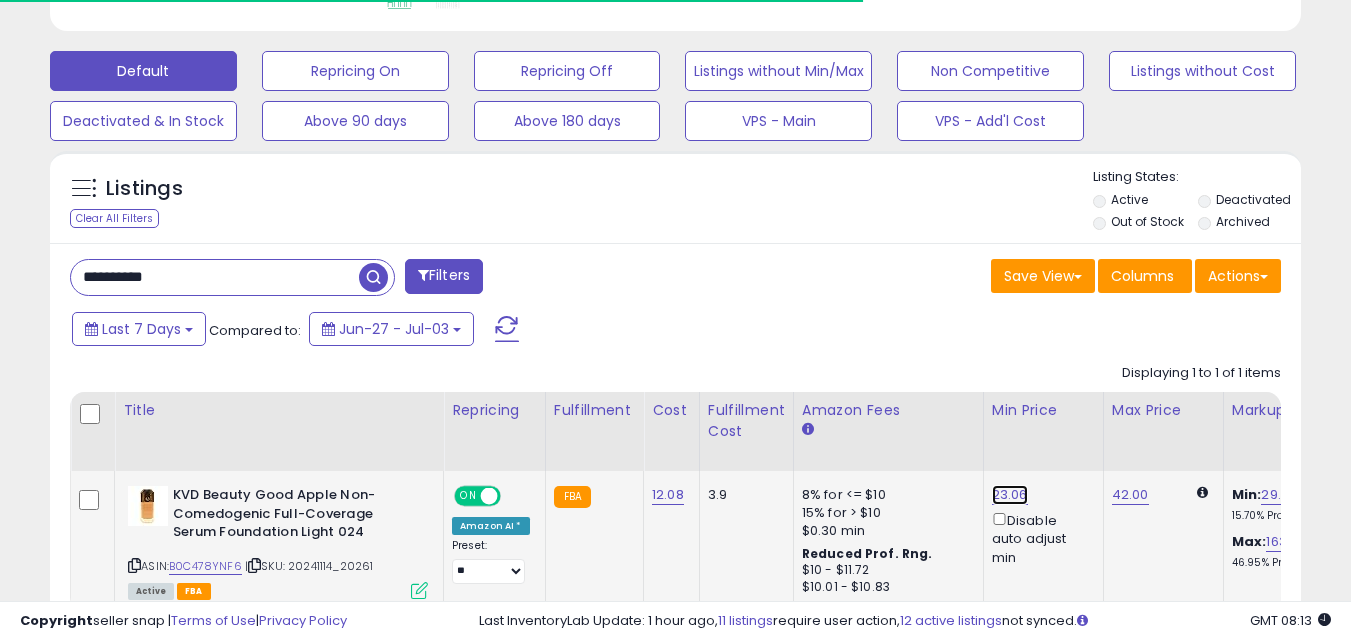 click on "23.06" at bounding box center [1010, 495] 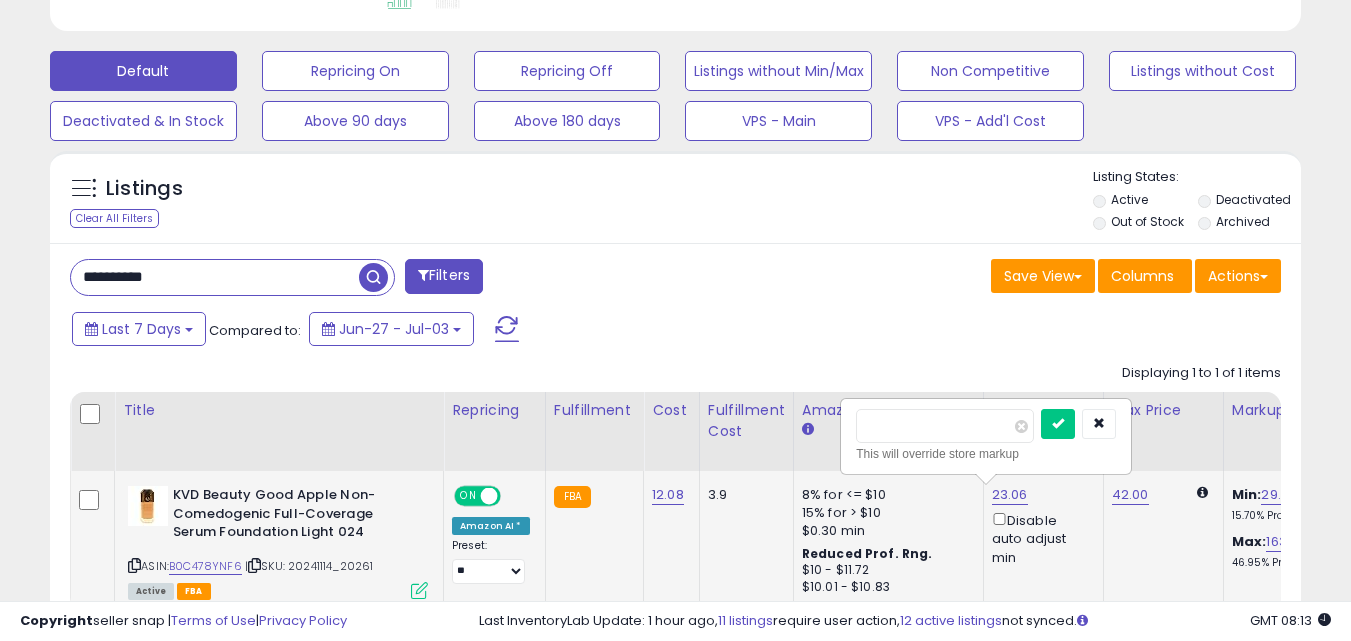 scroll, scrollTop: 999590, scrollLeft: 999276, axis: both 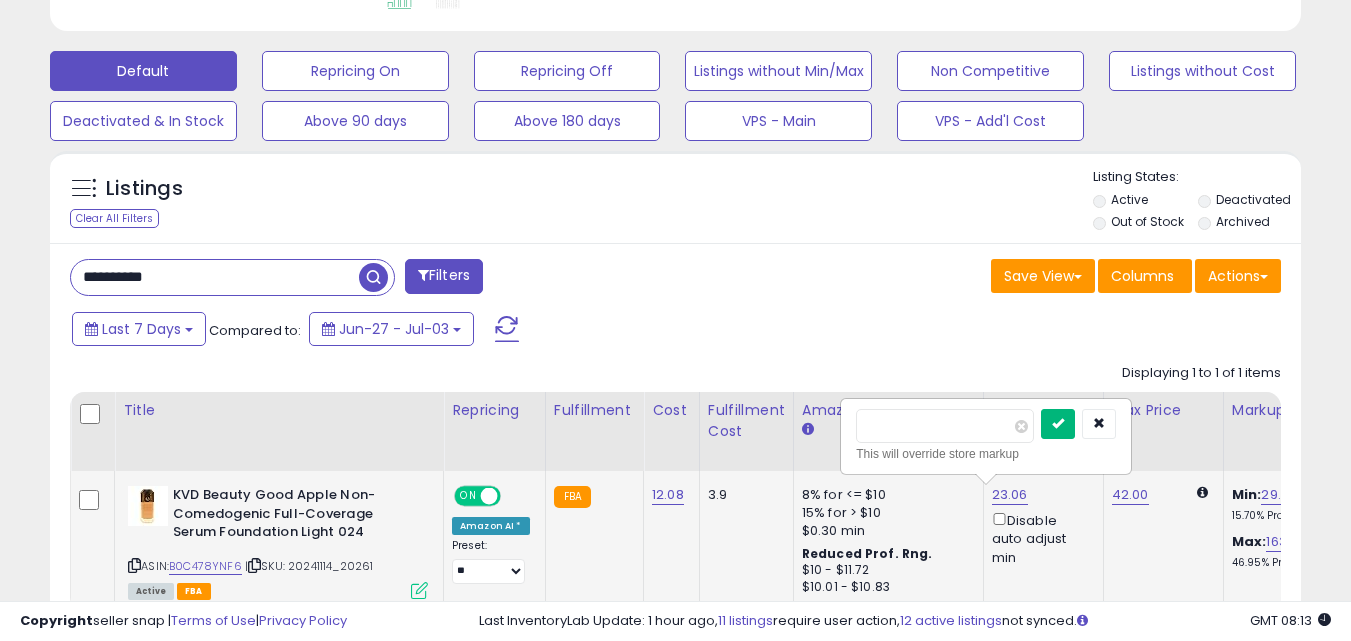 type on "*****" 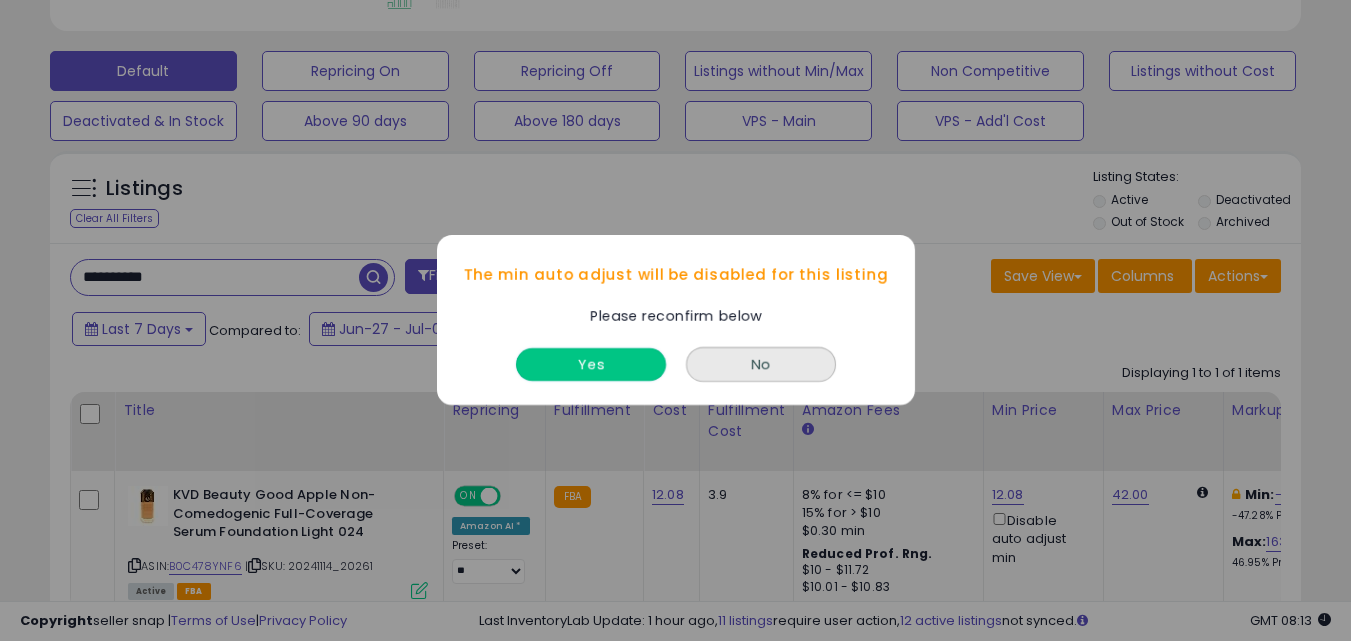 click on "Yes" at bounding box center [591, 365] 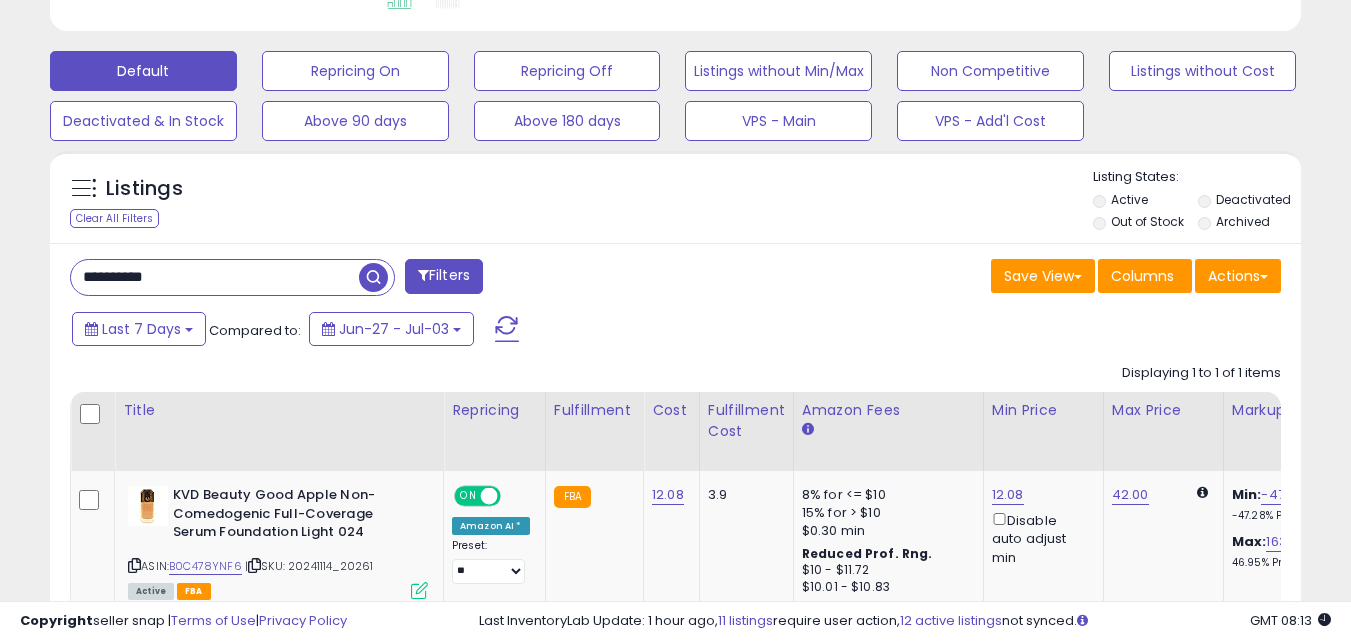 click on "**********" at bounding box center (215, 277) 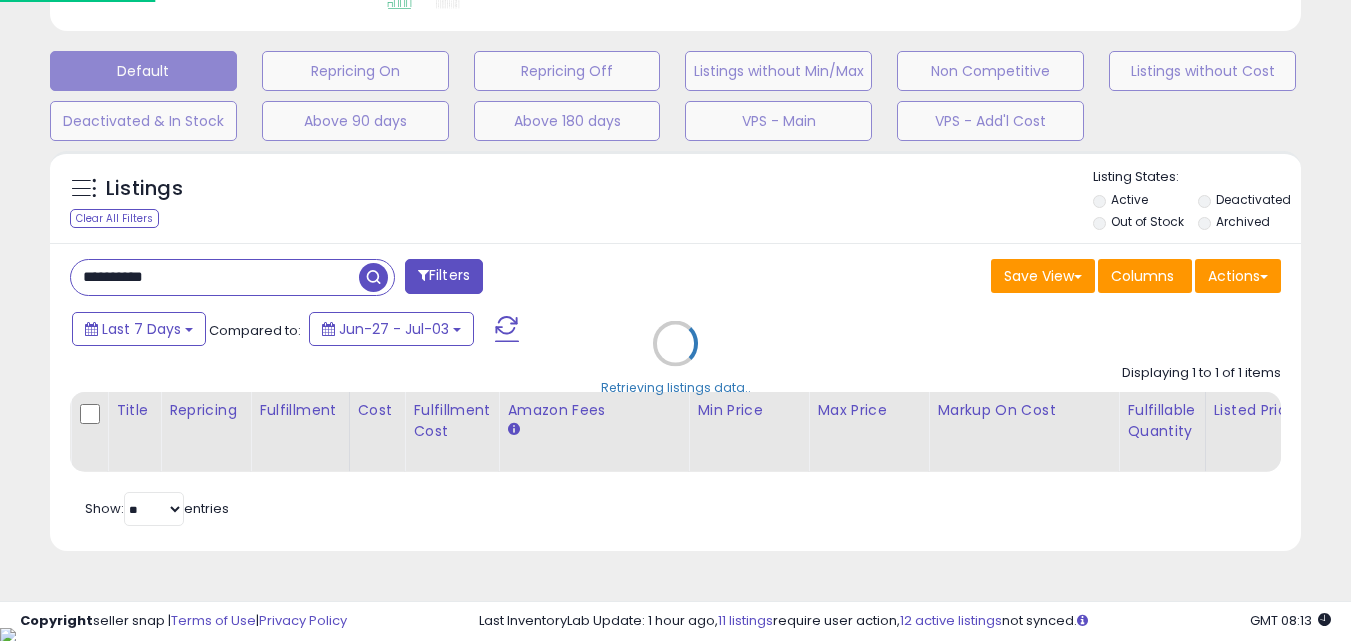 scroll, scrollTop: 999590, scrollLeft: 999267, axis: both 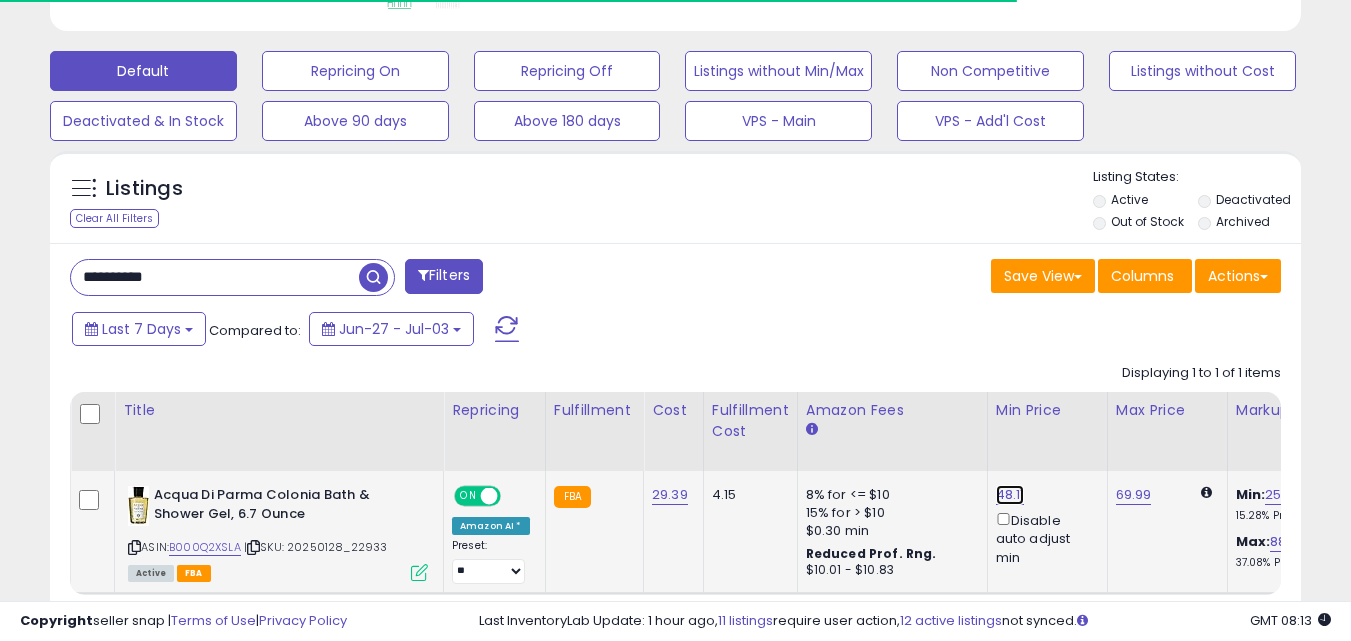 click on "48.11" at bounding box center [1010, 495] 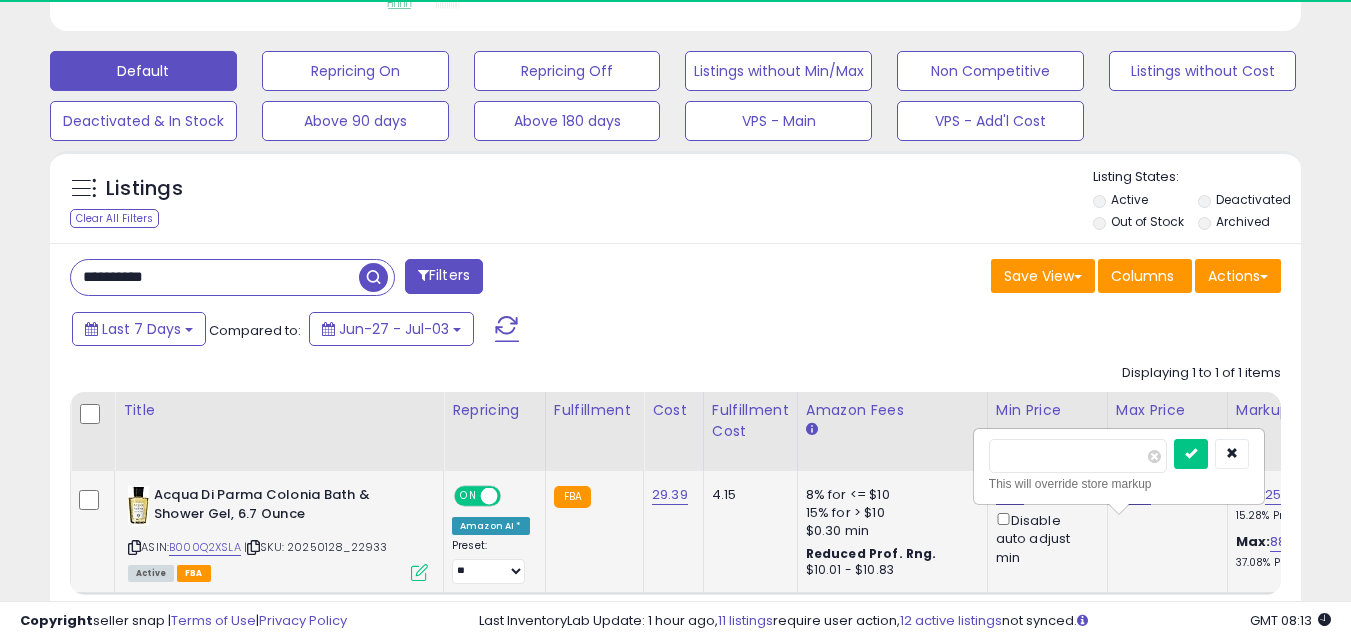 scroll, scrollTop: 999590, scrollLeft: 999276, axis: both 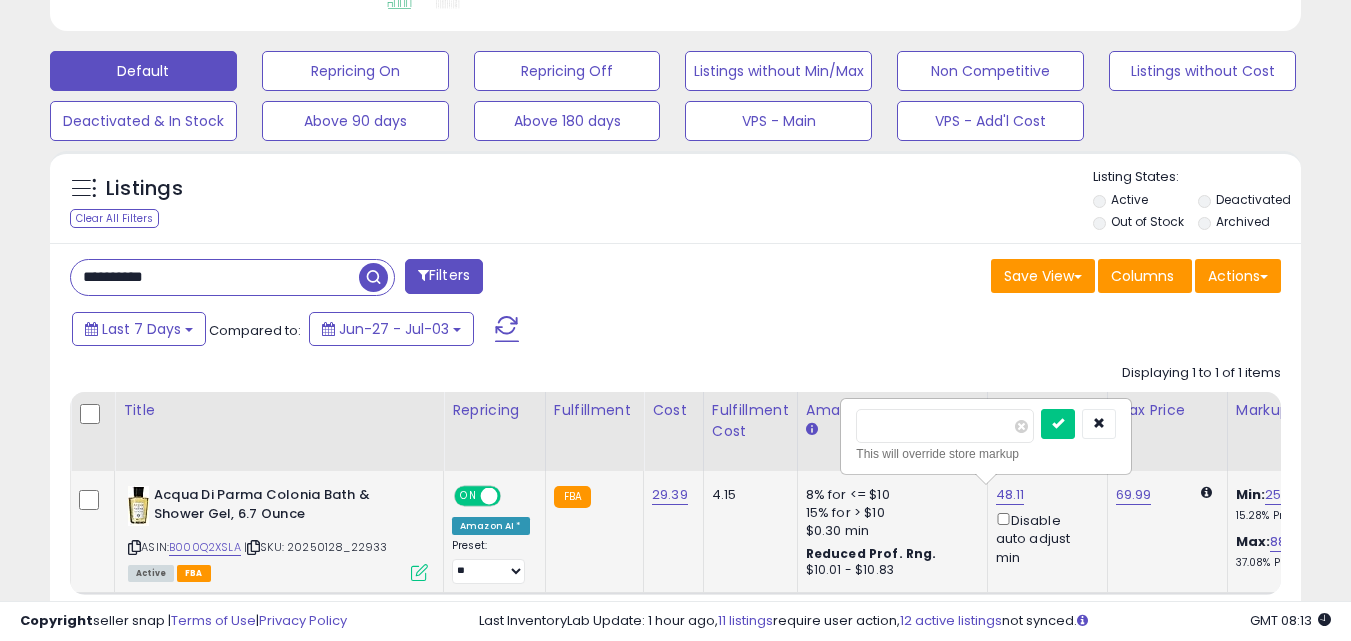 click on "*****" at bounding box center (945, 426) 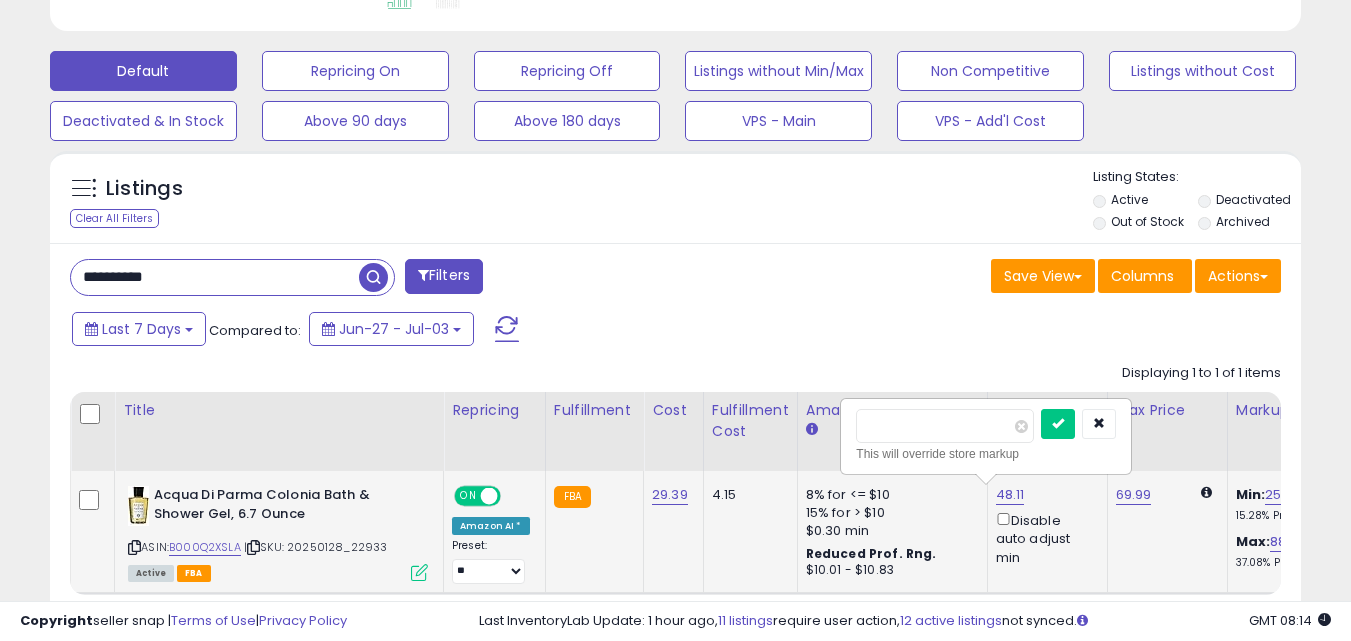 click on "*****" at bounding box center (945, 426) 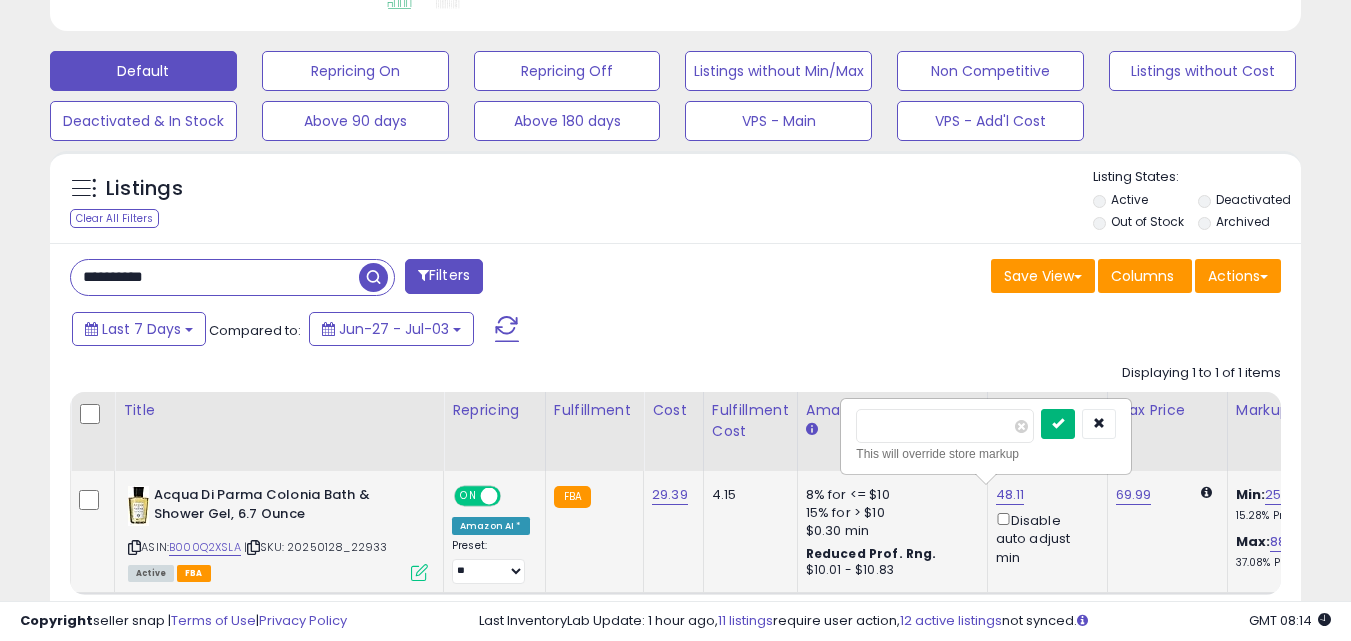 click at bounding box center [1058, 423] 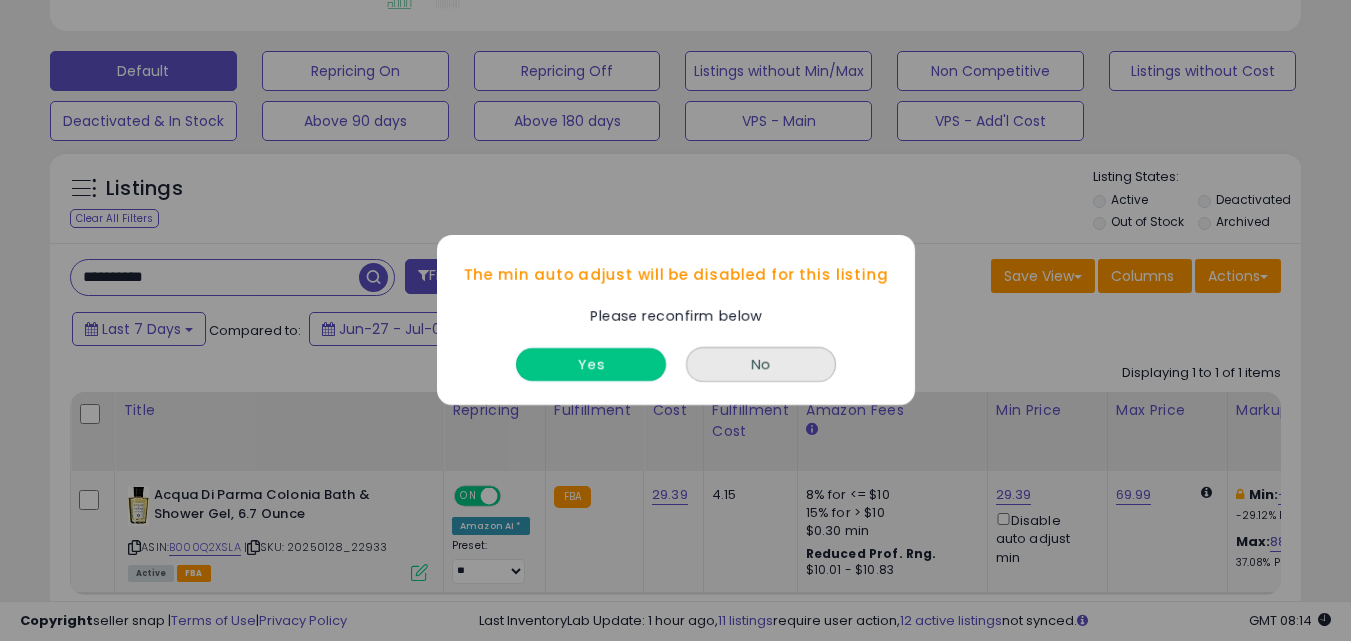 click on "Yes" at bounding box center (591, 365) 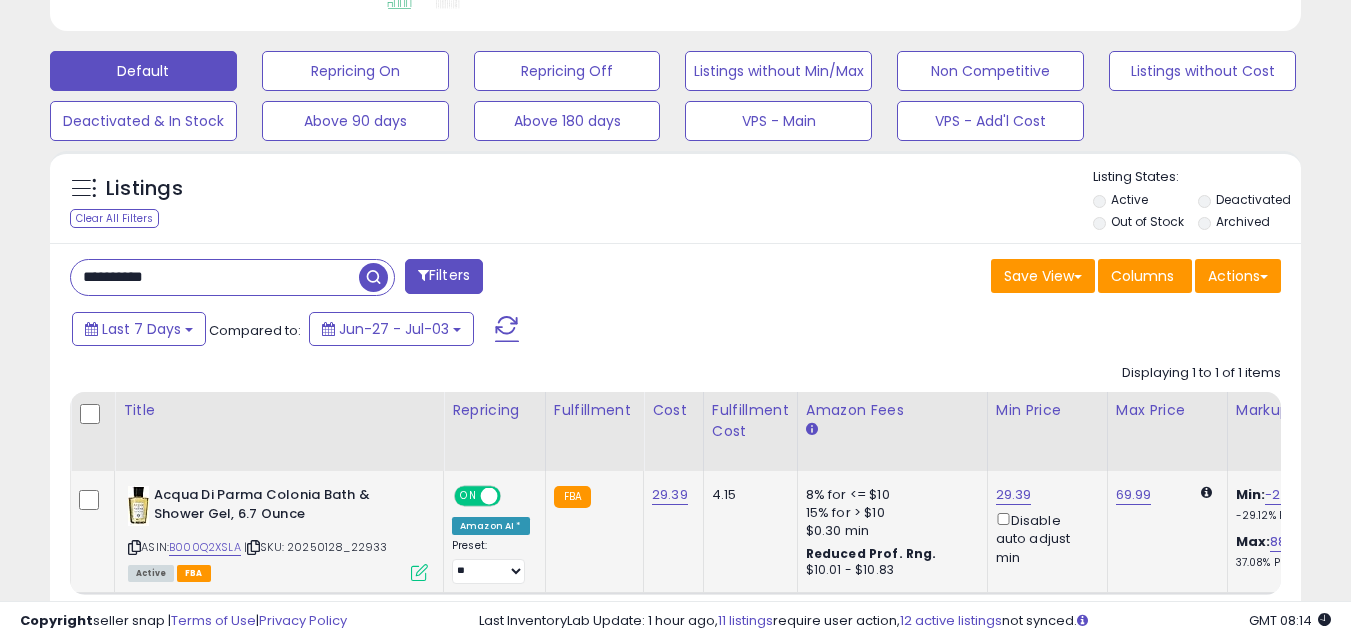 click on "**********" at bounding box center (215, 277) 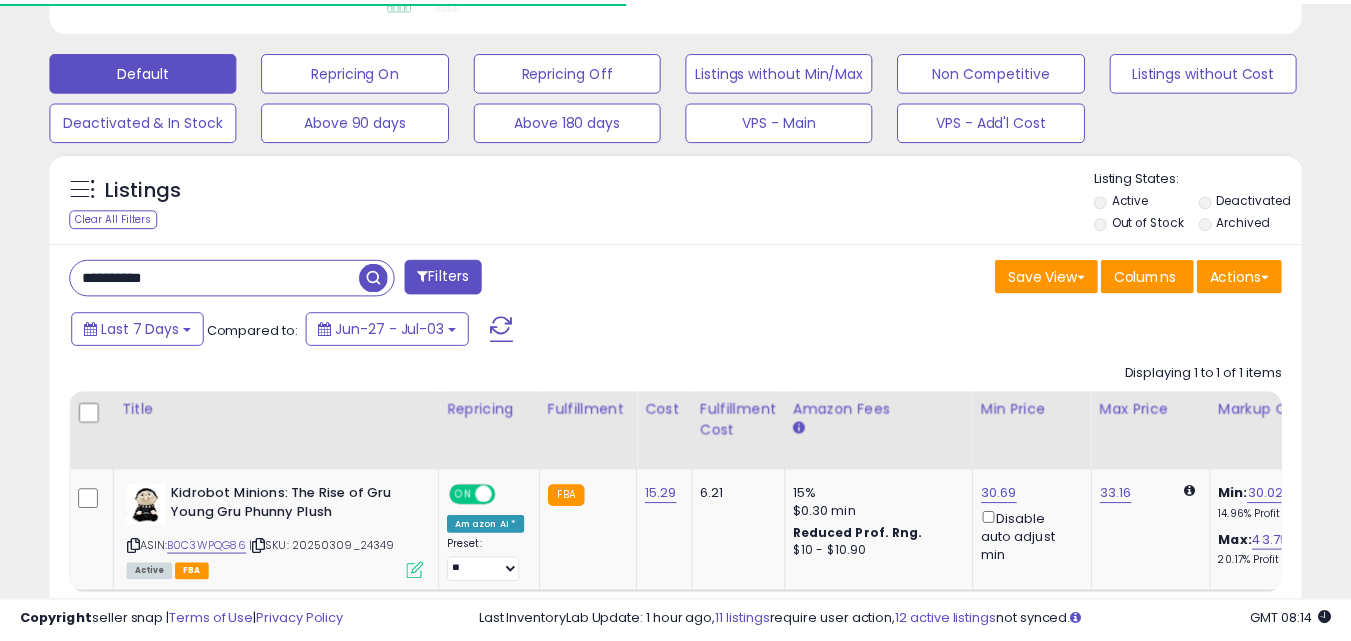 scroll, scrollTop: 410, scrollLeft: 724, axis: both 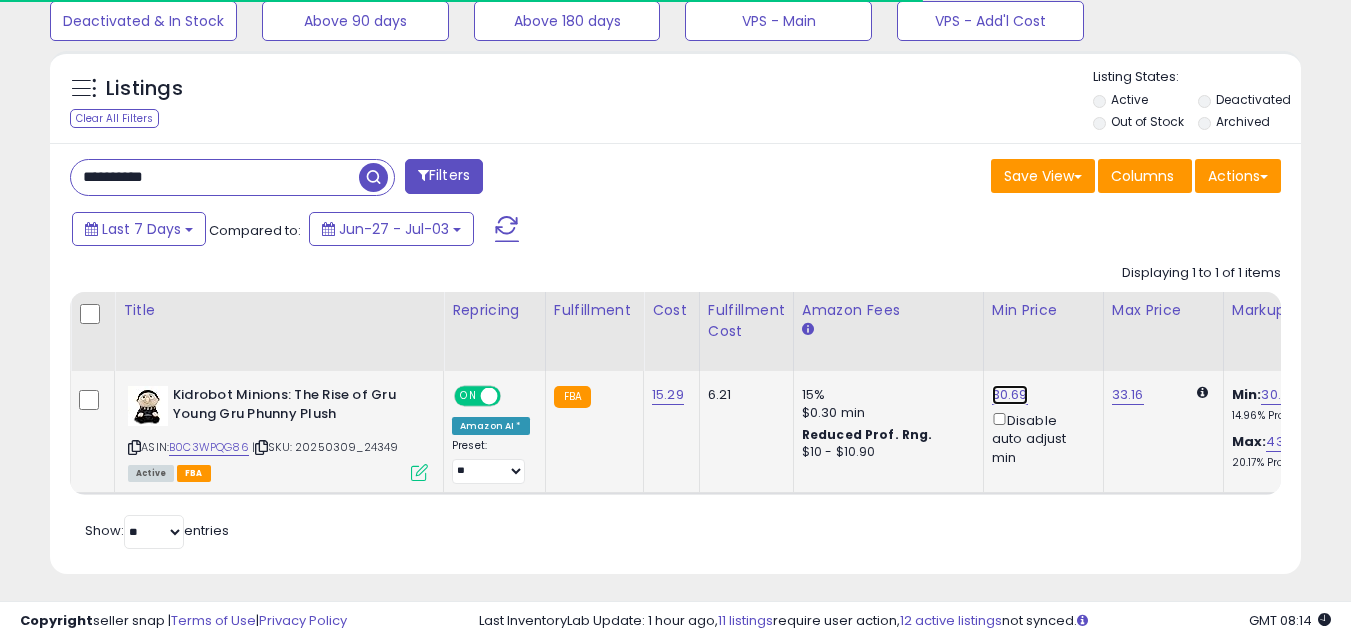 click on "30.69" at bounding box center (1010, 395) 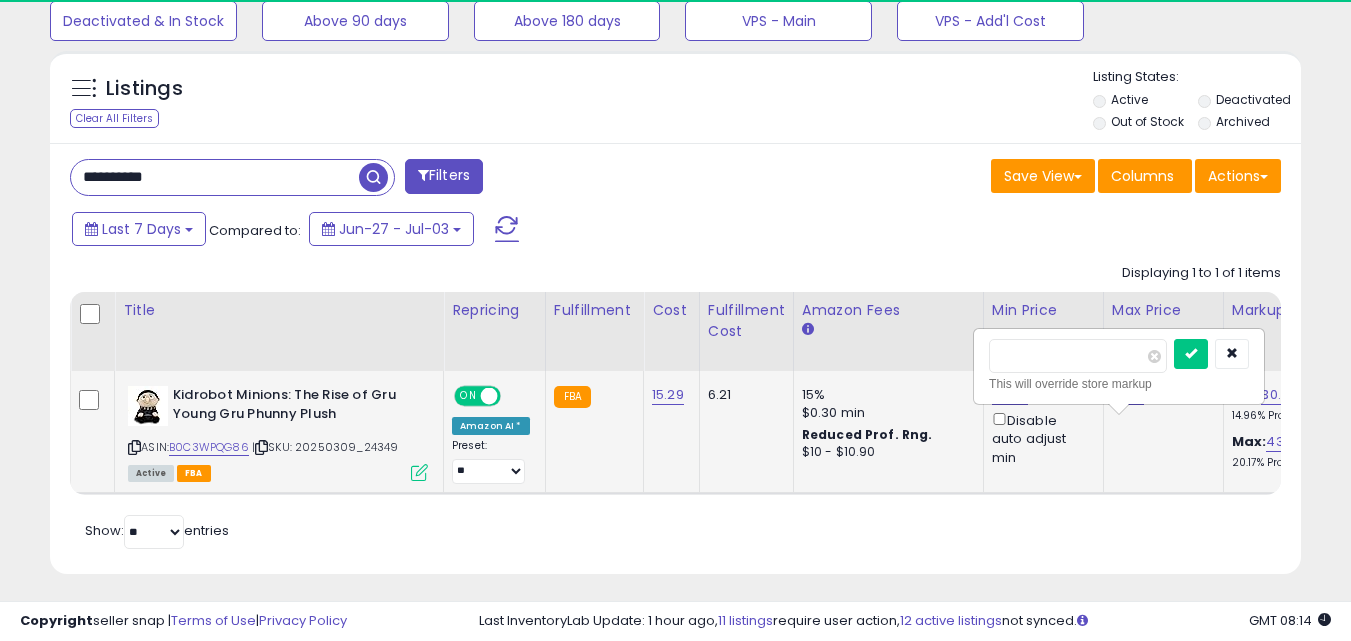 scroll, scrollTop: 999590, scrollLeft: 999276, axis: both 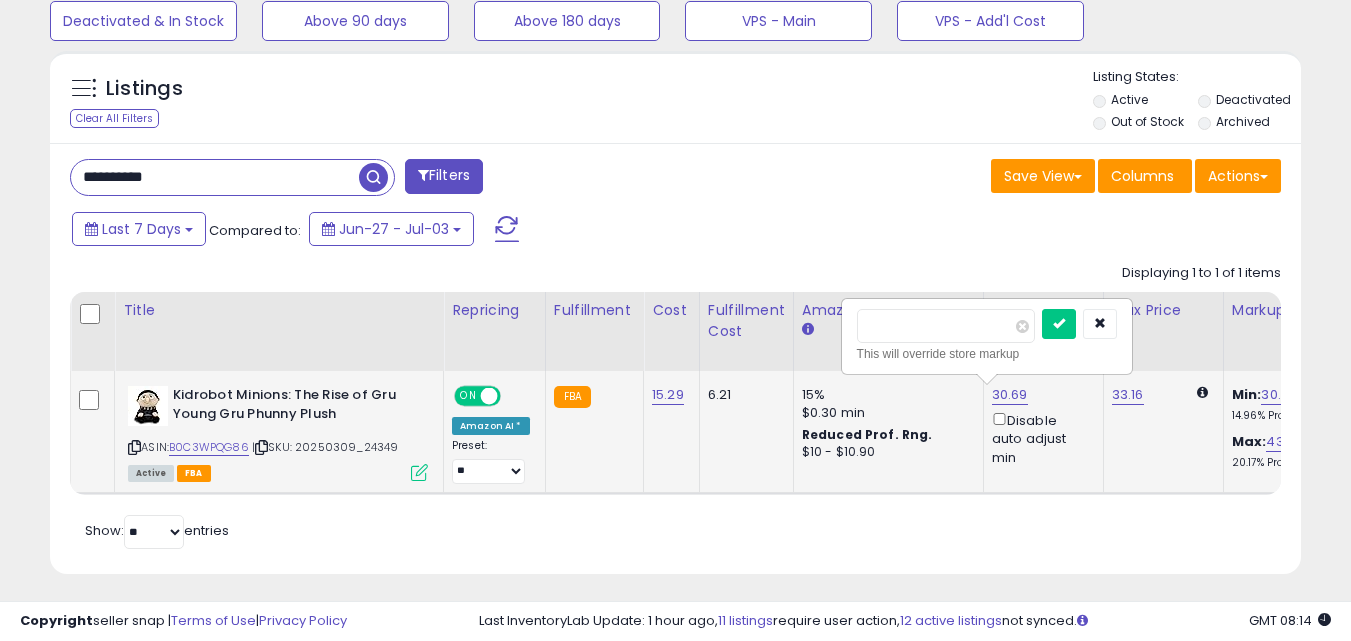 click on "*****" at bounding box center (946, 326) 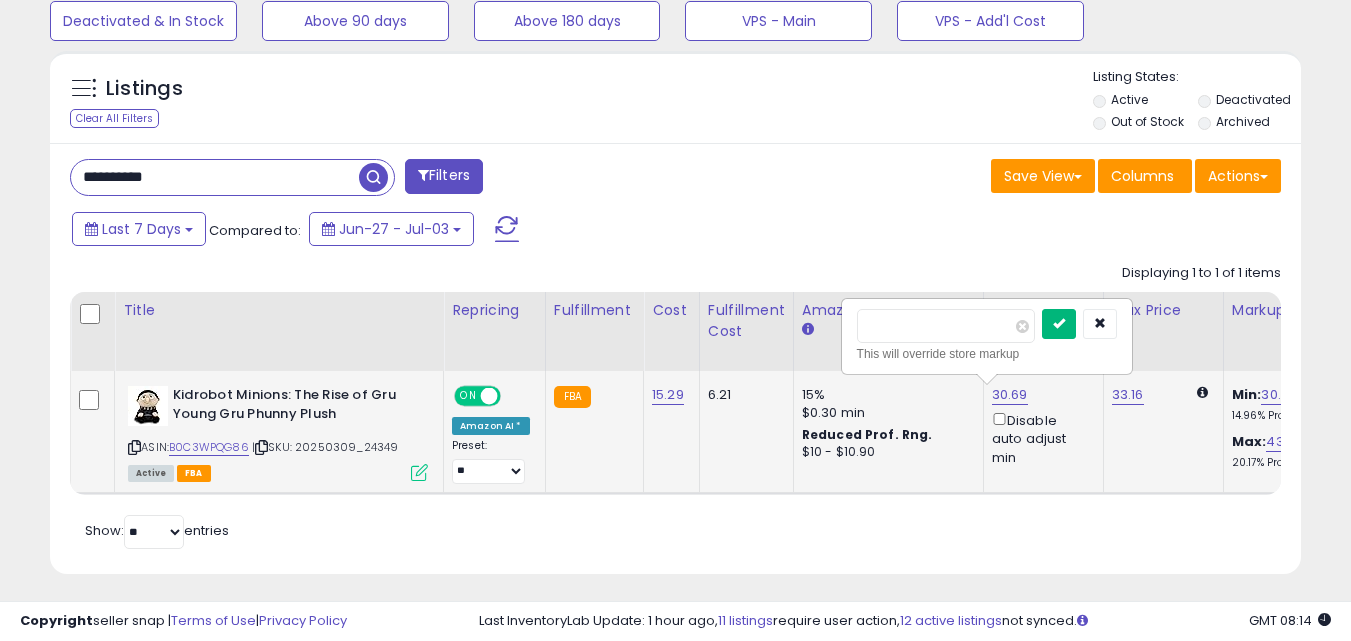 click at bounding box center [1059, 323] 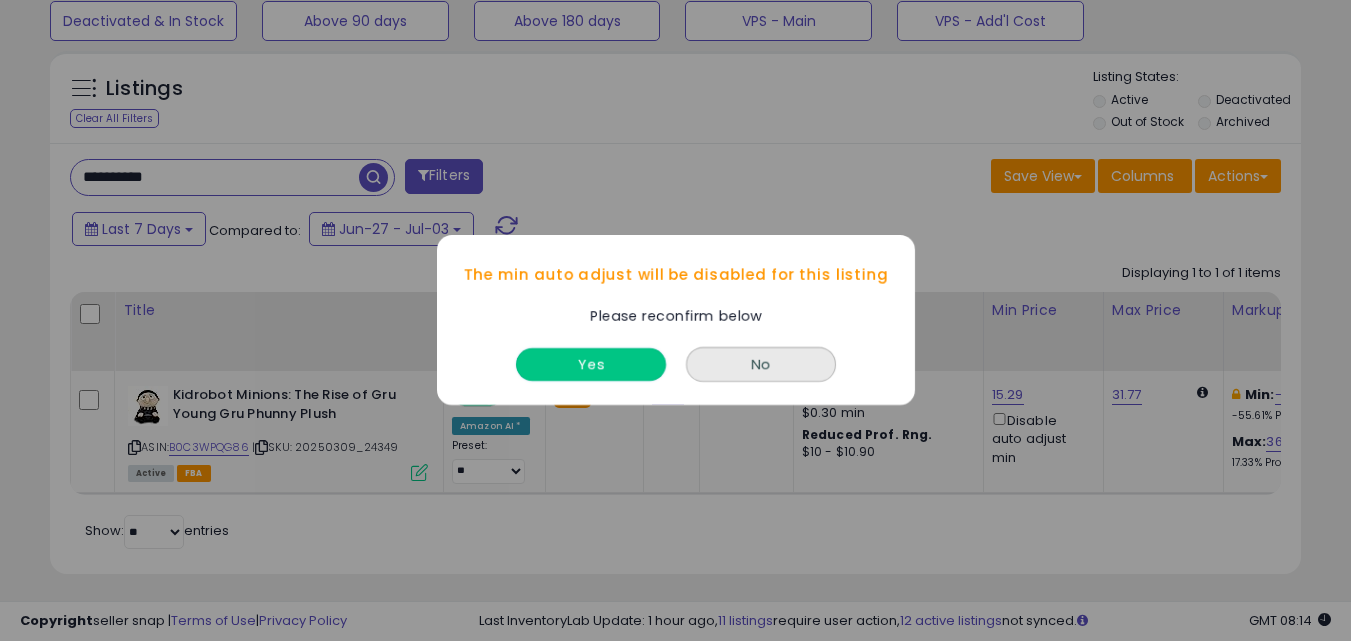 click on "Yes" at bounding box center (591, 365) 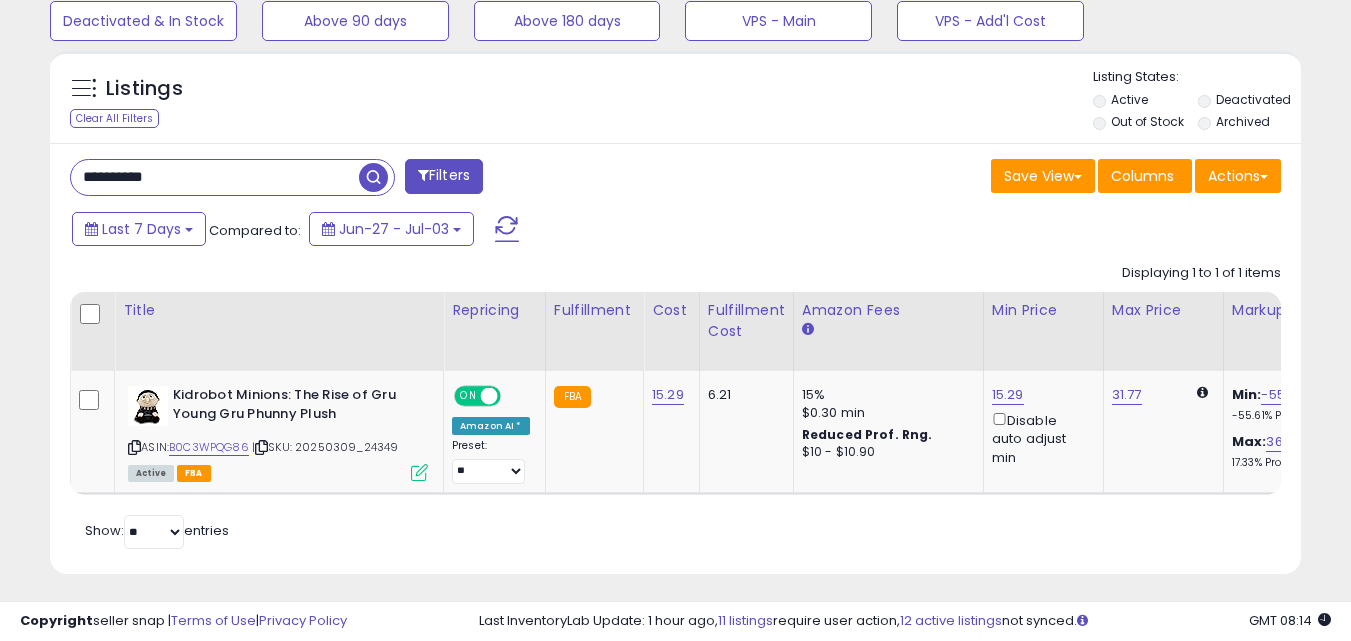 click on "**********" at bounding box center (215, 177) 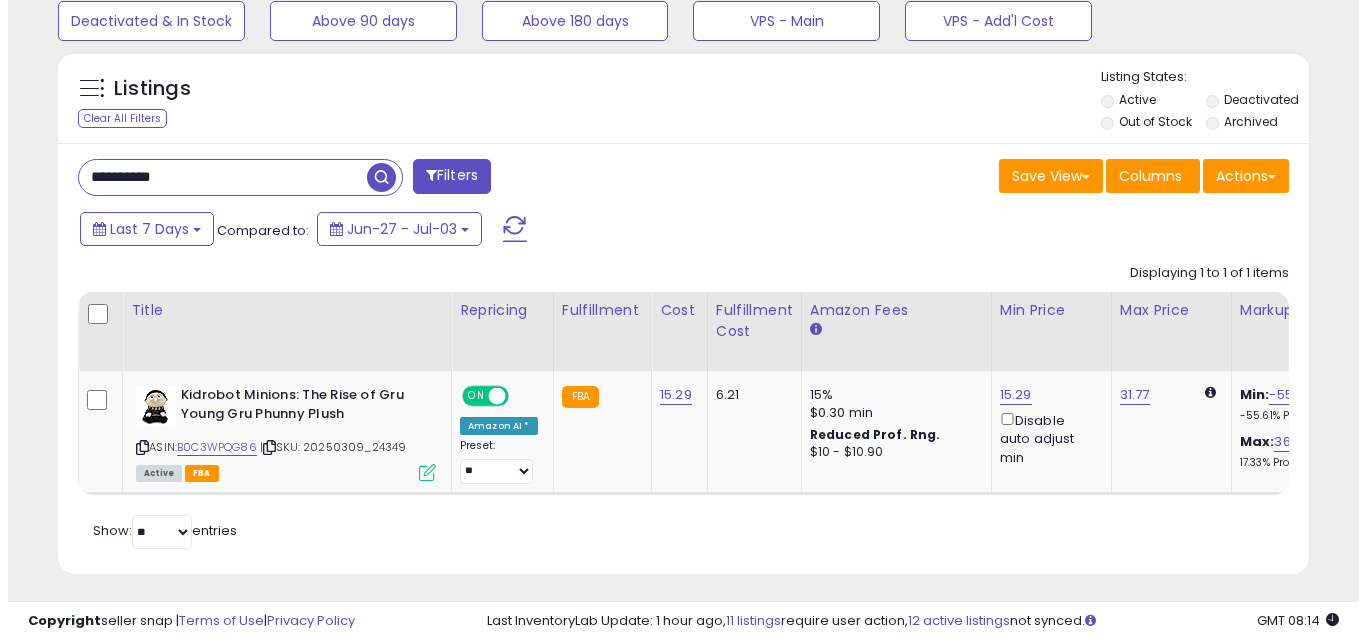 scroll, scrollTop: 579, scrollLeft: 0, axis: vertical 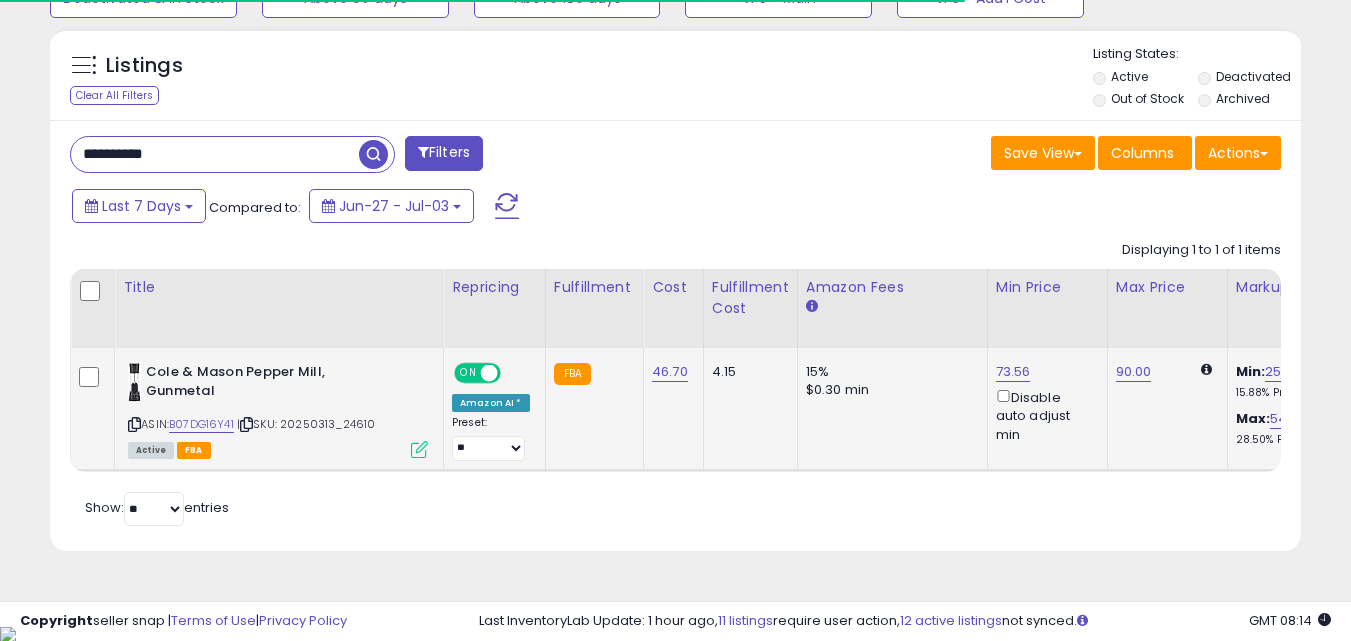 click on "73.56  Disable auto adjust min" 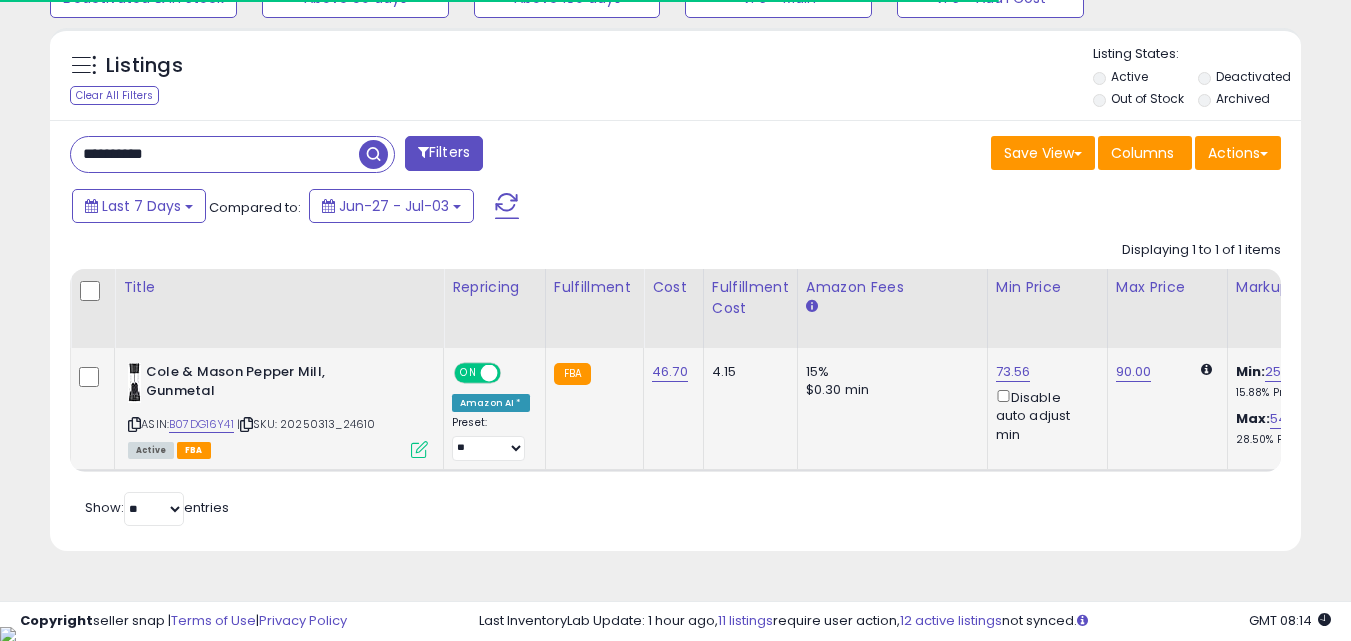 scroll, scrollTop: 999590, scrollLeft: 999276, axis: both 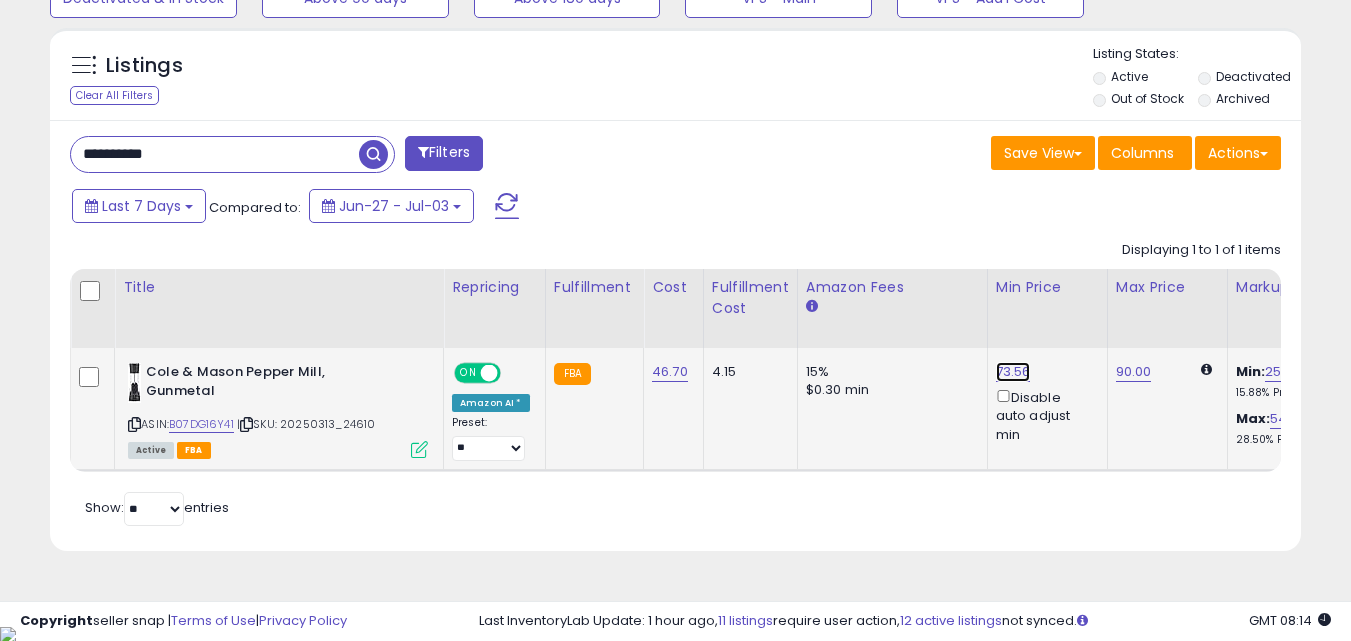 click on "73.56" at bounding box center [1013, 372] 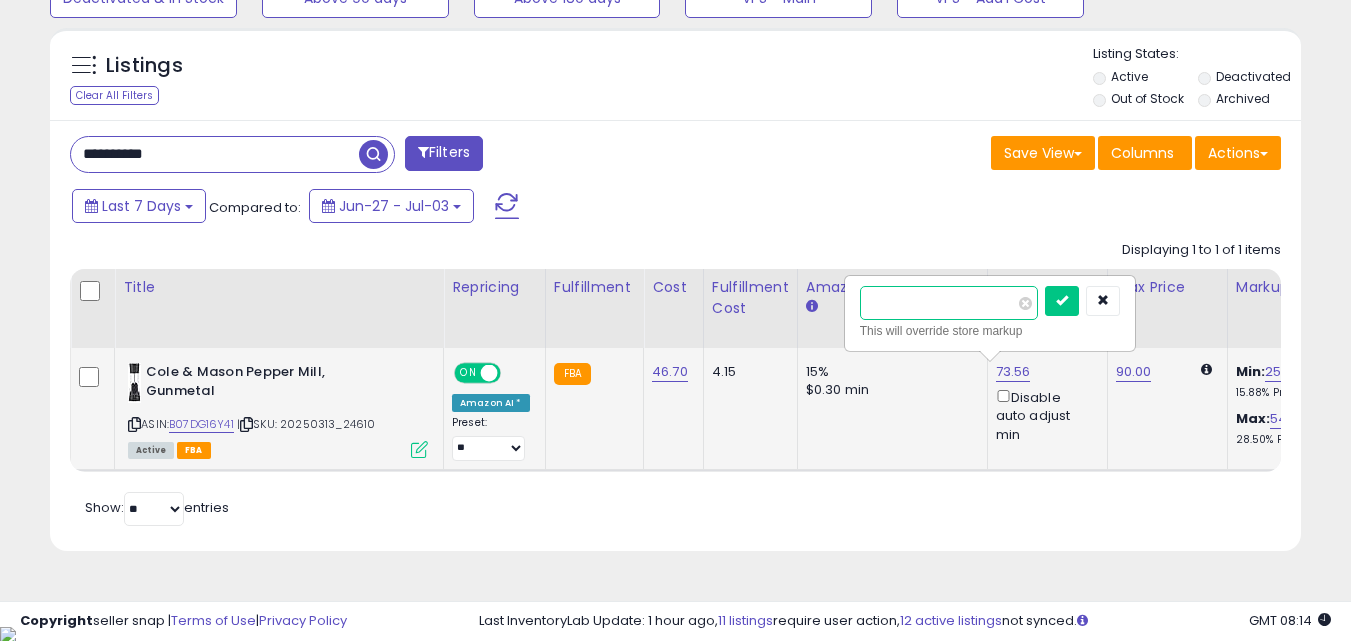 click on "*****" at bounding box center (949, 303) 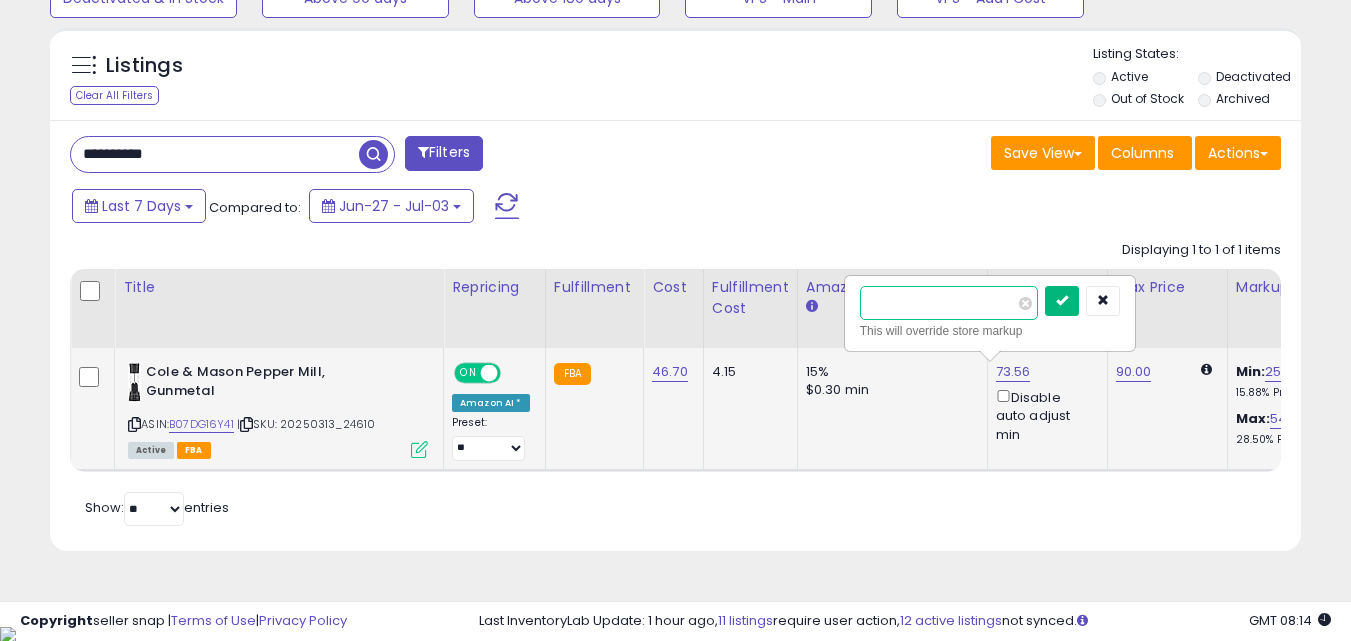 type on "*****" 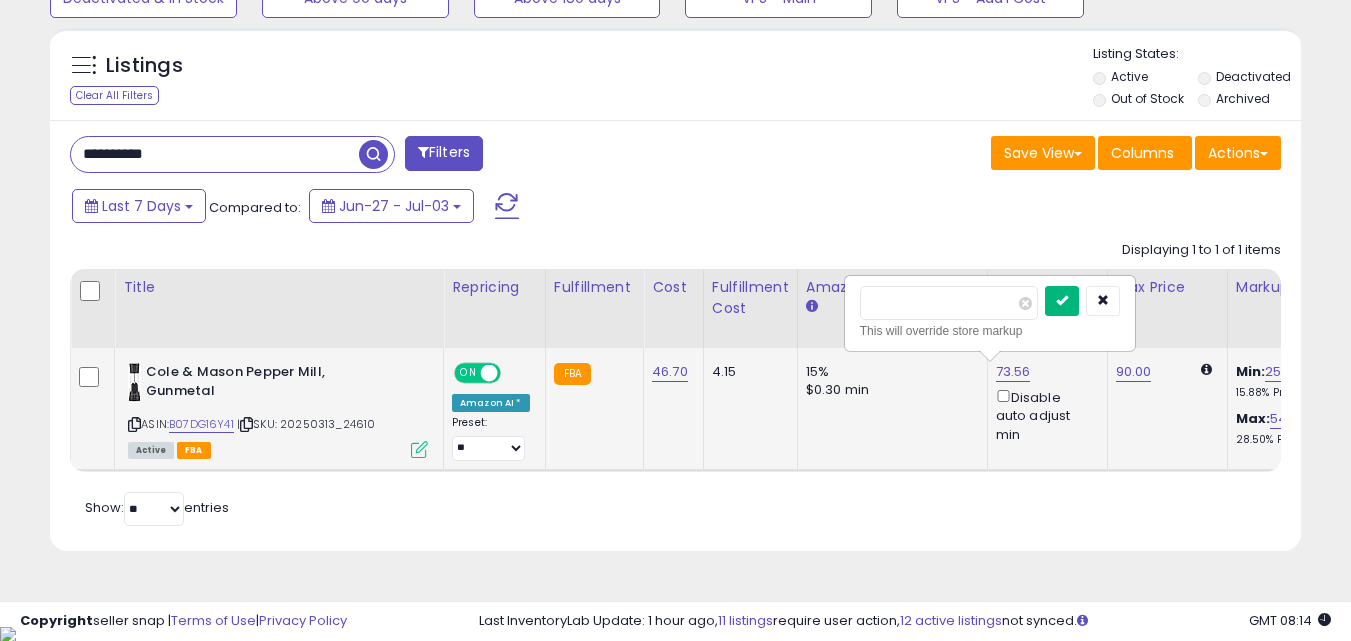click at bounding box center (1062, 301) 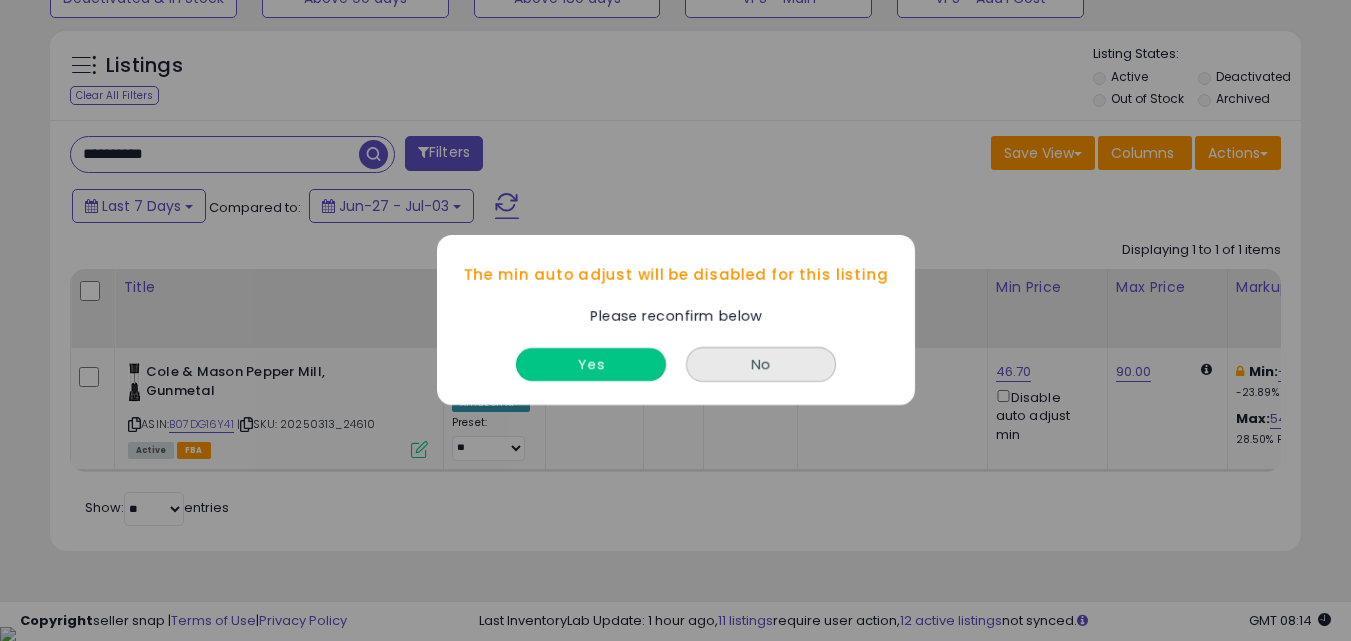 click on "Yes" at bounding box center (591, 365) 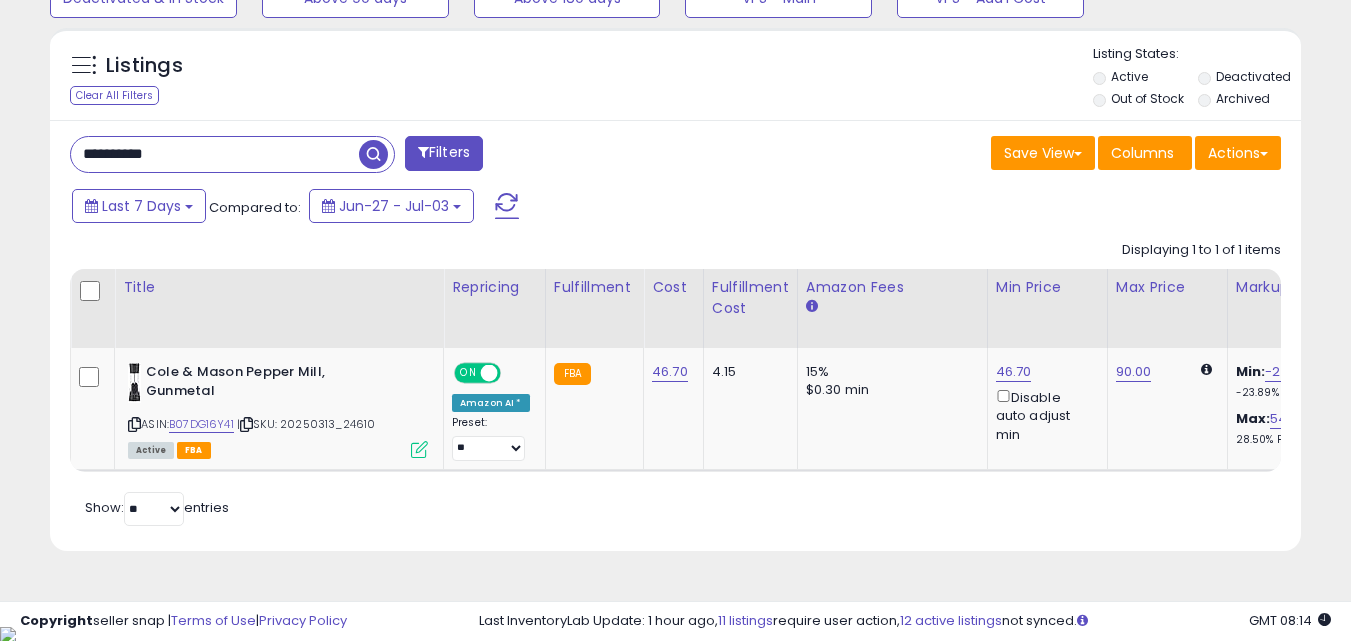 click on "**********" at bounding box center (215, 154) 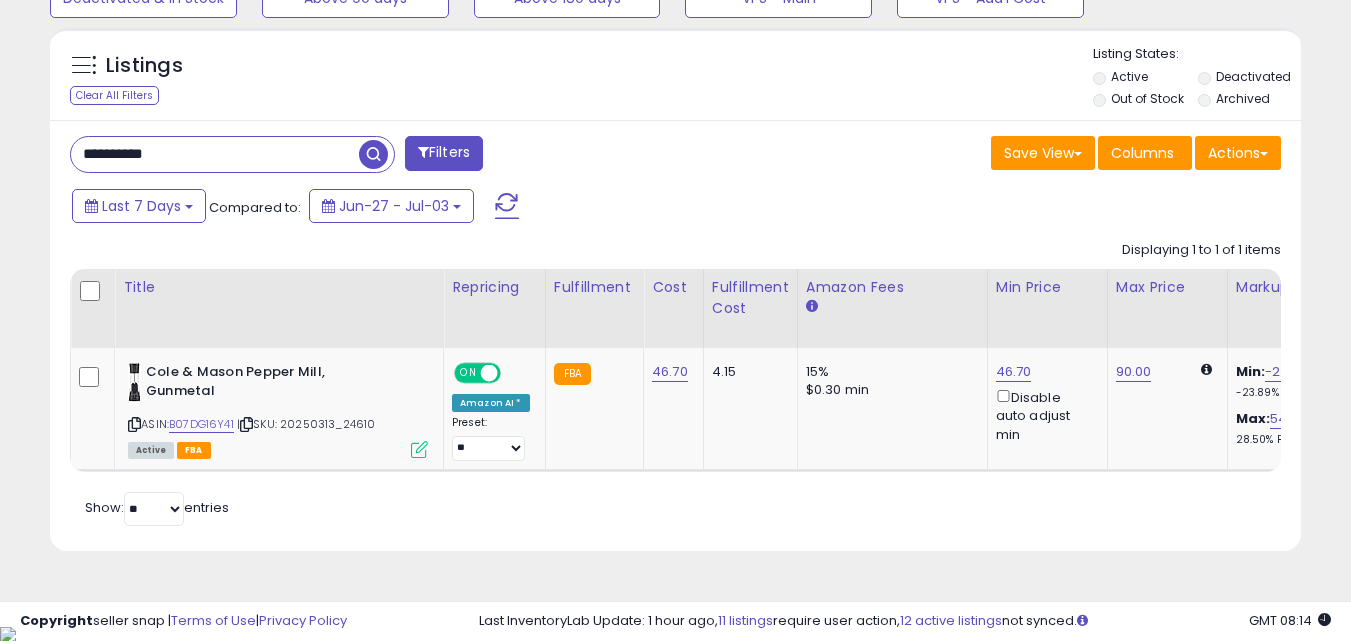 click on "**********" at bounding box center [215, 154] 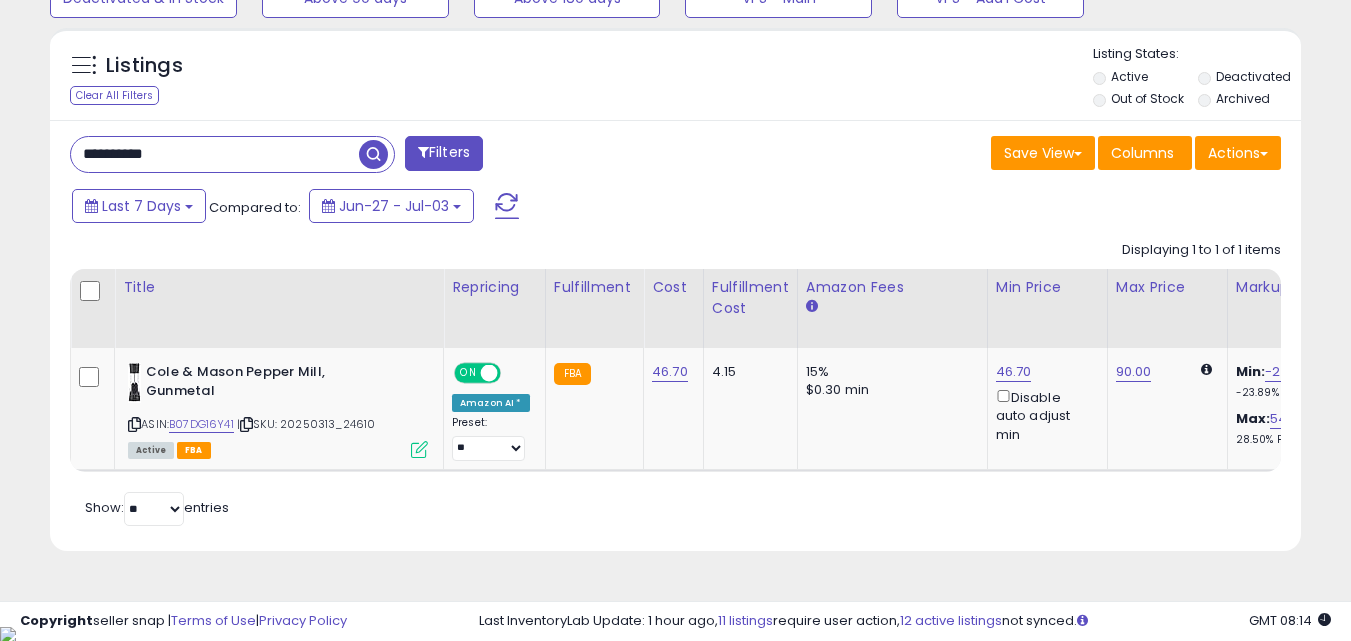 paste 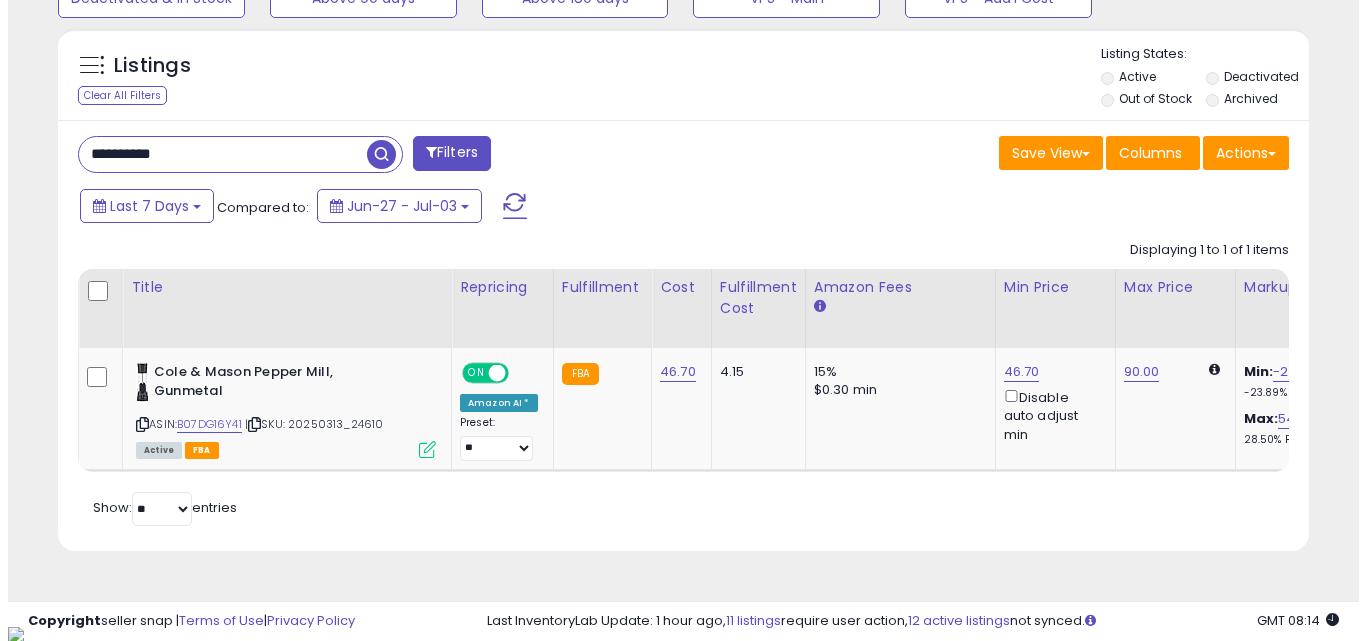 scroll, scrollTop: 579, scrollLeft: 0, axis: vertical 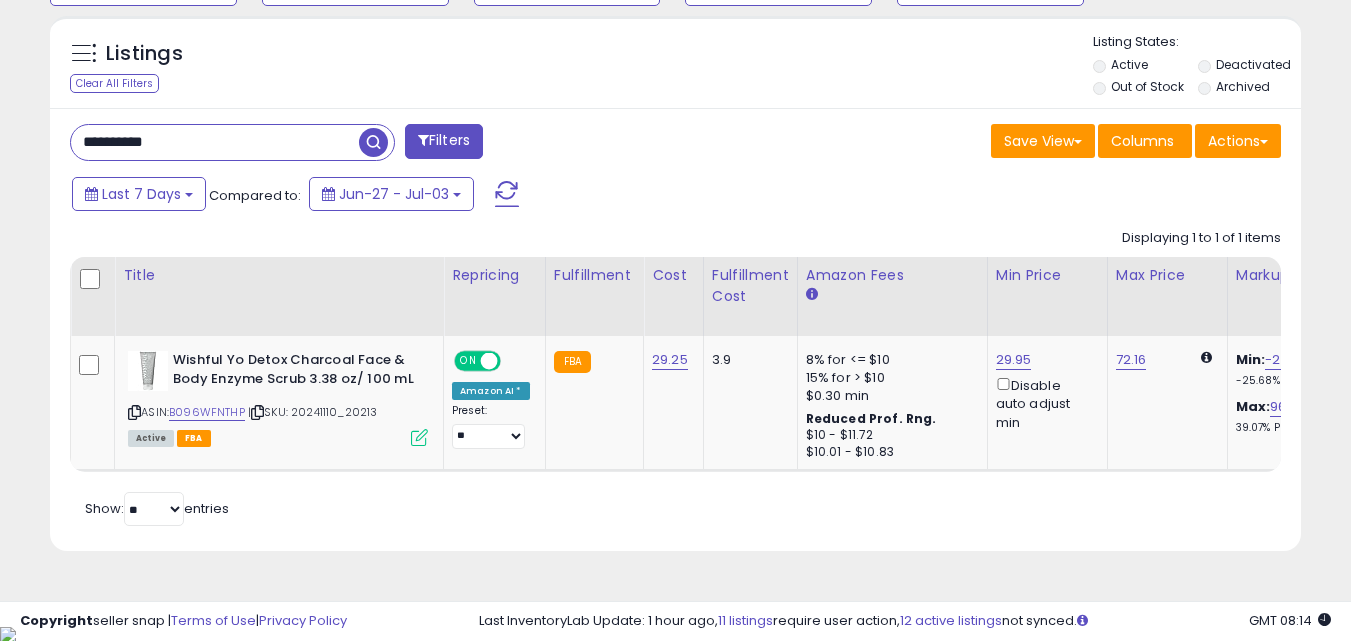click on "**********" at bounding box center [215, 142] 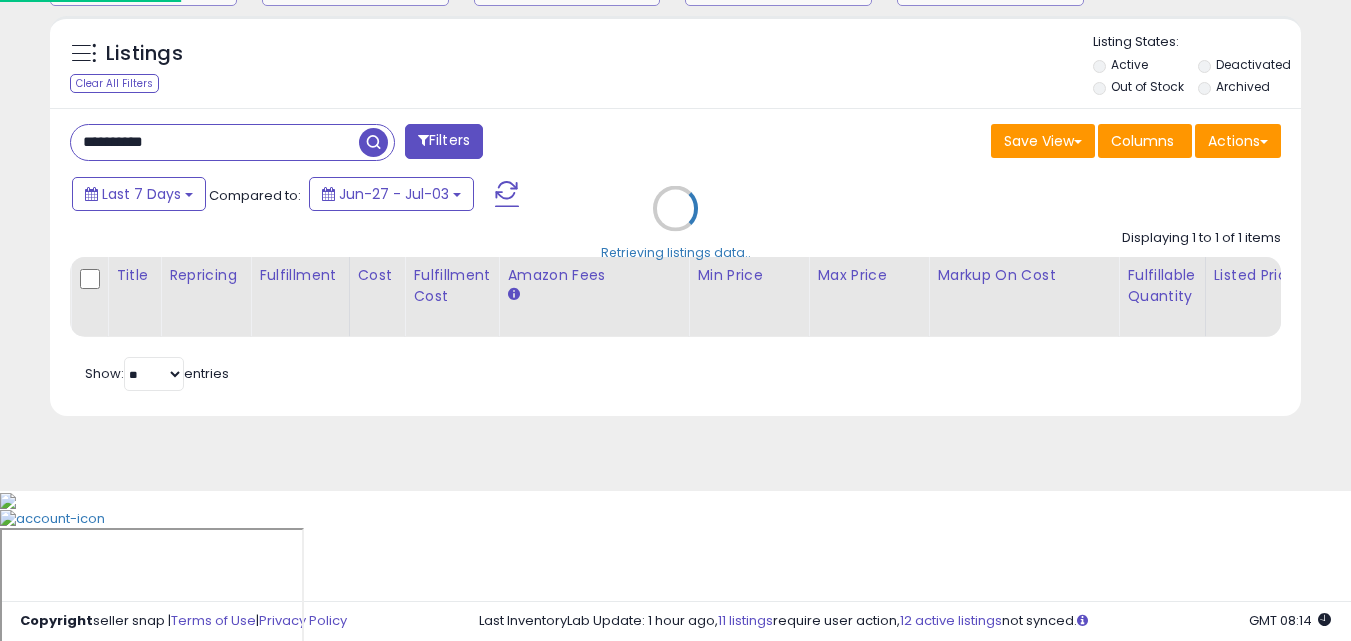 scroll, scrollTop: 999590, scrollLeft: 999267, axis: both 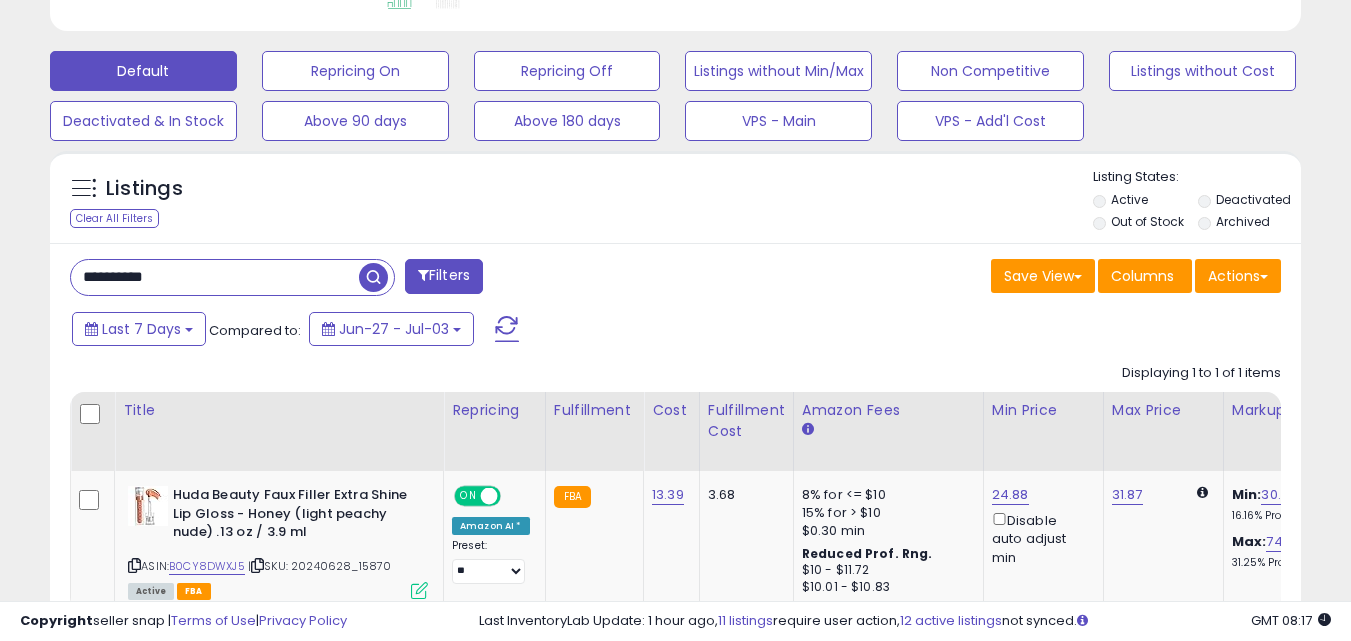 click on "**********" at bounding box center [215, 277] 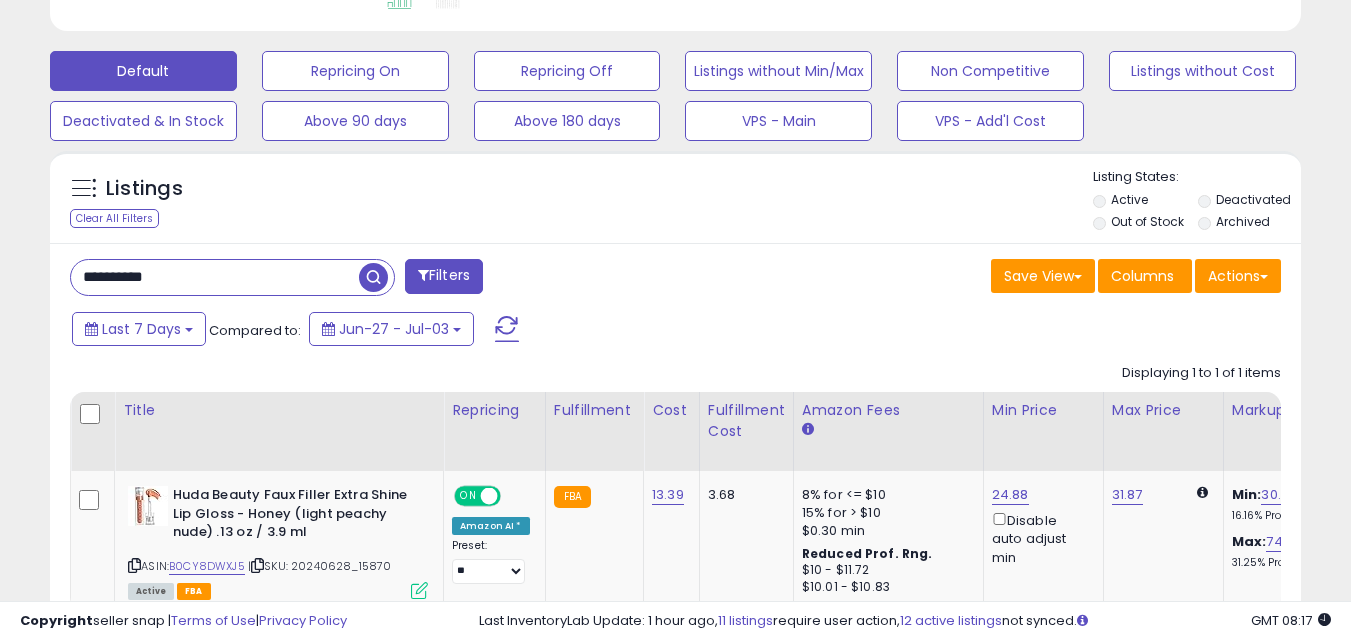 click on "**********" at bounding box center (215, 277) 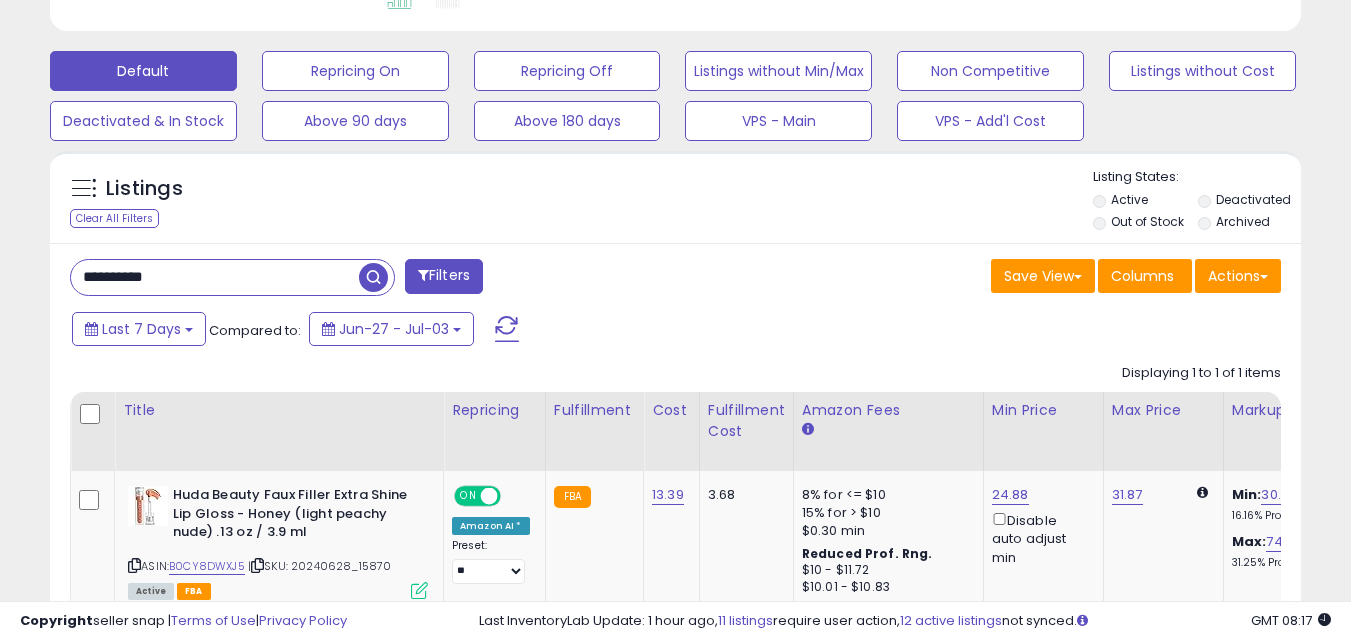 paste 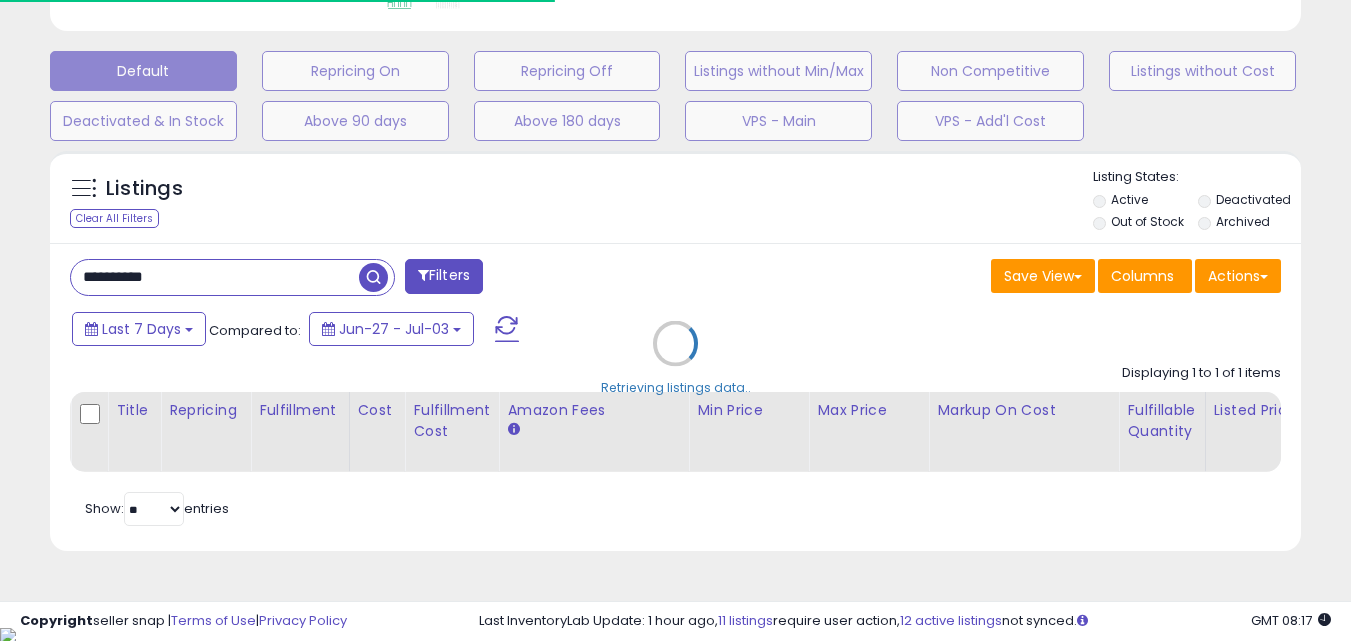 scroll, scrollTop: 410, scrollLeft: 724, axis: both 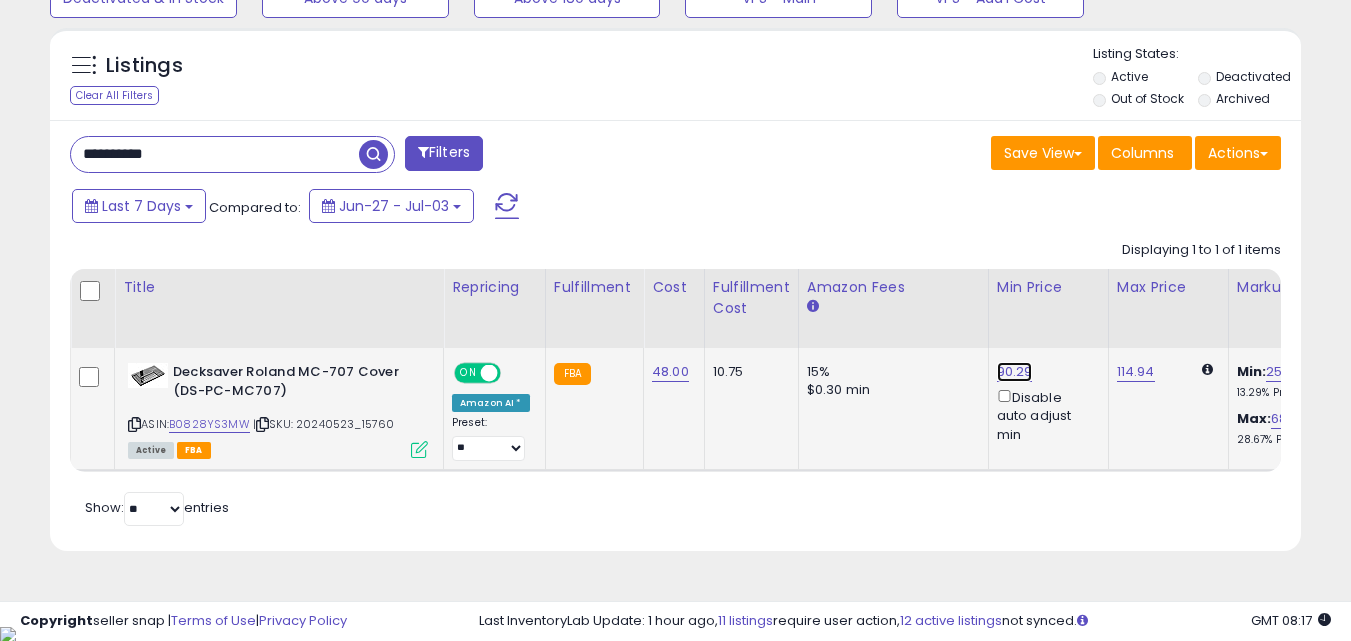 click on "90.29" at bounding box center [1015, 372] 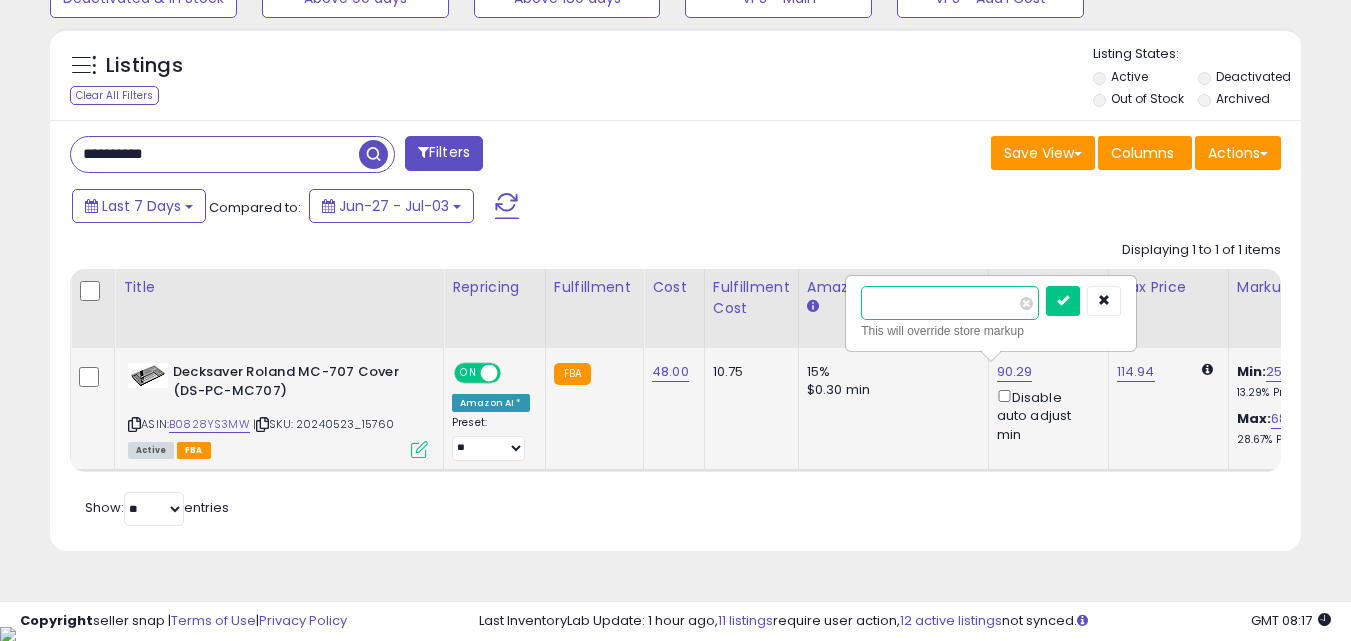click on "*****" at bounding box center (950, 303) 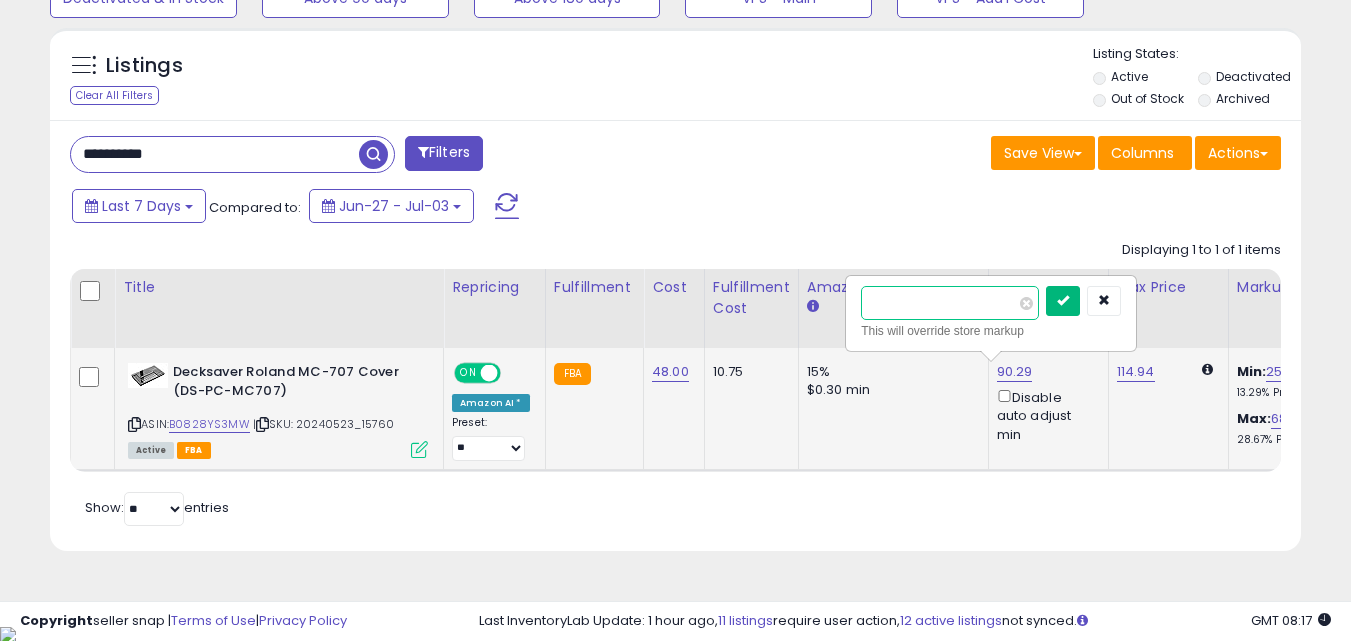 type on "**" 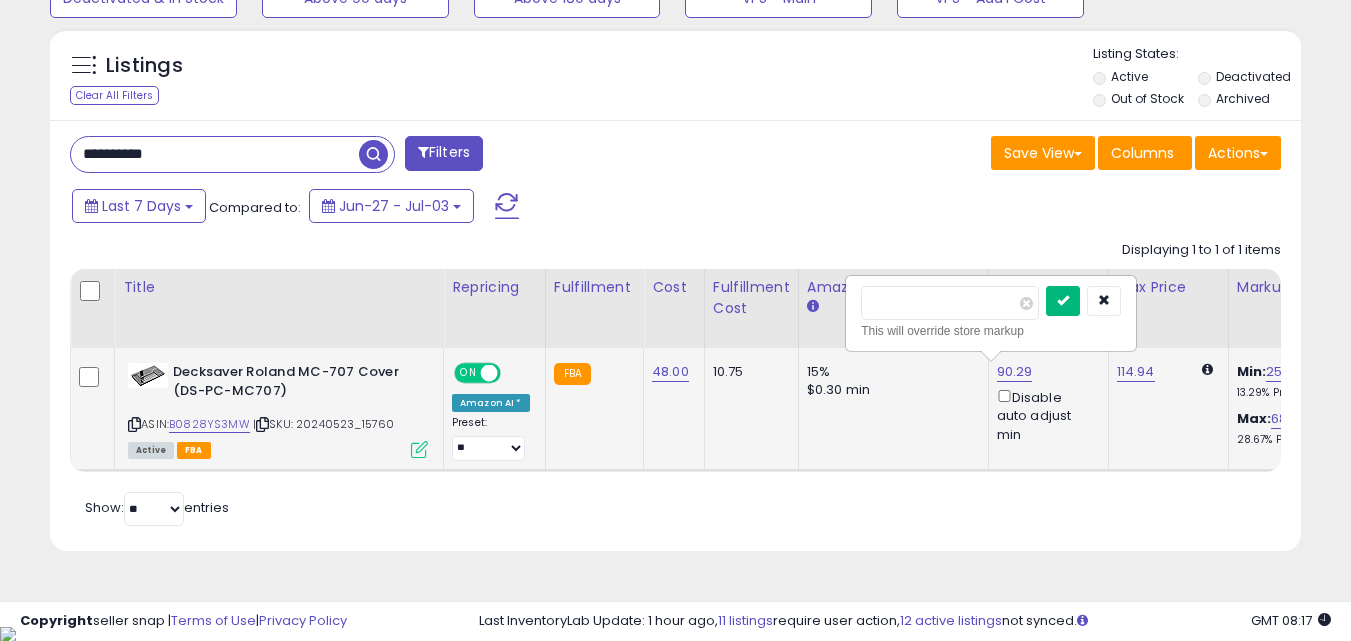 click at bounding box center [1063, 300] 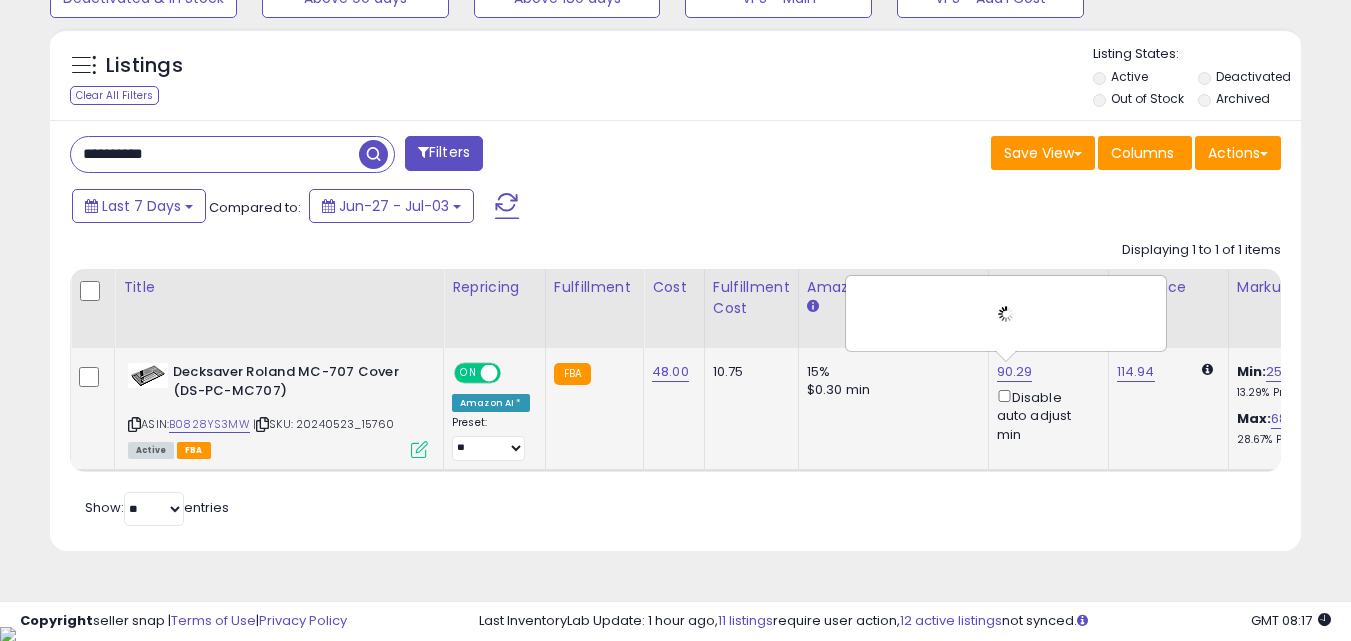 click at bounding box center [1006, 313] 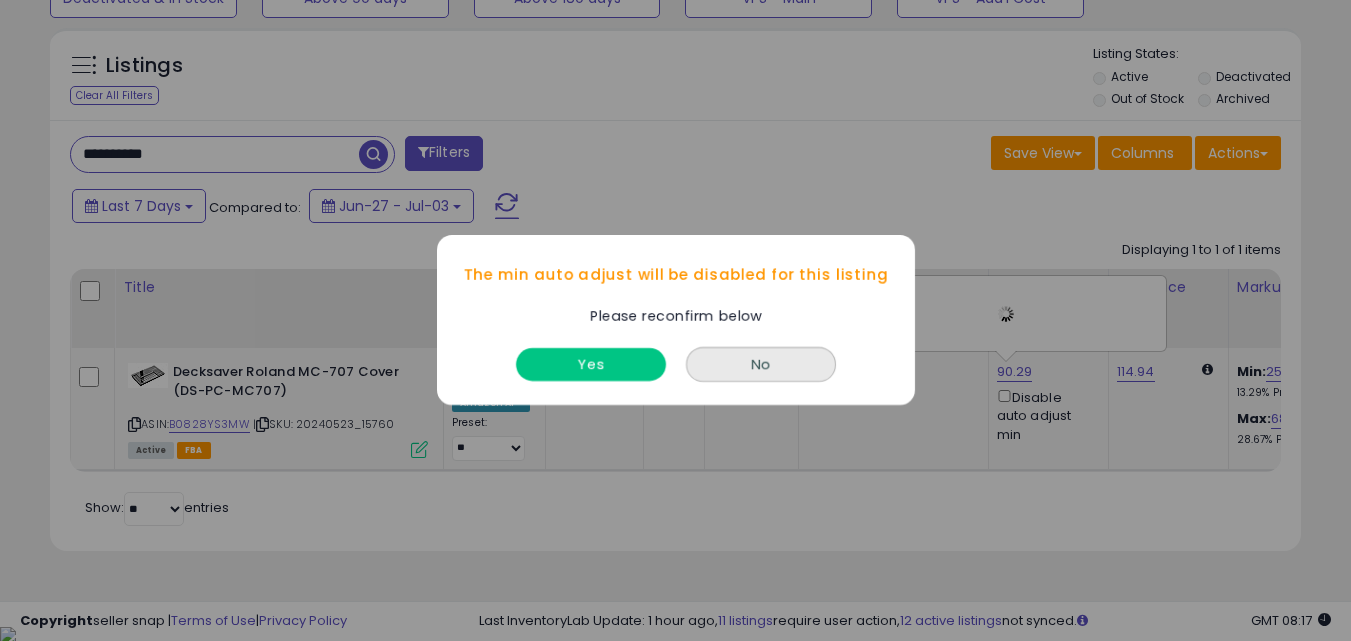 click on "The min auto adjust will be disabled for this listing Please reconfirm below
Yes
No" at bounding box center [675, 320] 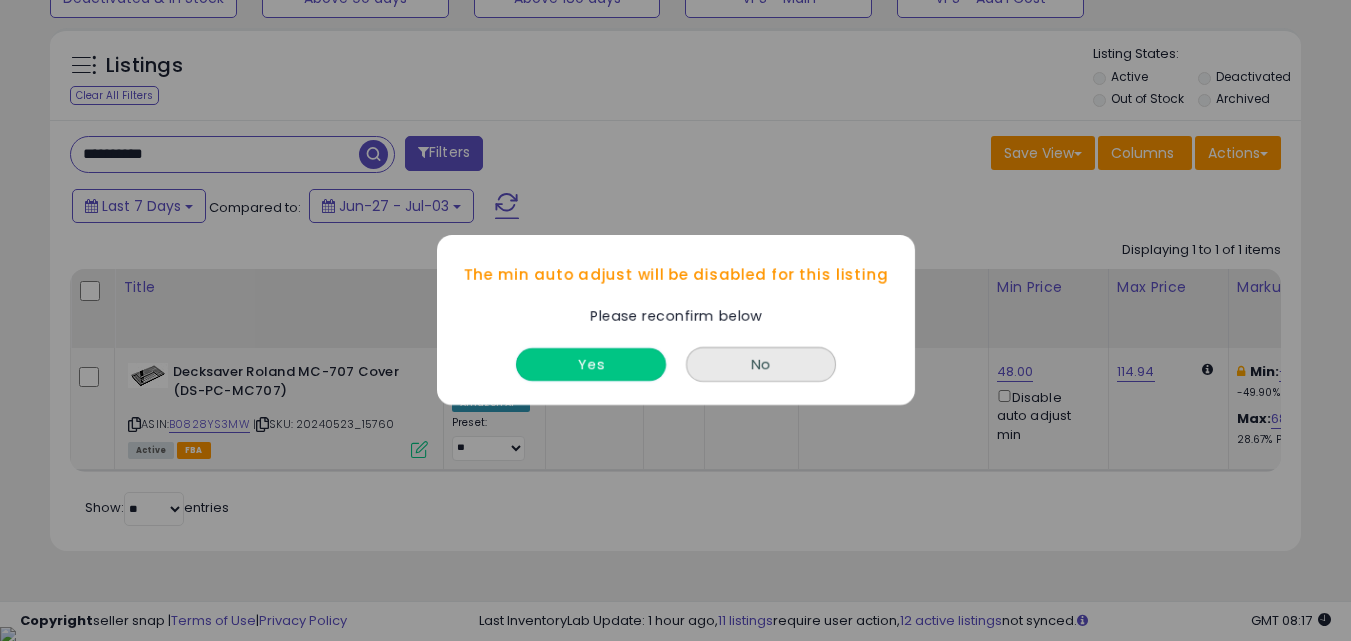 click on "Yes" at bounding box center (591, 365) 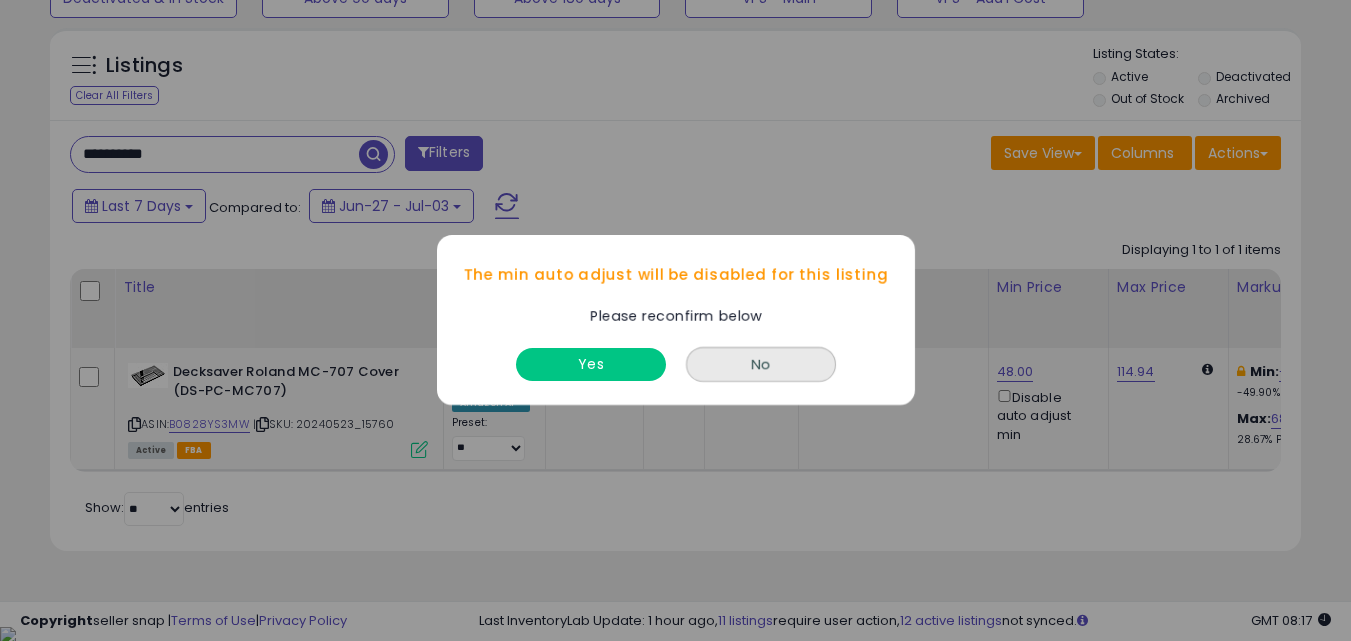click on "FBA" 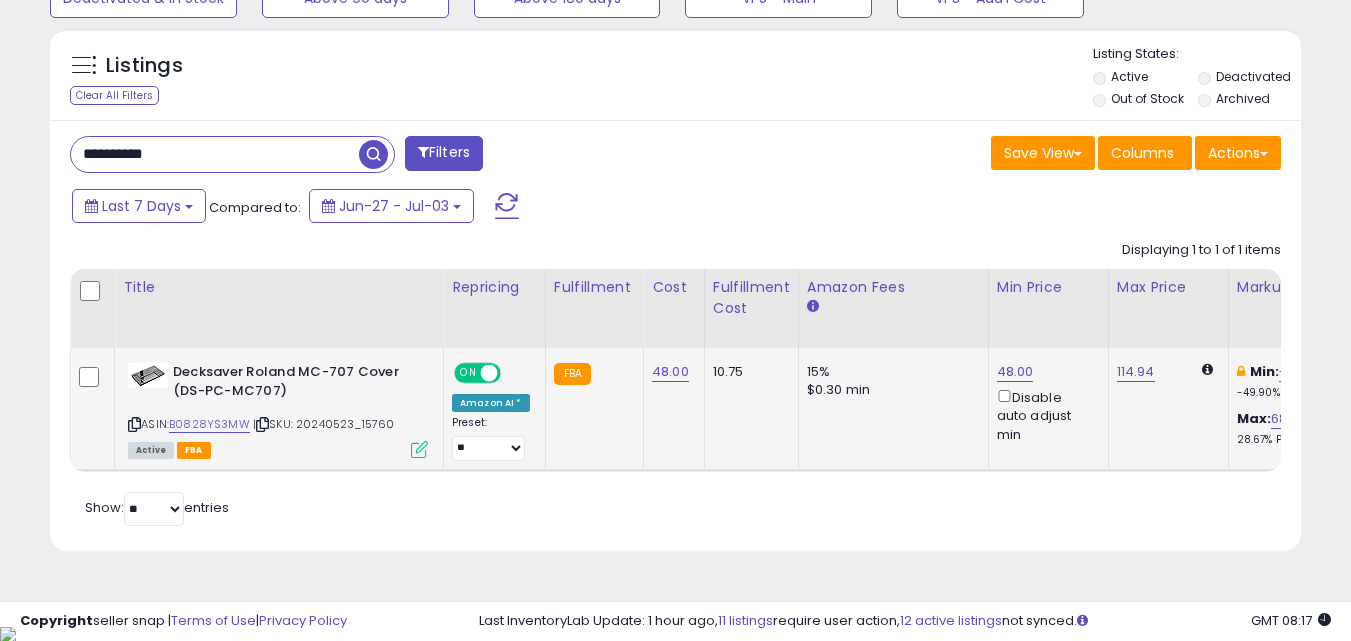 click on "FBA" 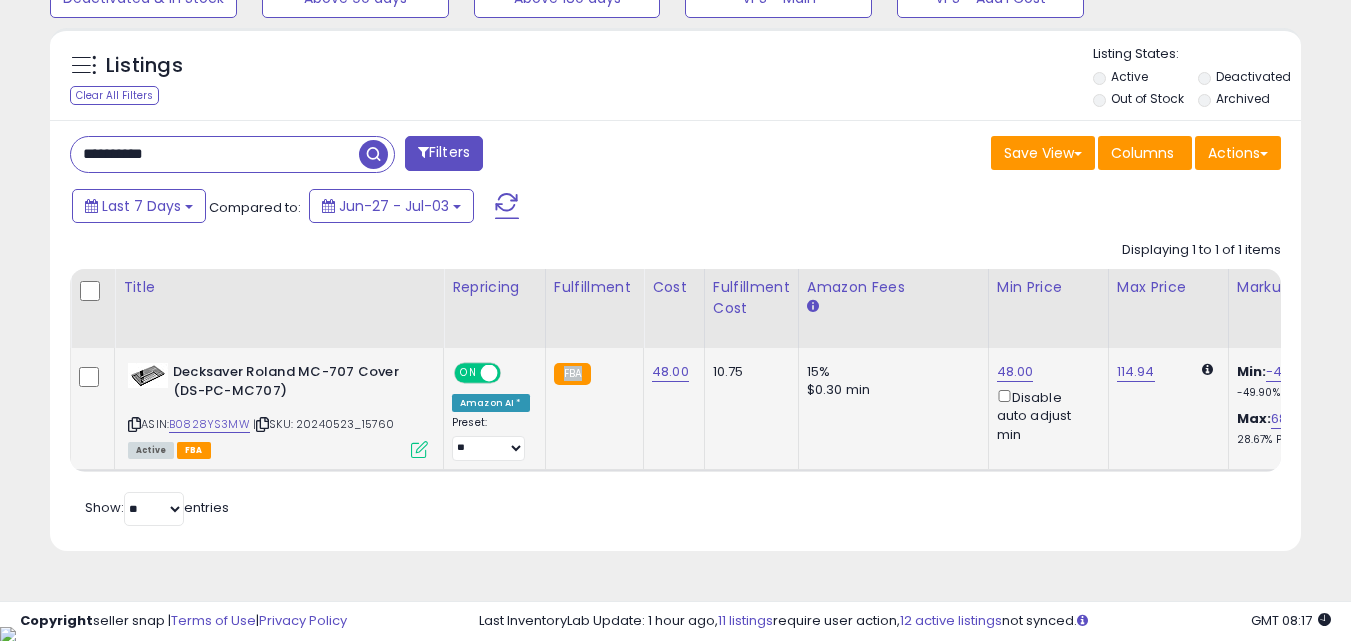 click on "**********" at bounding box center (215, 154) 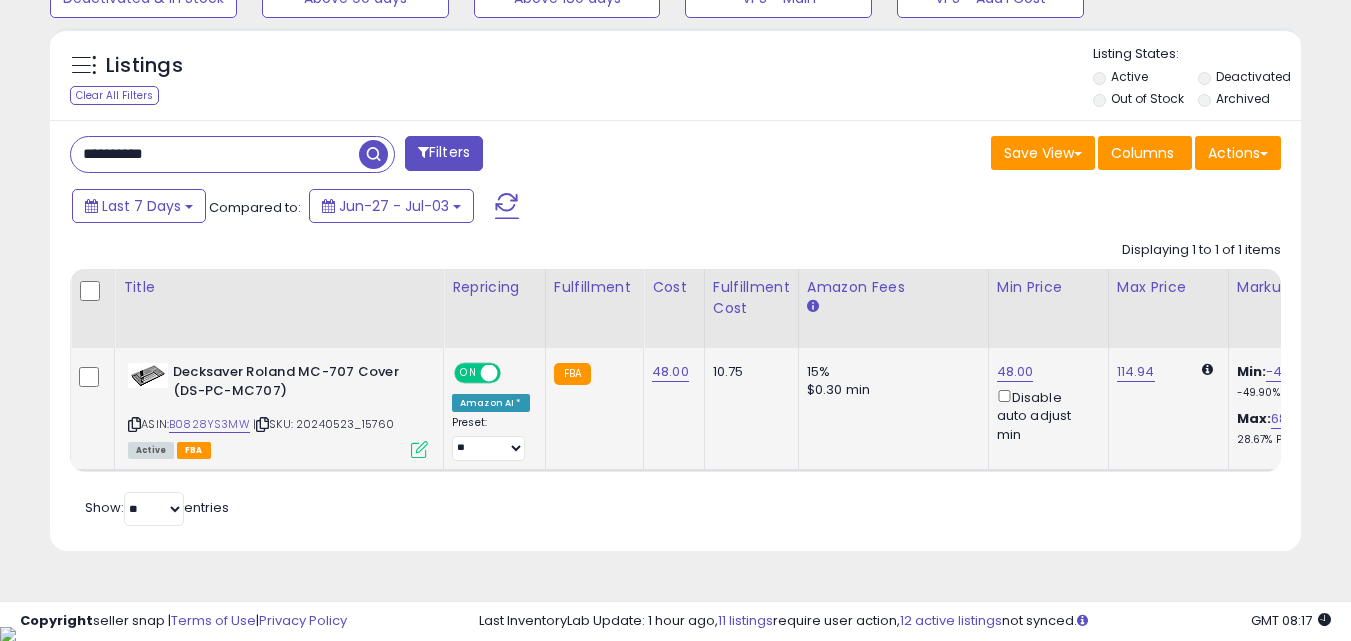 click on "**********" at bounding box center [215, 154] 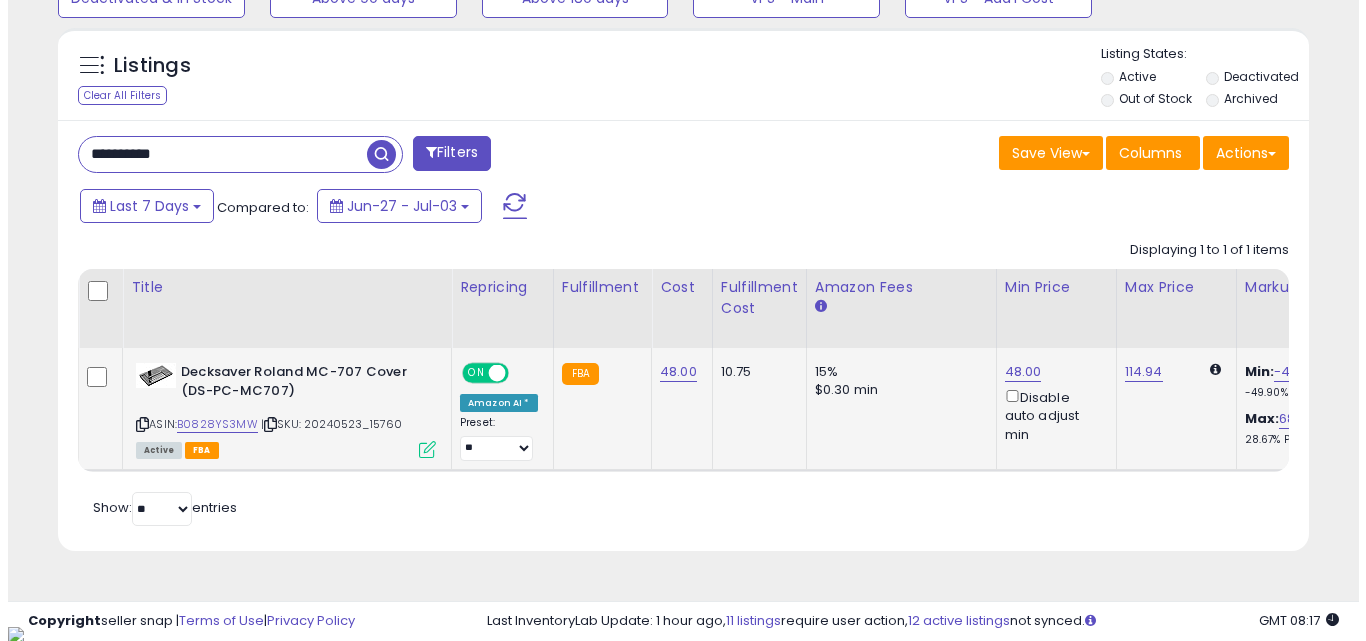 scroll, scrollTop: 579, scrollLeft: 0, axis: vertical 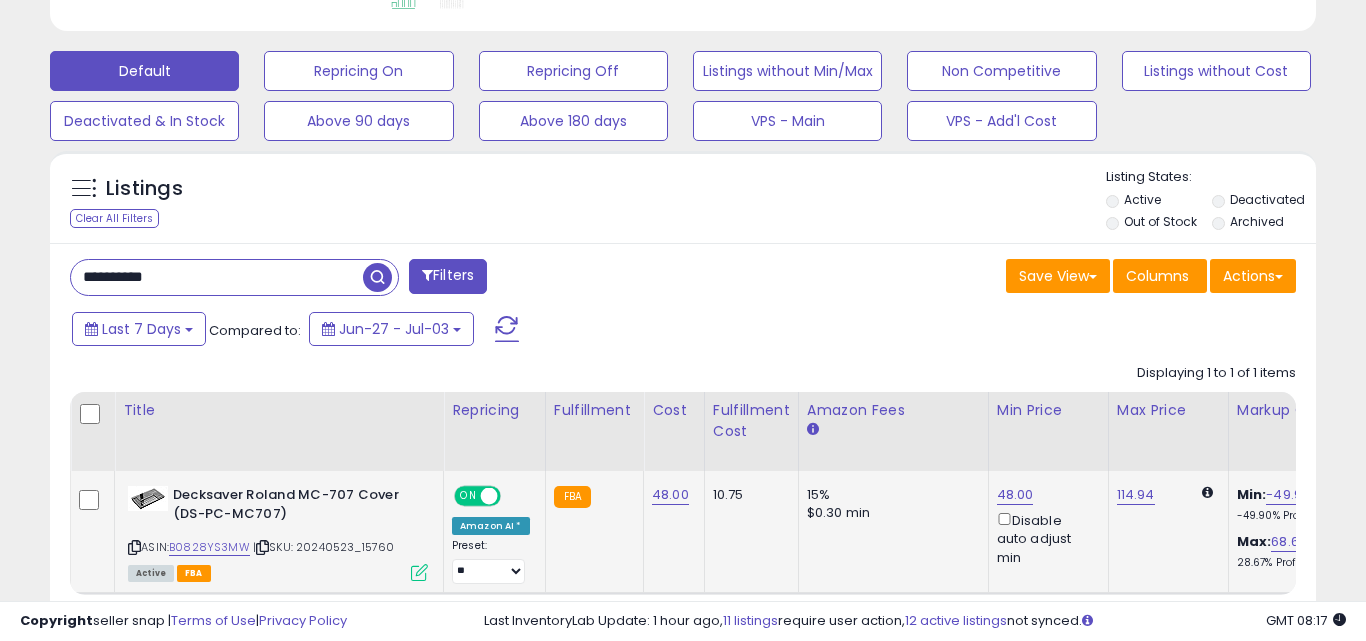 click on "Retrieving listings data.." at bounding box center [0, 0] 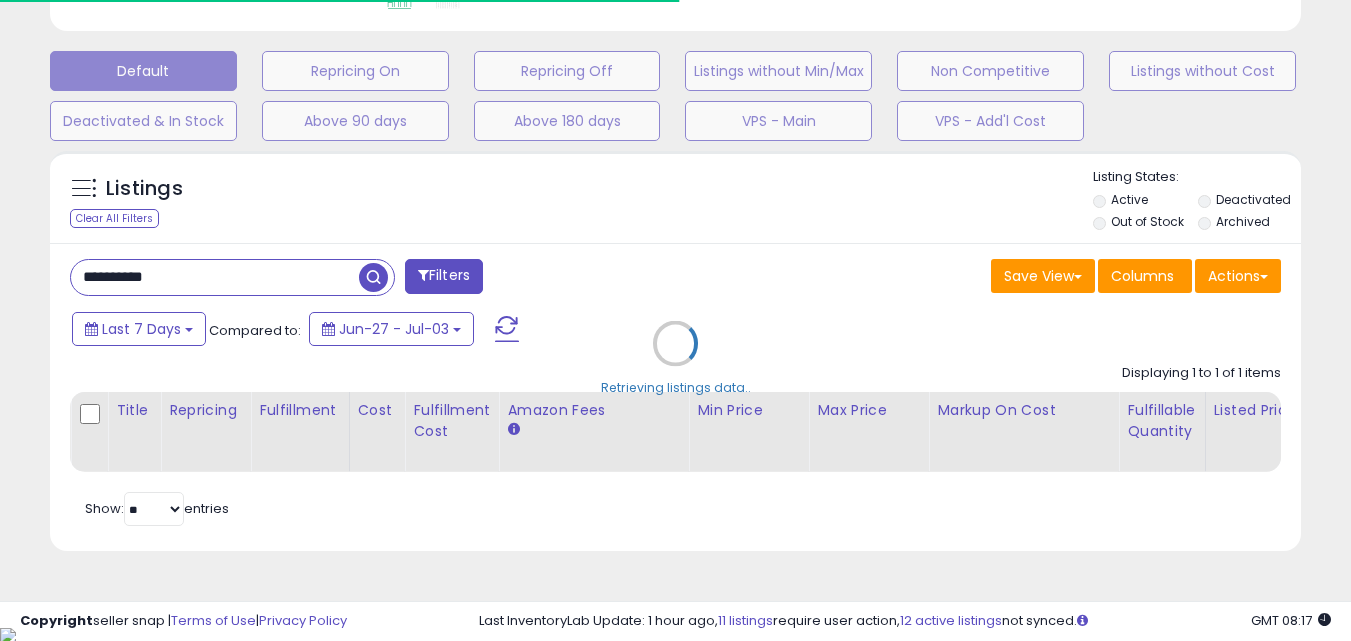 scroll, scrollTop: 410, scrollLeft: 724, axis: both 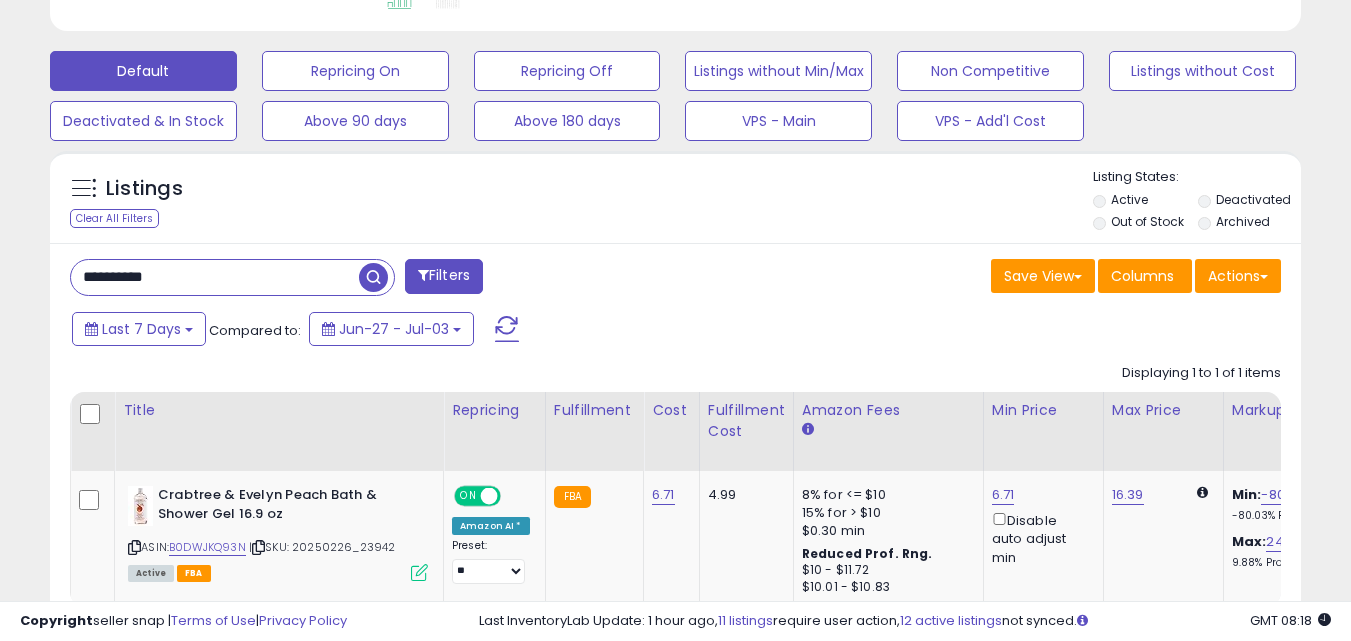 click on "**********" at bounding box center (215, 277) 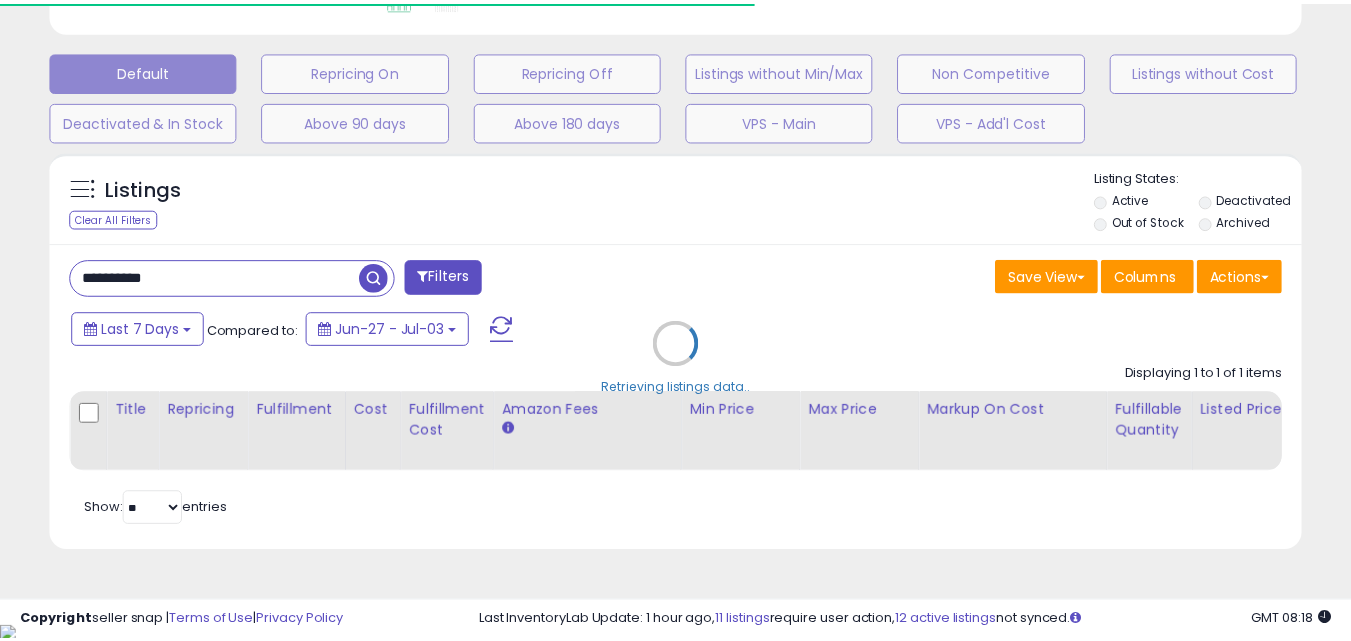 scroll, scrollTop: 410, scrollLeft: 724, axis: both 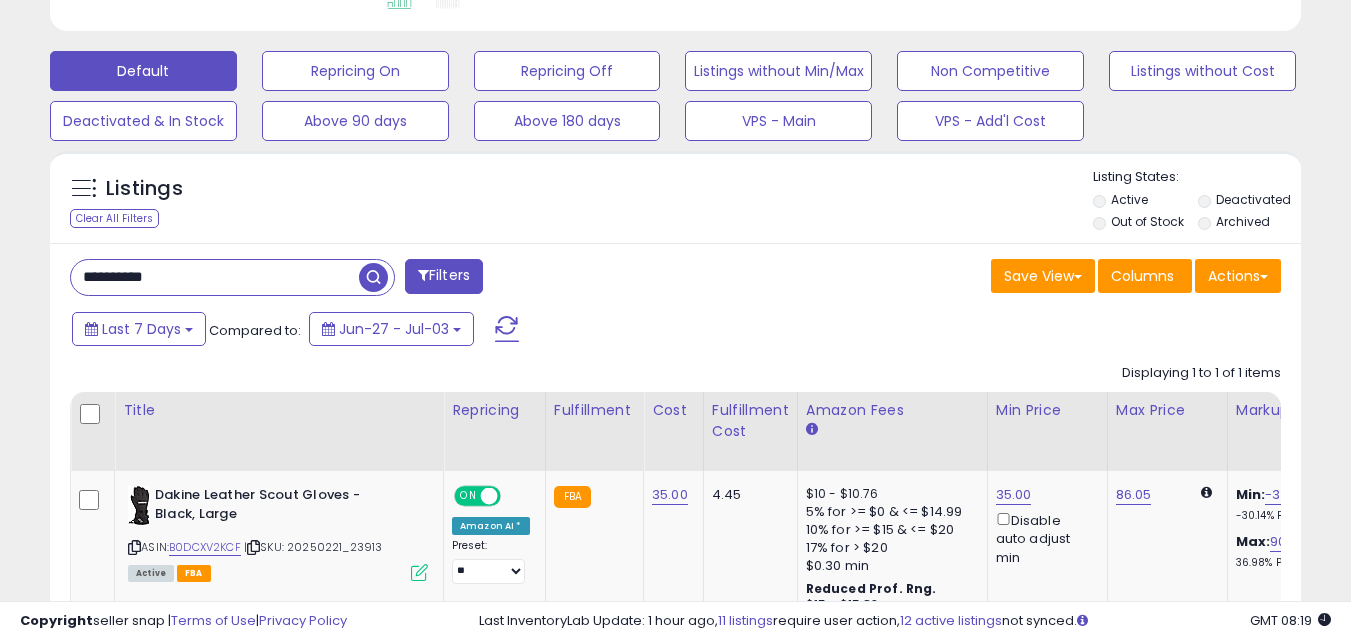click on "**********" at bounding box center [215, 277] 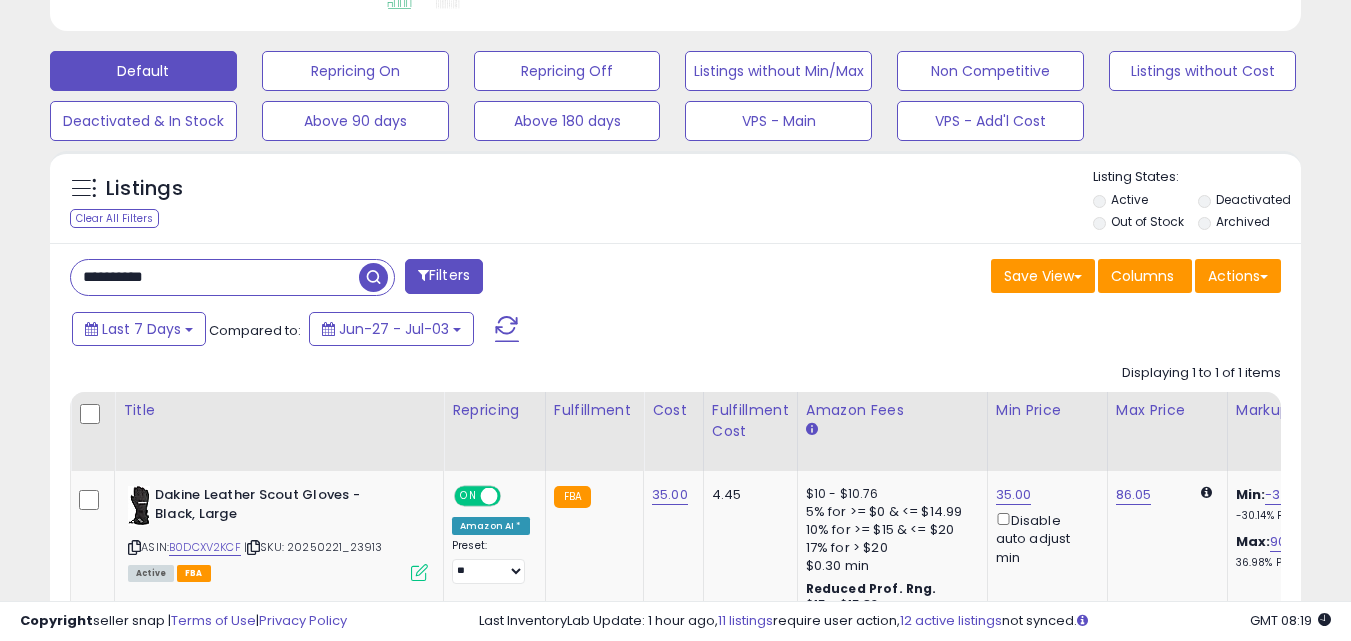 click on "**********" at bounding box center (215, 277) 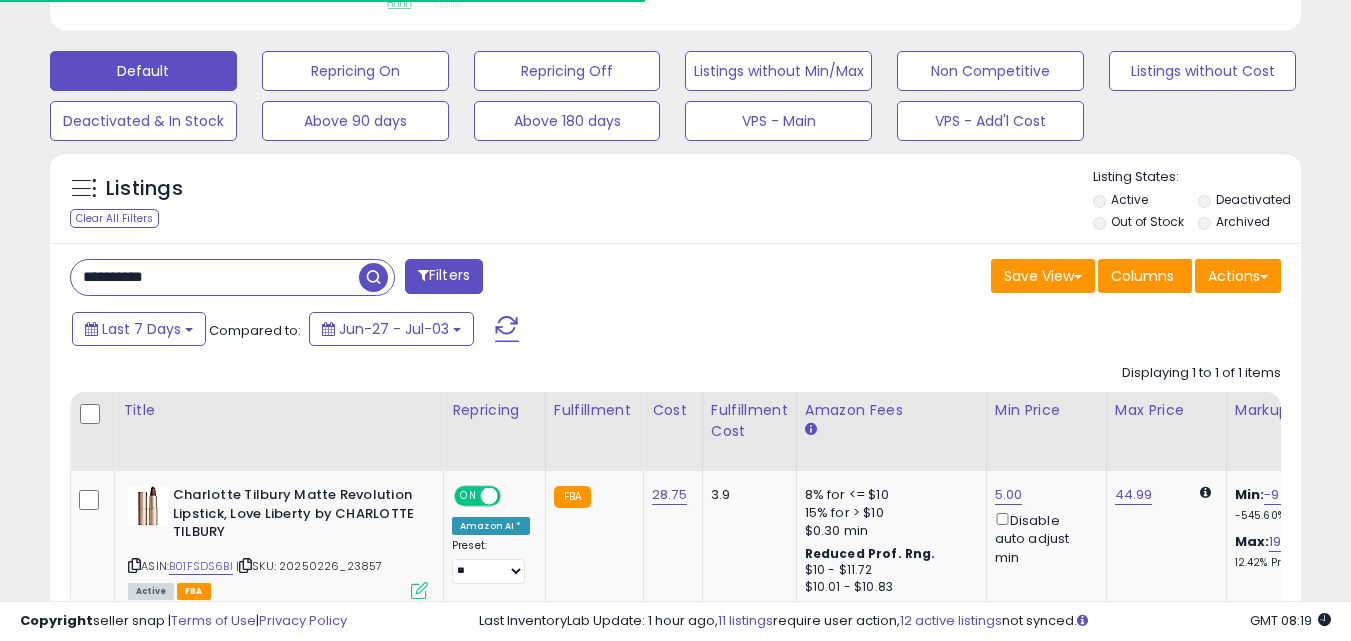 scroll, scrollTop: 410, scrollLeft: 724, axis: both 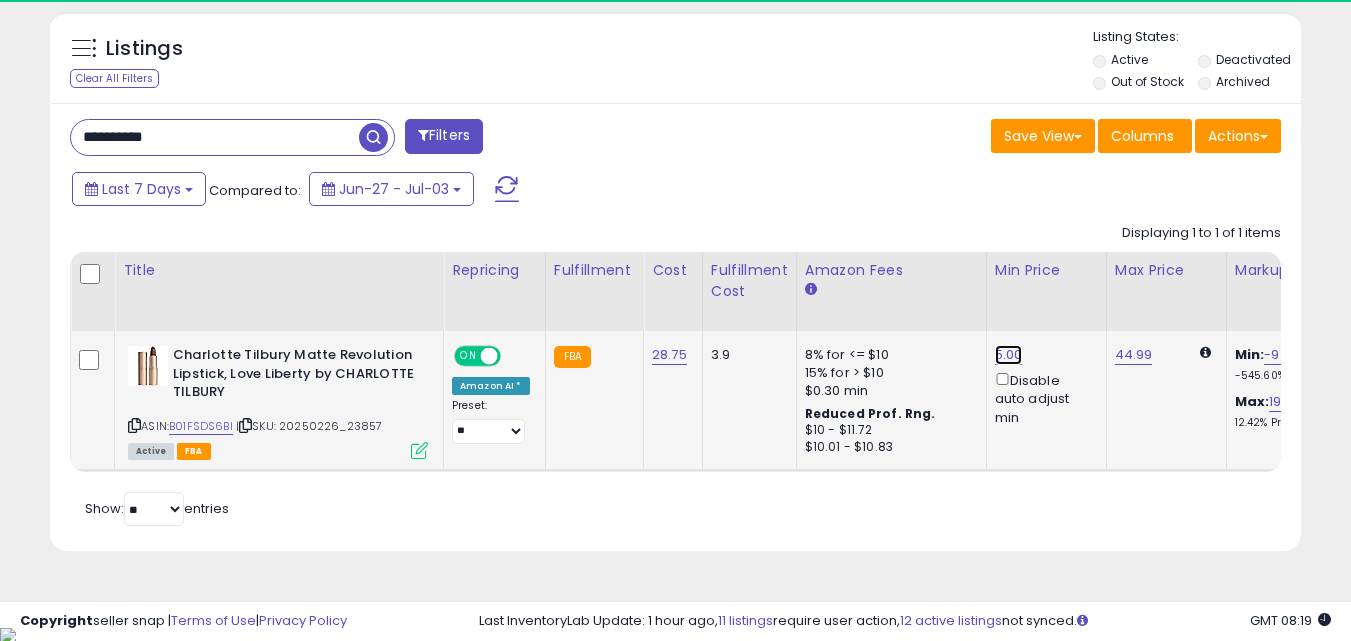 click on "5.00" at bounding box center (1009, 355) 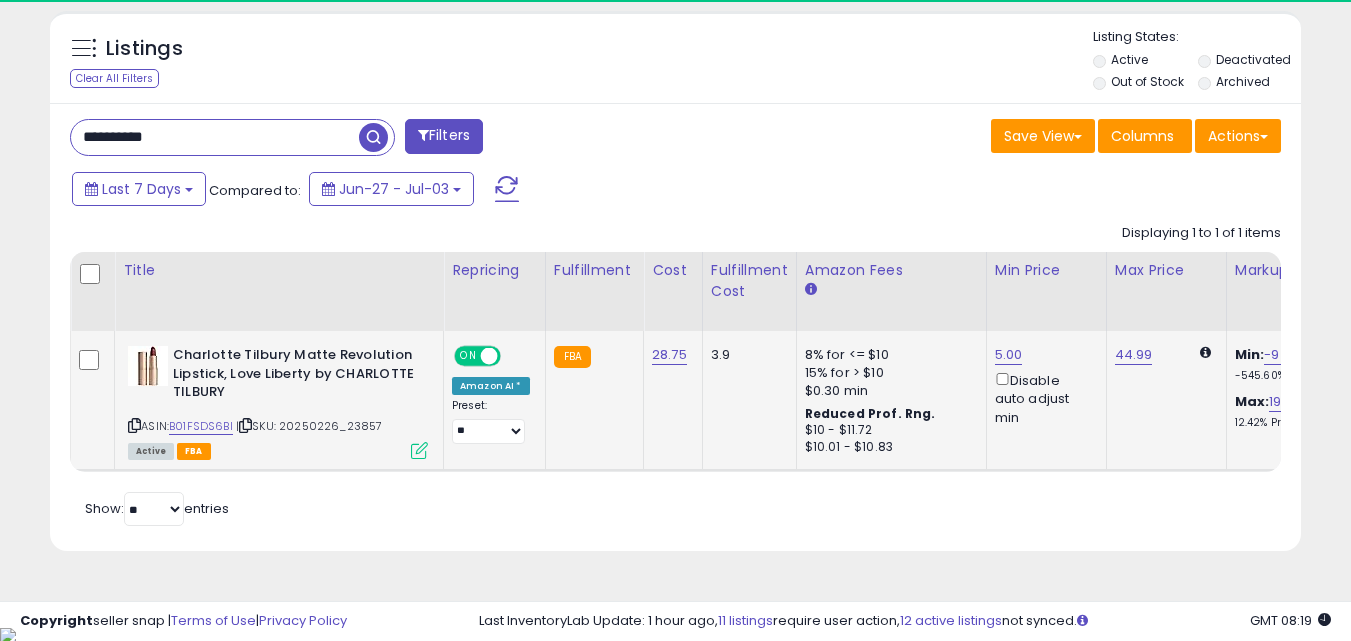 scroll, scrollTop: 999590, scrollLeft: 999276, axis: both 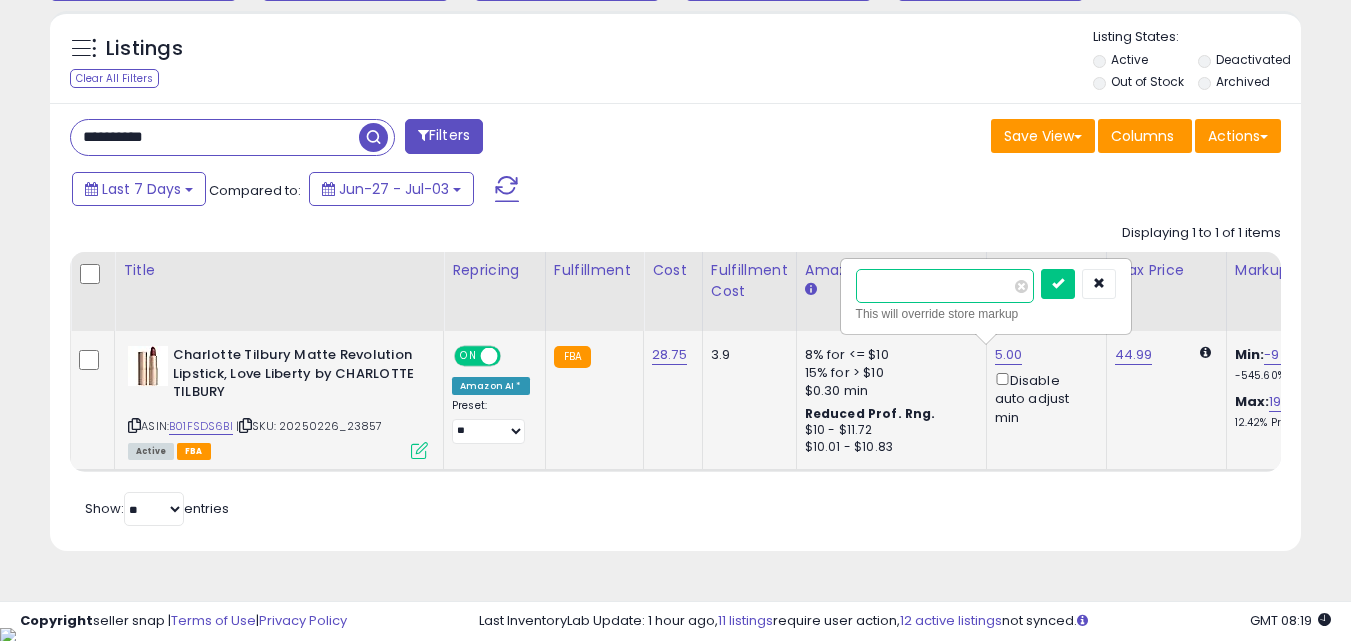 click on "****" at bounding box center (945, 286) 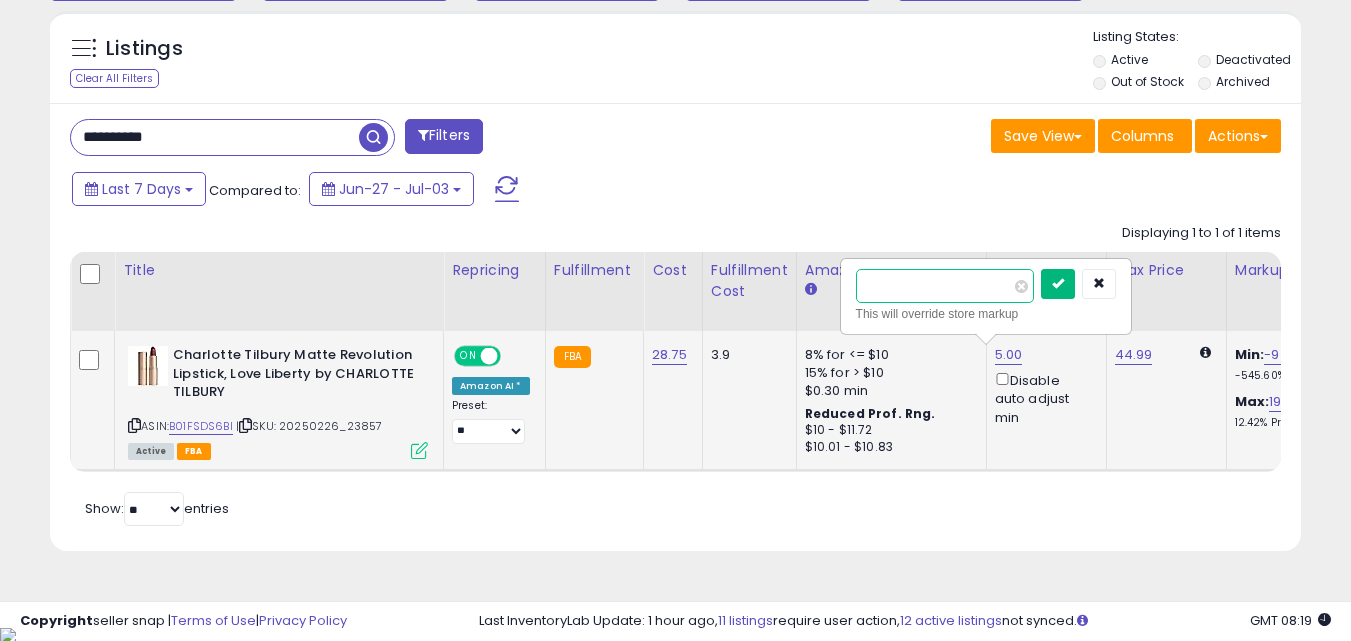 type on "*****" 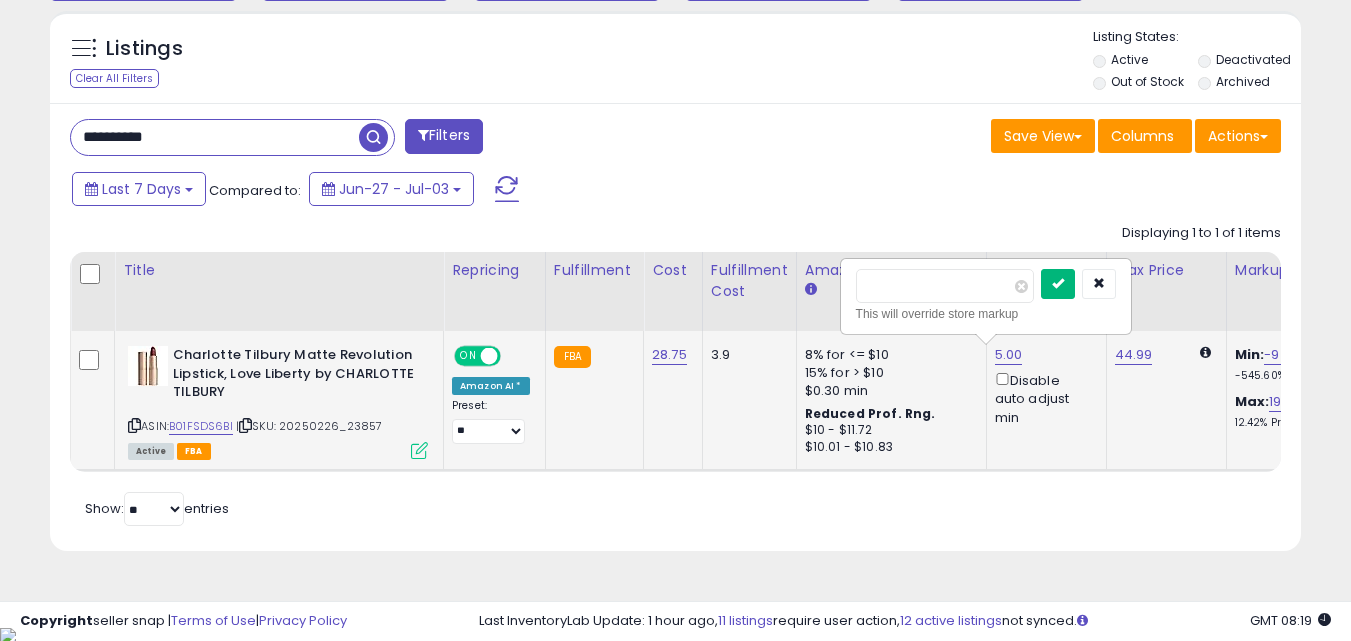 click at bounding box center (1058, 283) 